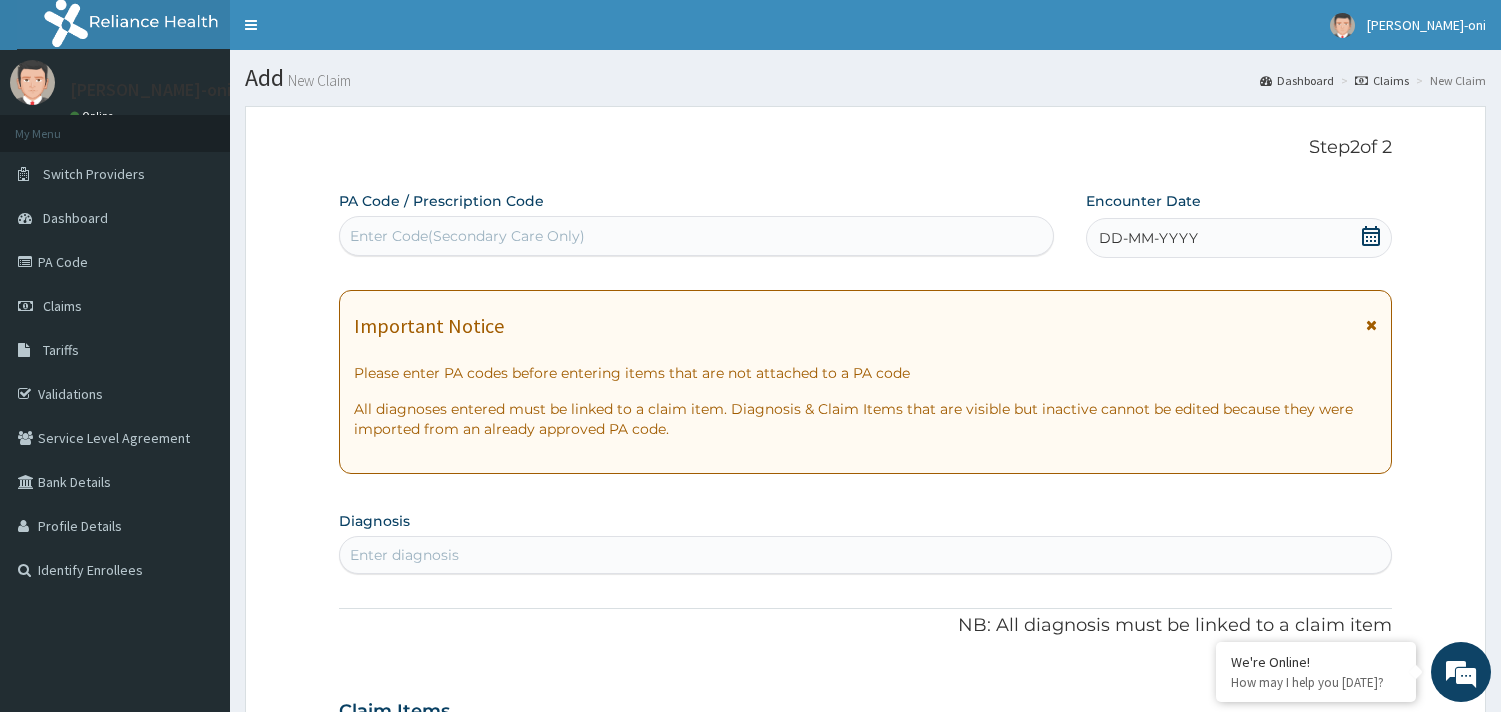 scroll, scrollTop: 170, scrollLeft: 0, axis: vertical 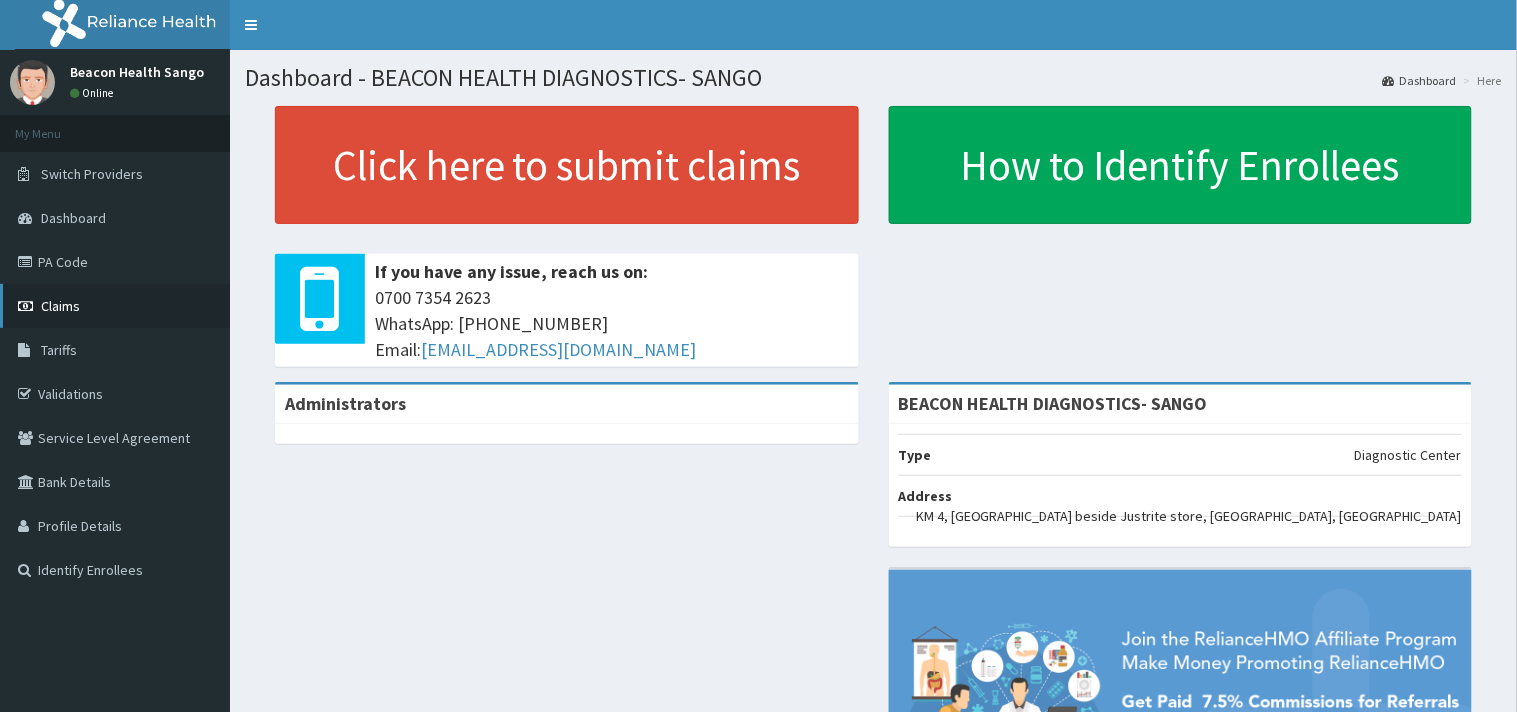 click on "Claims" at bounding box center (115, 306) 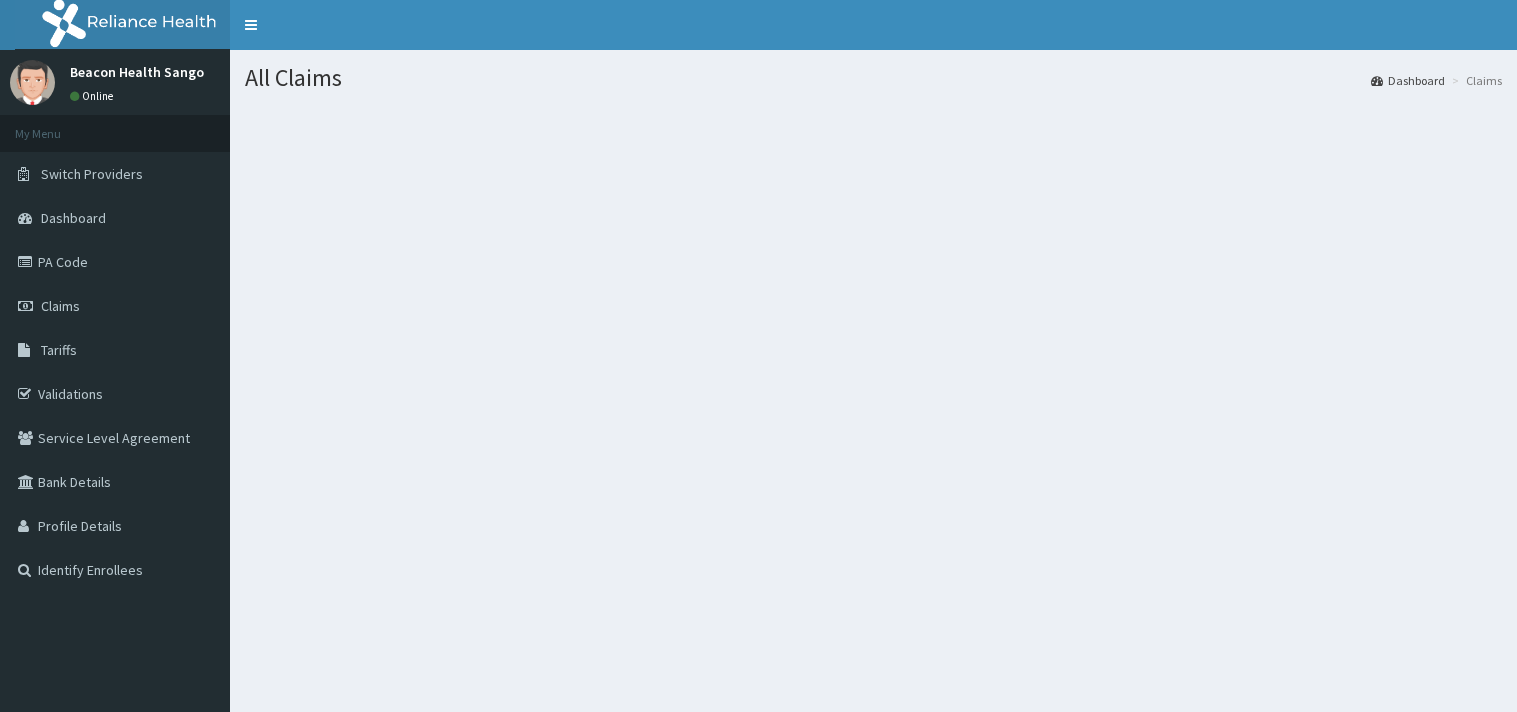 scroll, scrollTop: 0, scrollLeft: 0, axis: both 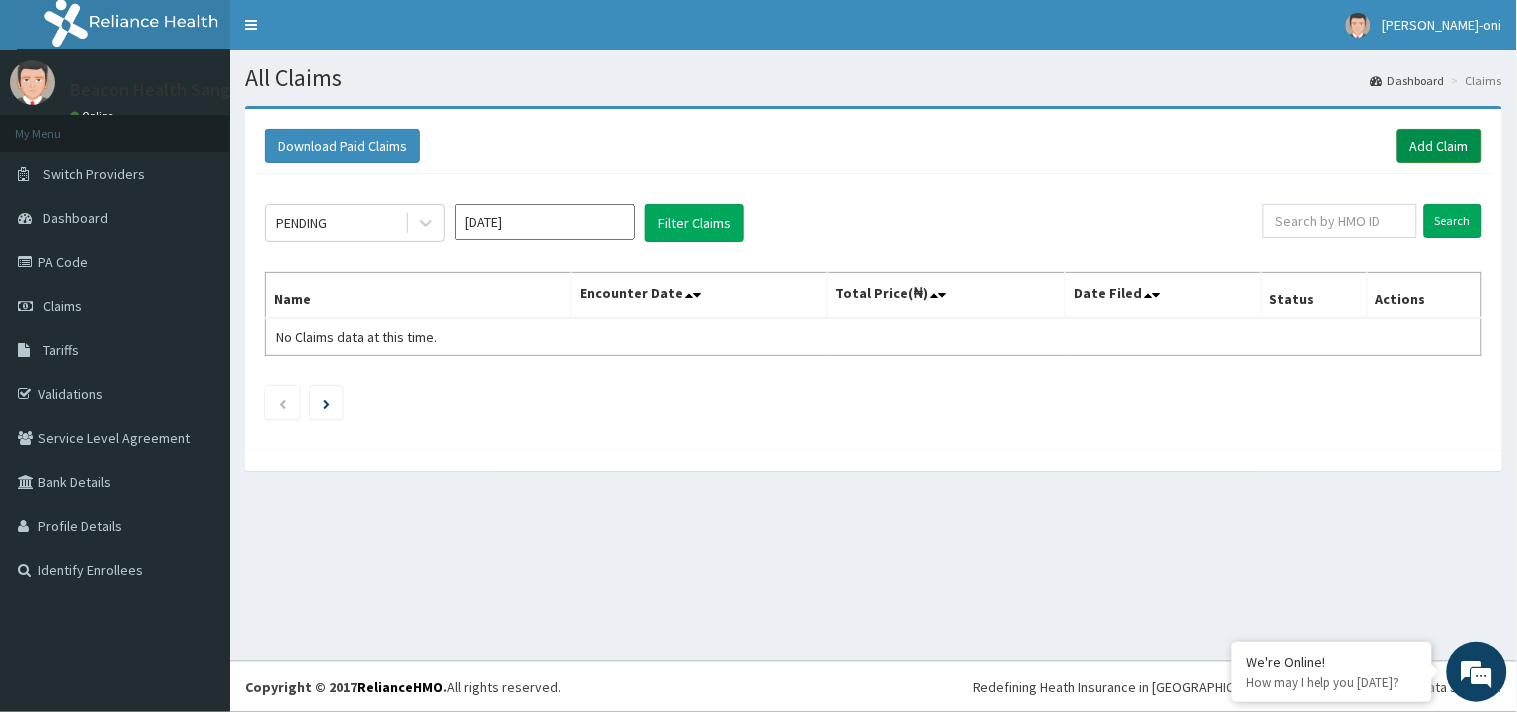 click on "Add Claim" at bounding box center [1439, 146] 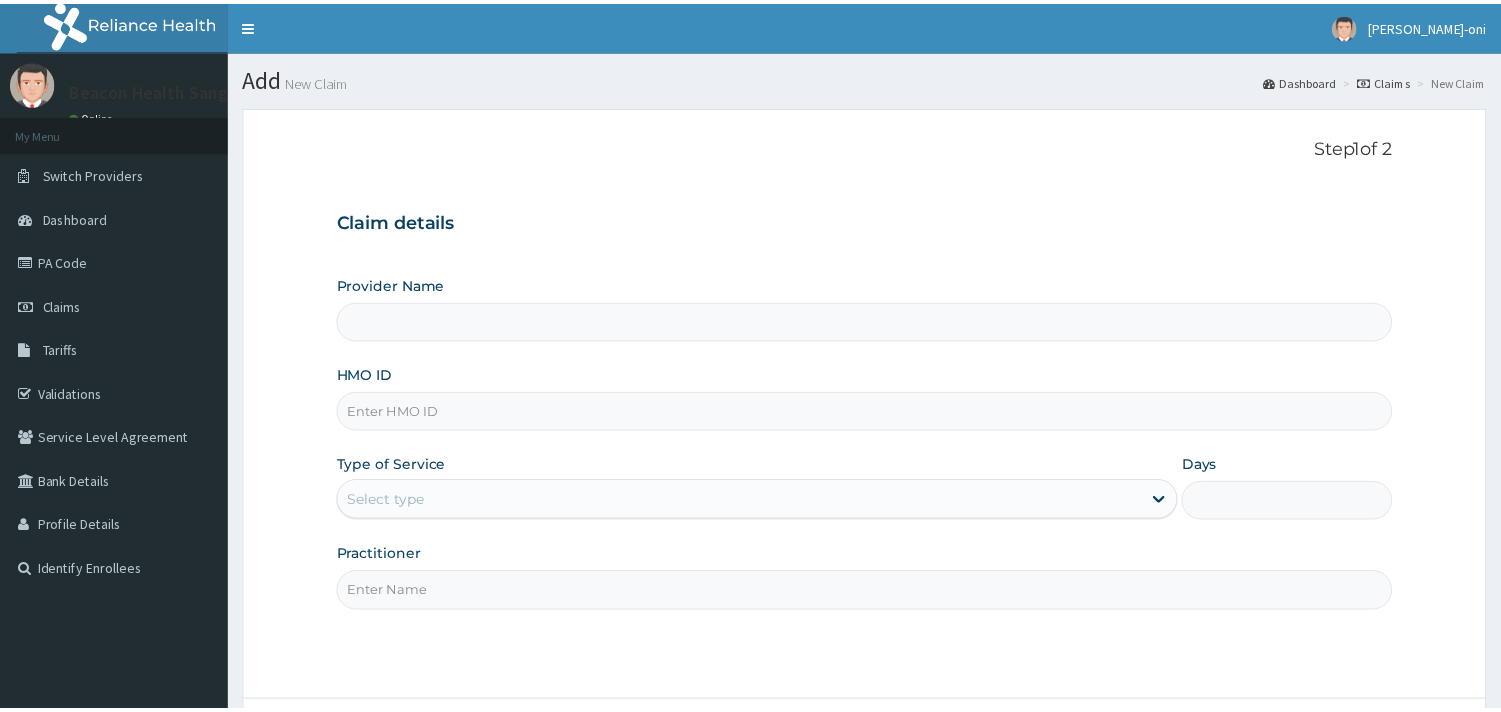 scroll, scrollTop: 0, scrollLeft: 0, axis: both 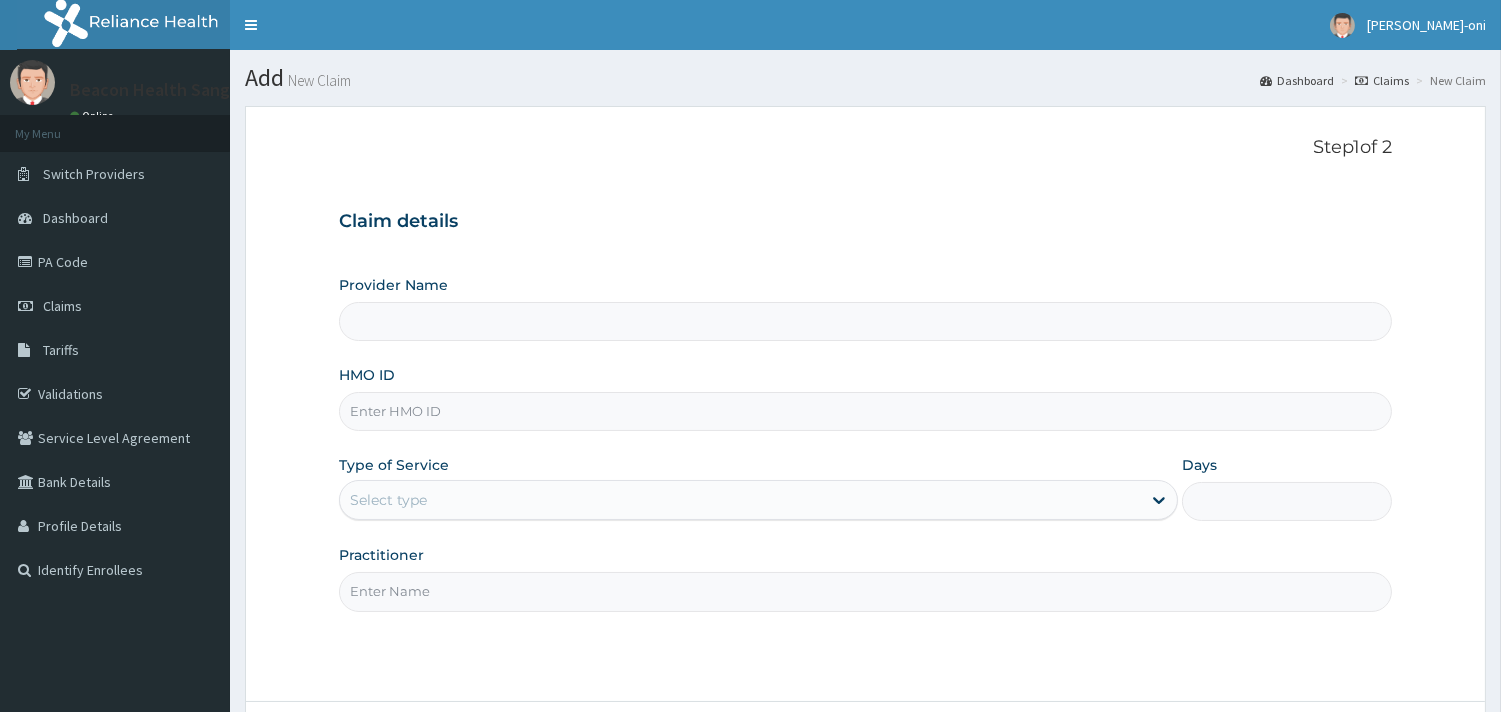 type on "BEACON HEALTH DIAGNOSTICS- SANGO" 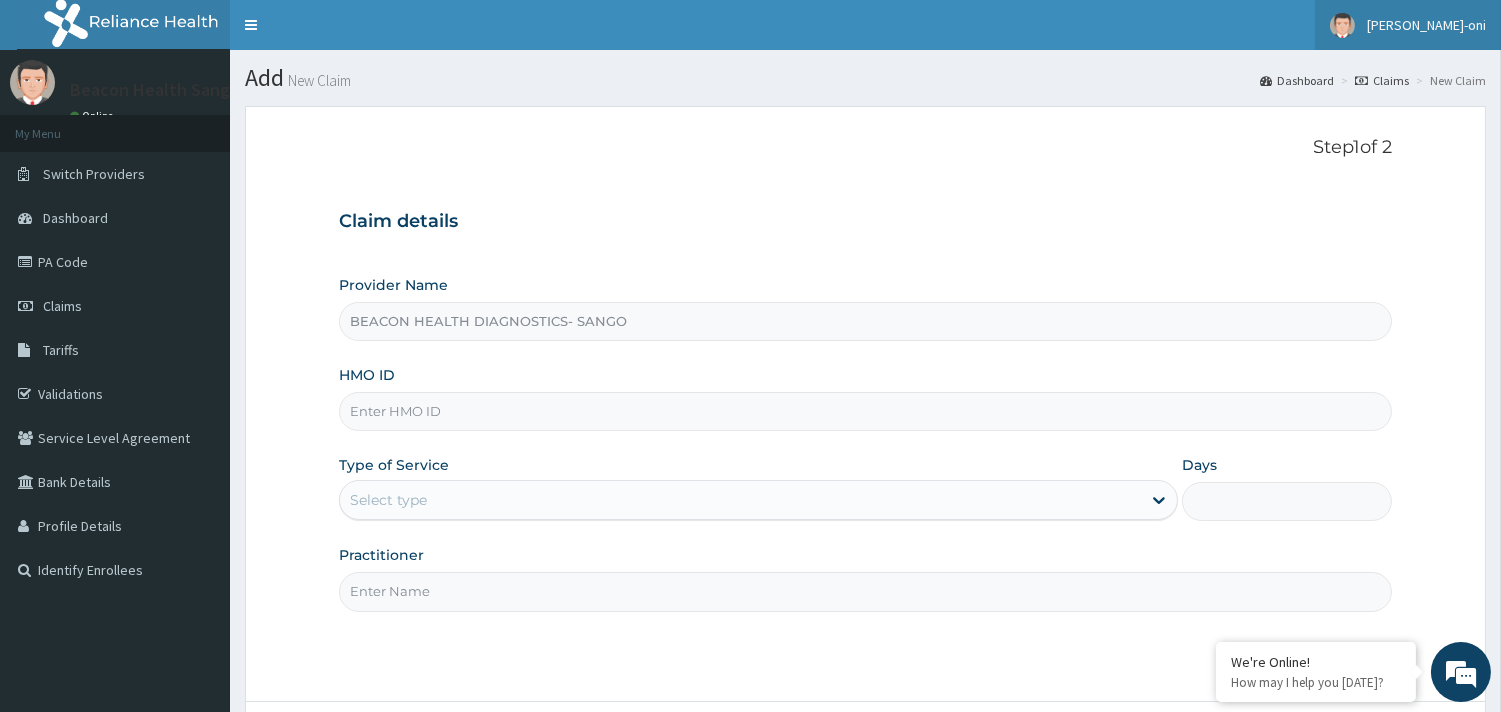 scroll, scrollTop: 0, scrollLeft: 0, axis: both 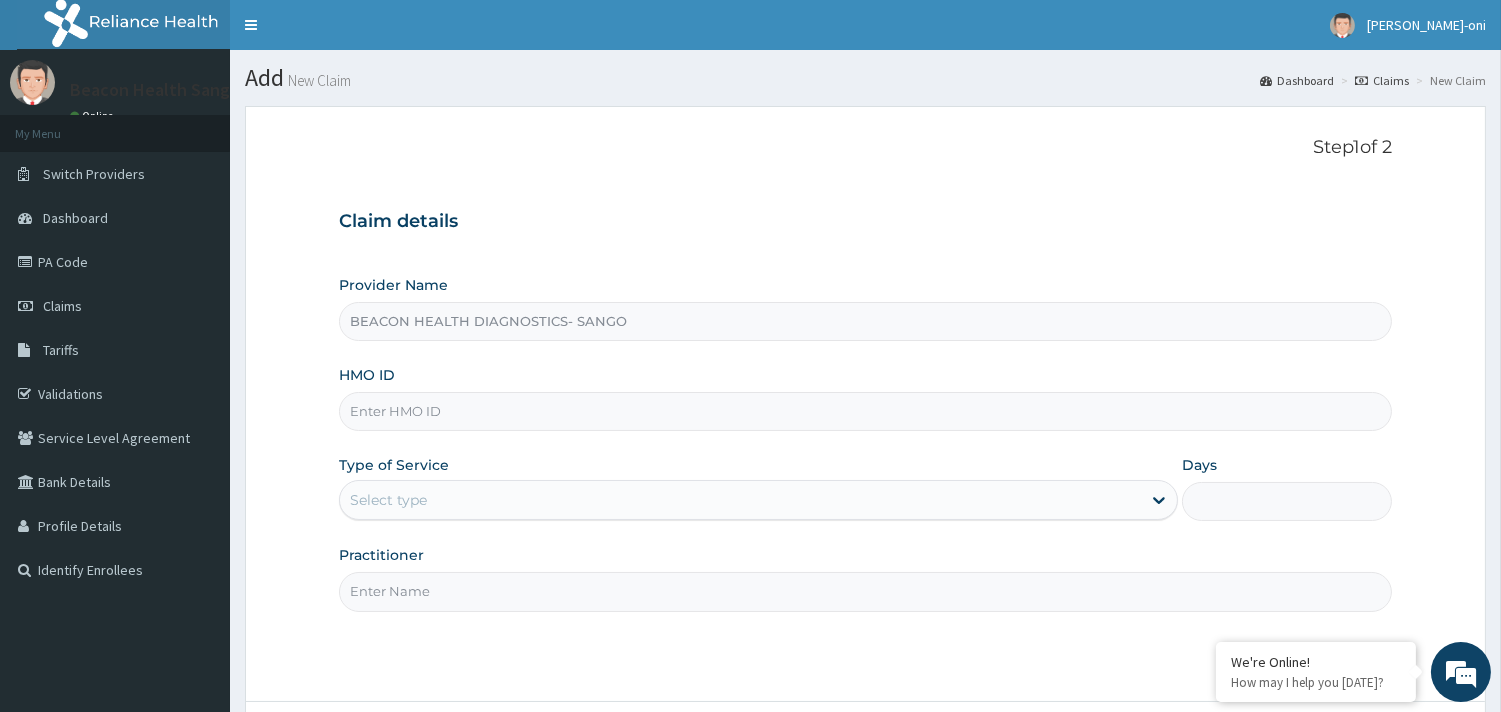 click on "HMO ID" at bounding box center (865, 411) 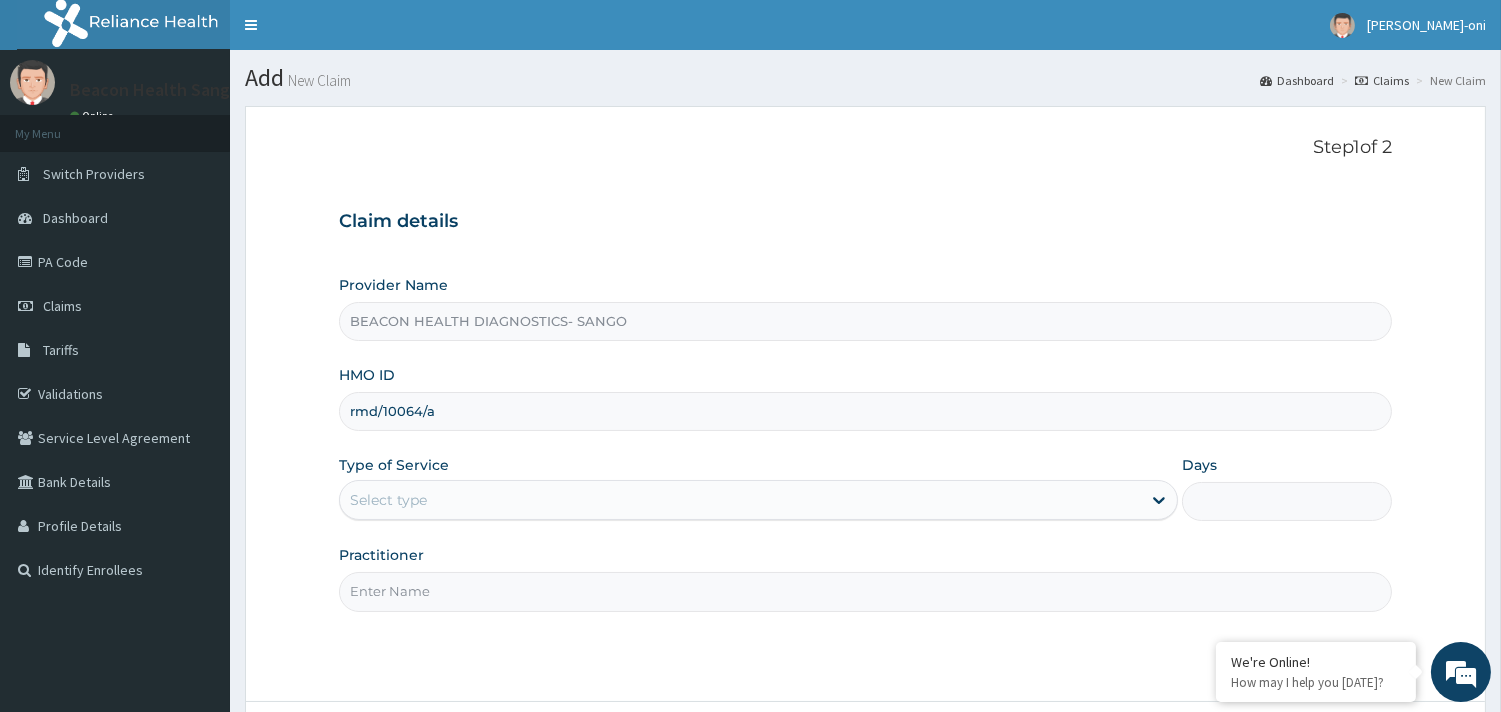type on "rmd/10064/a" 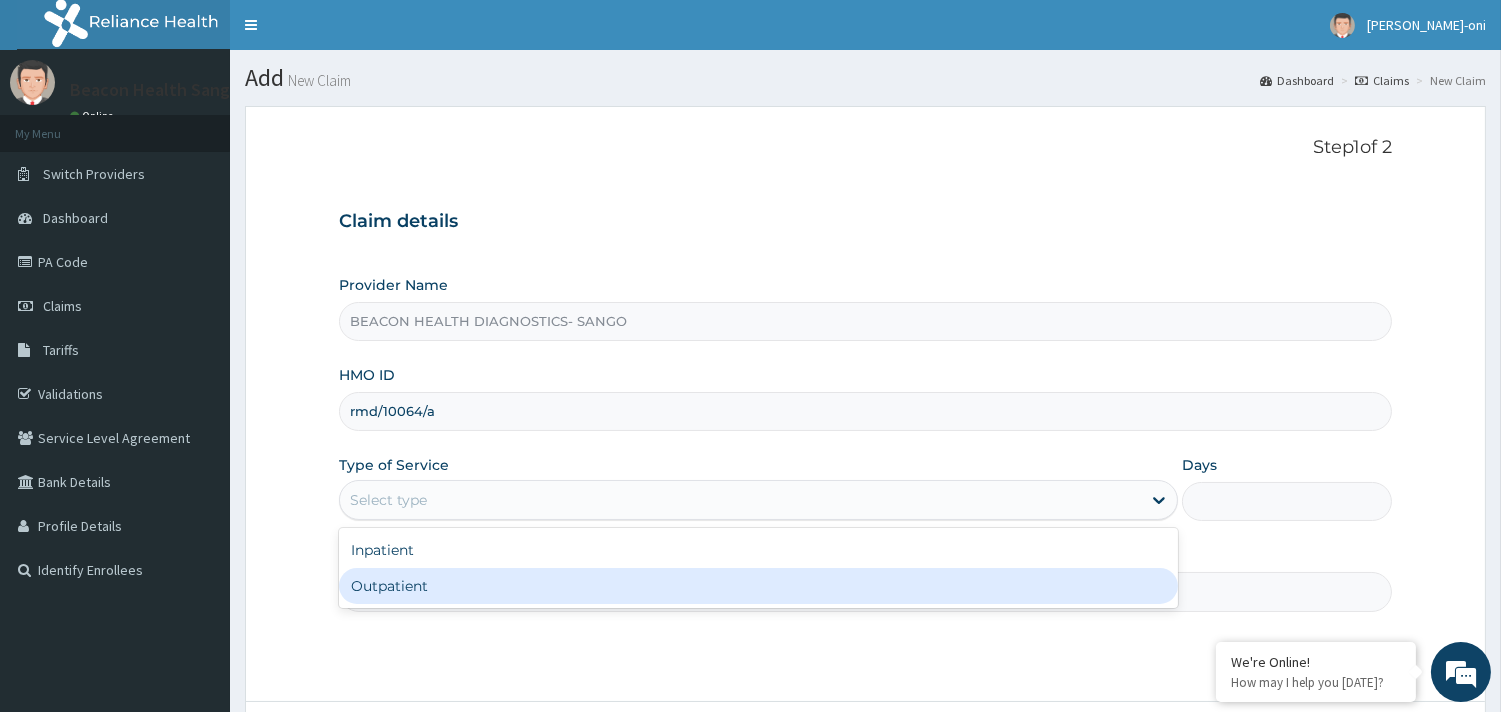 click on "Outpatient" at bounding box center [758, 586] 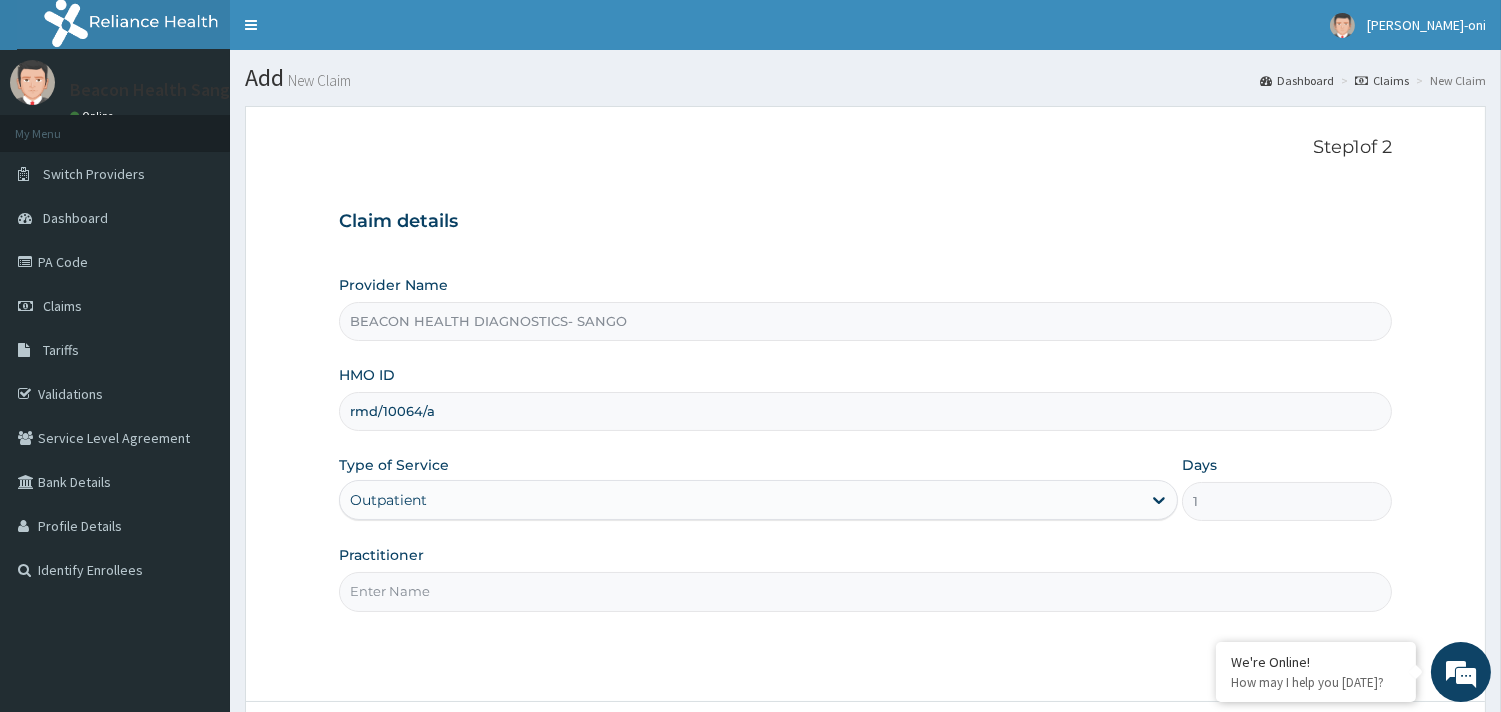 click on "Practitioner" at bounding box center [865, 591] 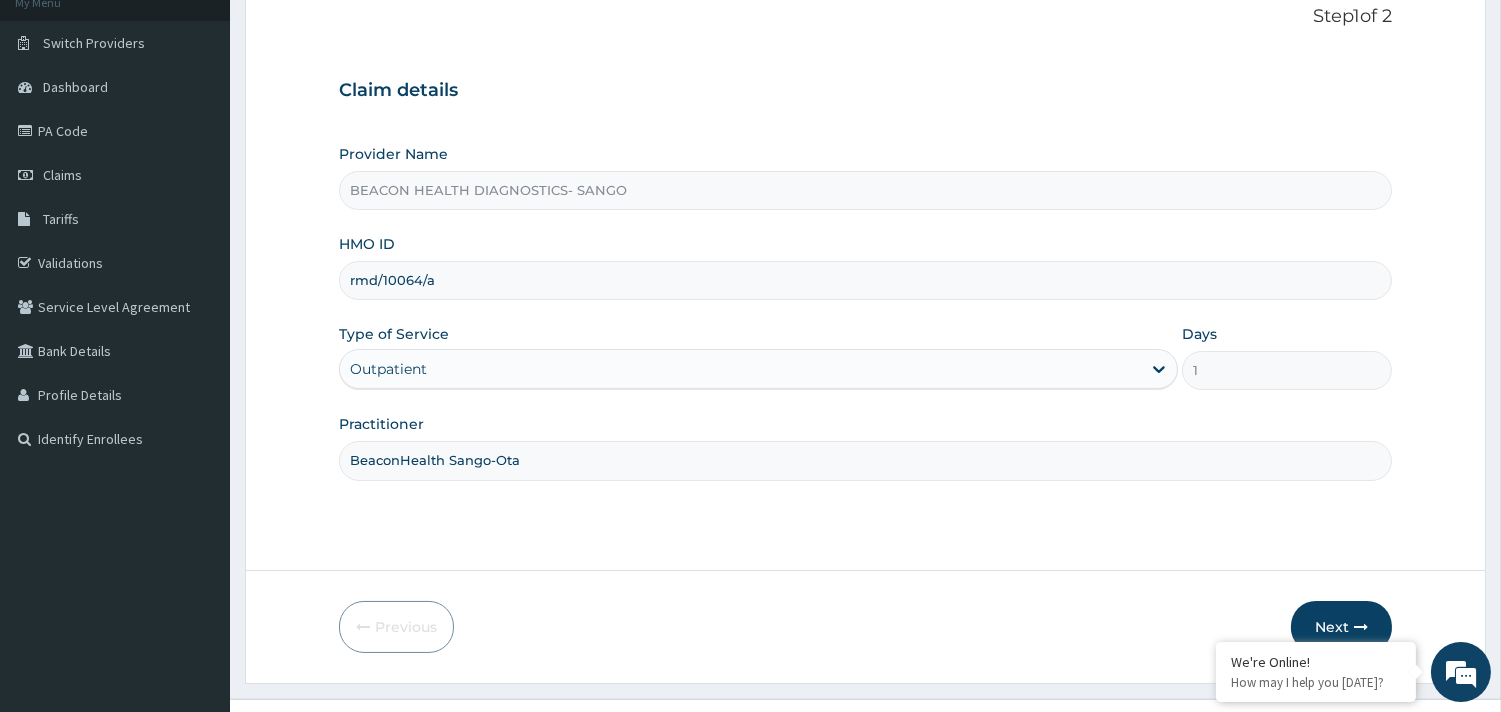 scroll, scrollTop: 170, scrollLeft: 0, axis: vertical 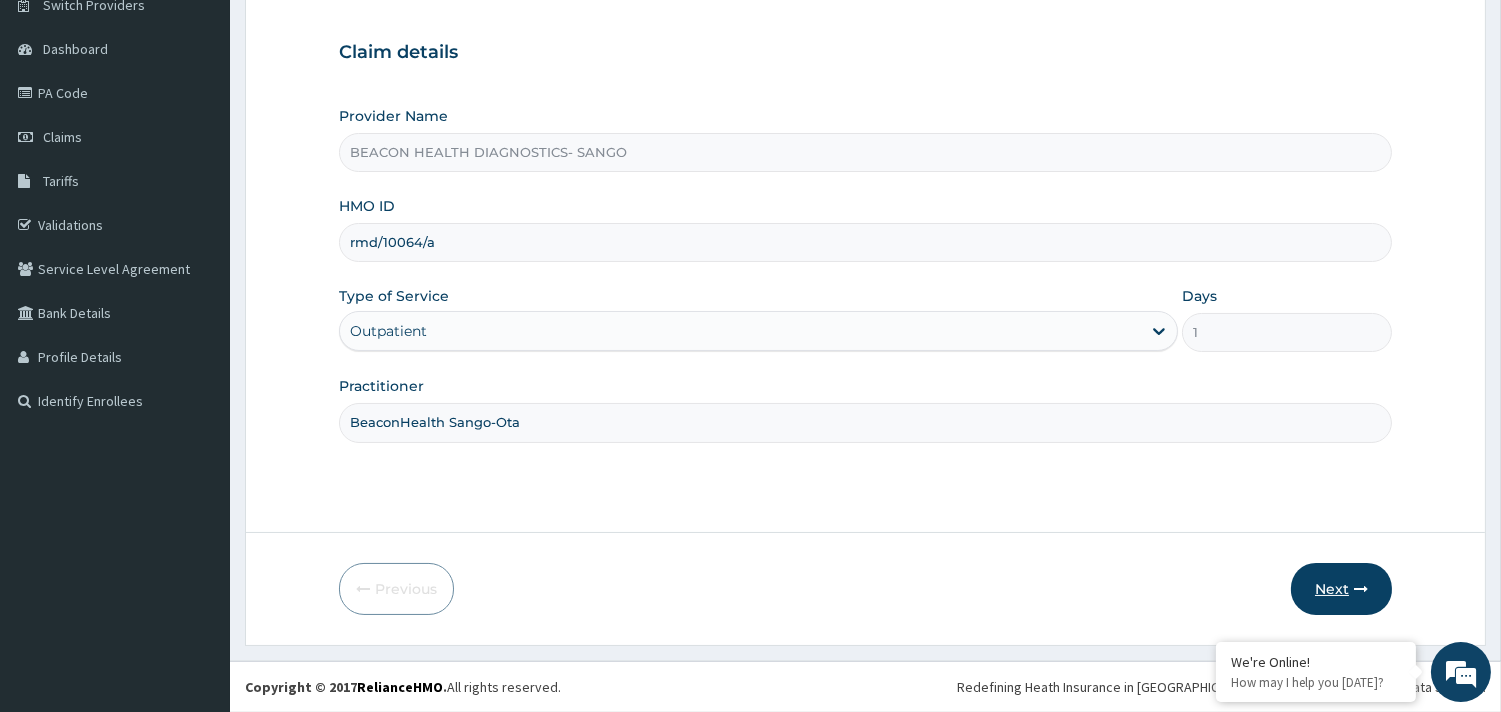 type on "BeaconHealth Sango-Ota" 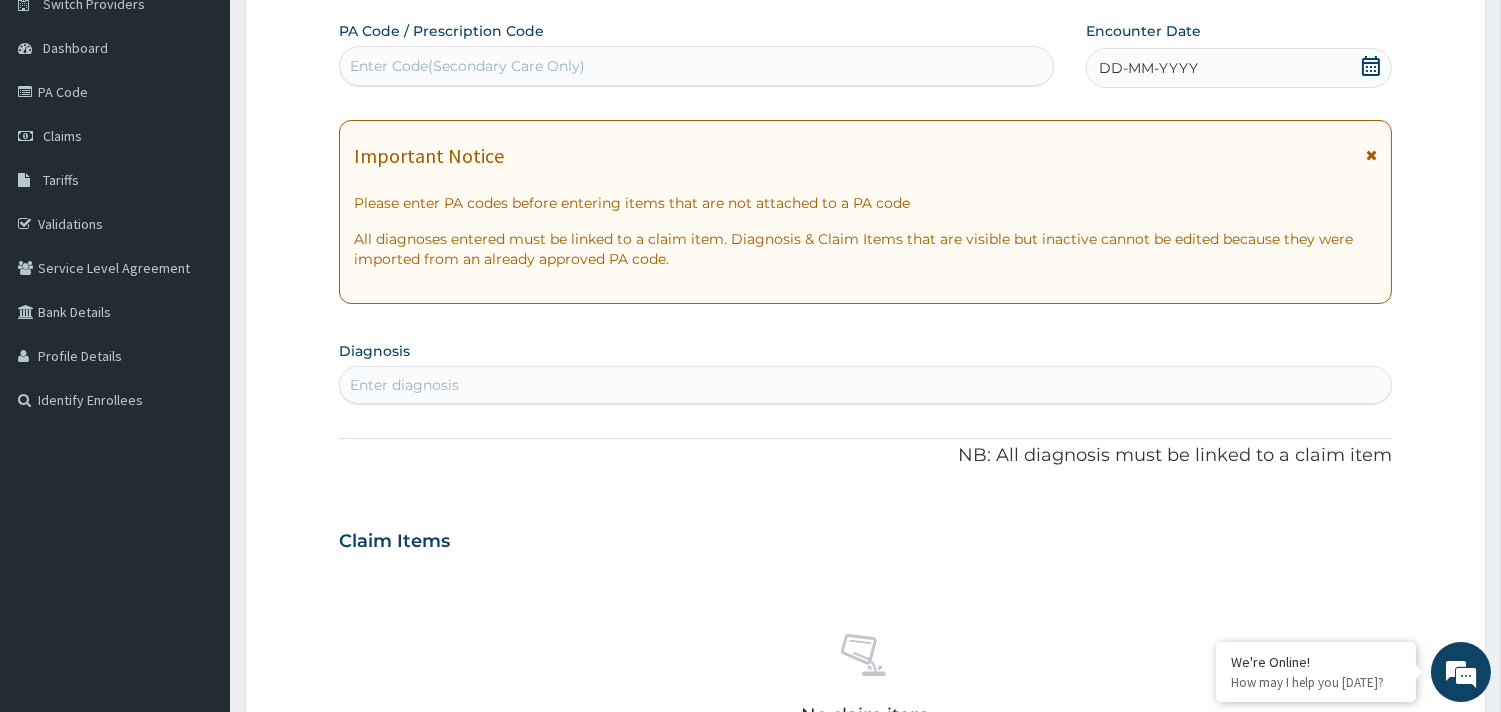 click on "Enter Code(Secondary Care Only)" at bounding box center [696, 66] 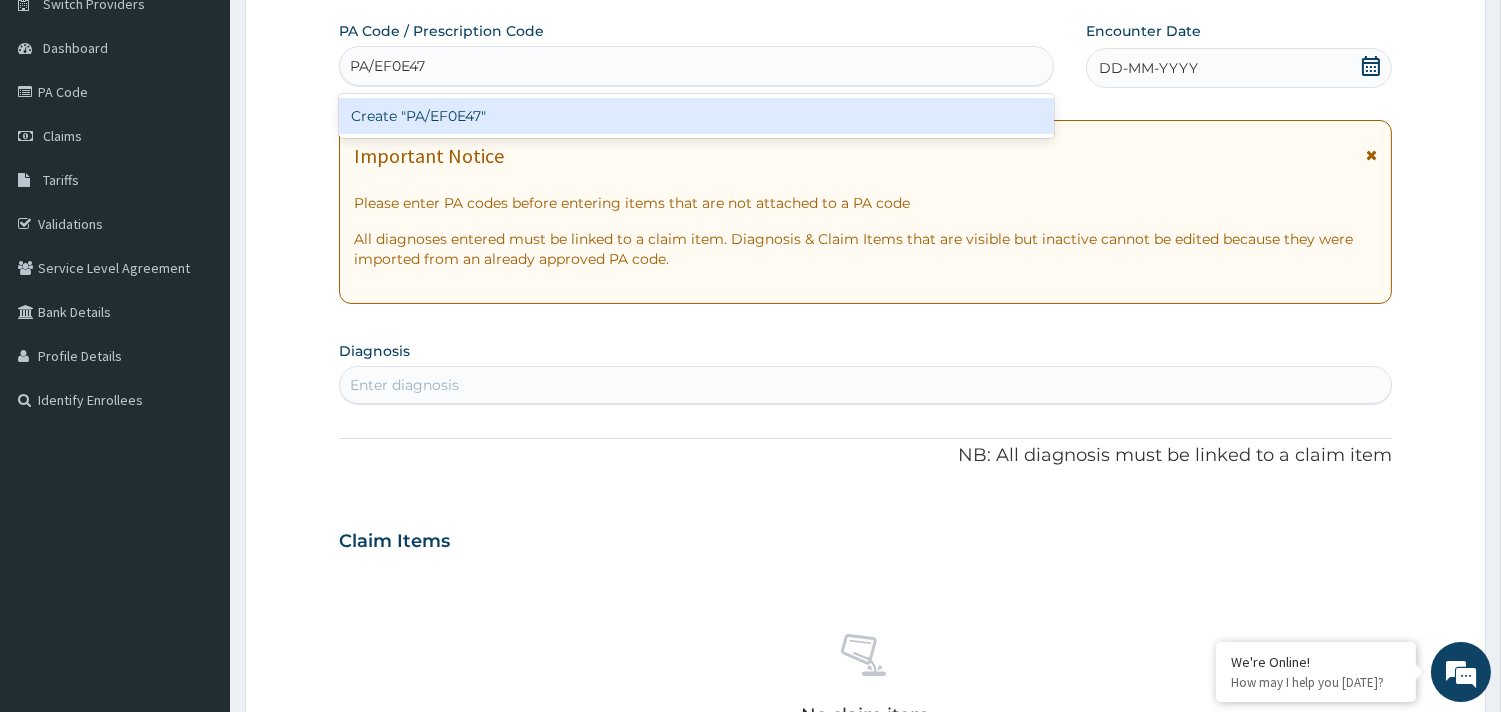 click on "Create "PA/EF0E47"" at bounding box center (696, 116) 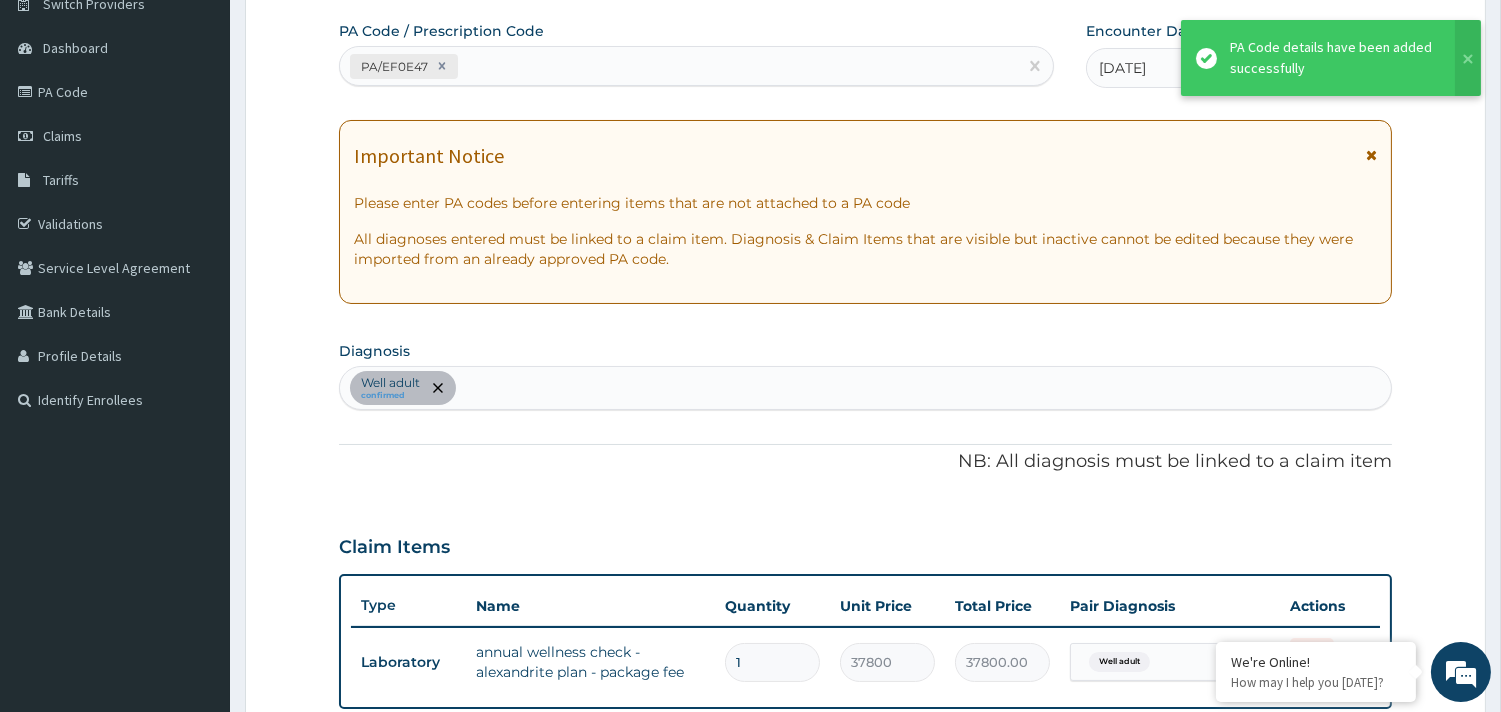 scroll, scrollTop: 633, scrollLeft: 0, axis: vertical 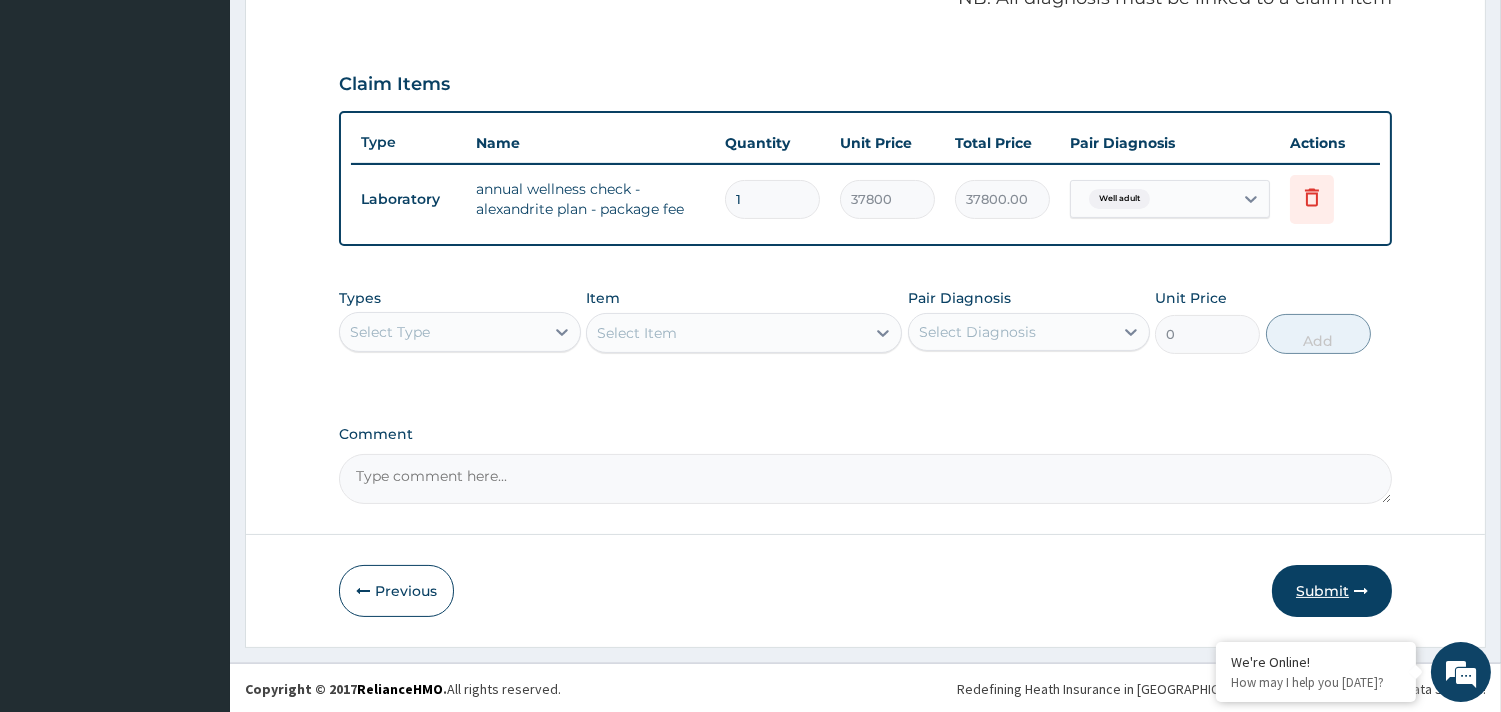 click on "Submit" at bounding box center [1332, 591] 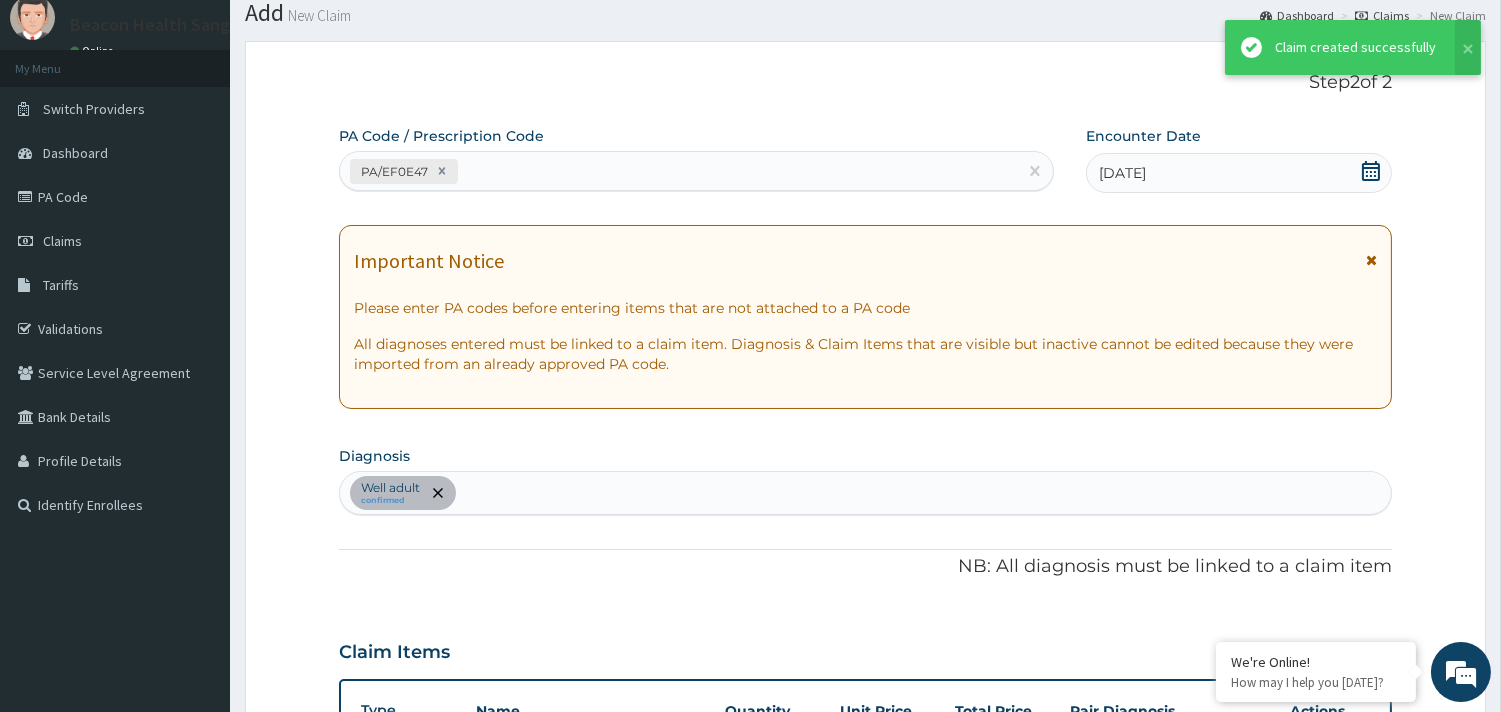 scroll, scrollTop: 633, scrollLeft: 0, axis: vertical 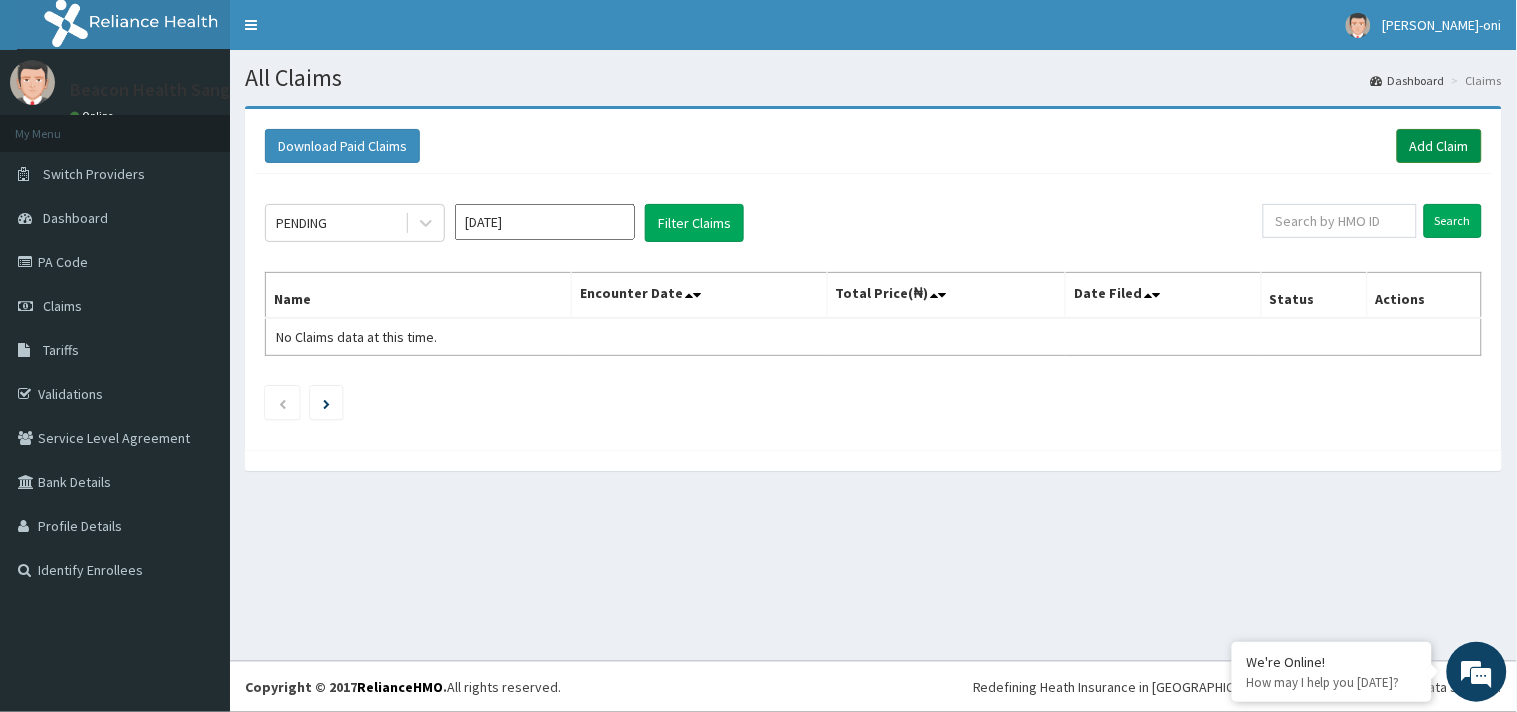 click on "Add Claim" at bounding box center (1439, 146) 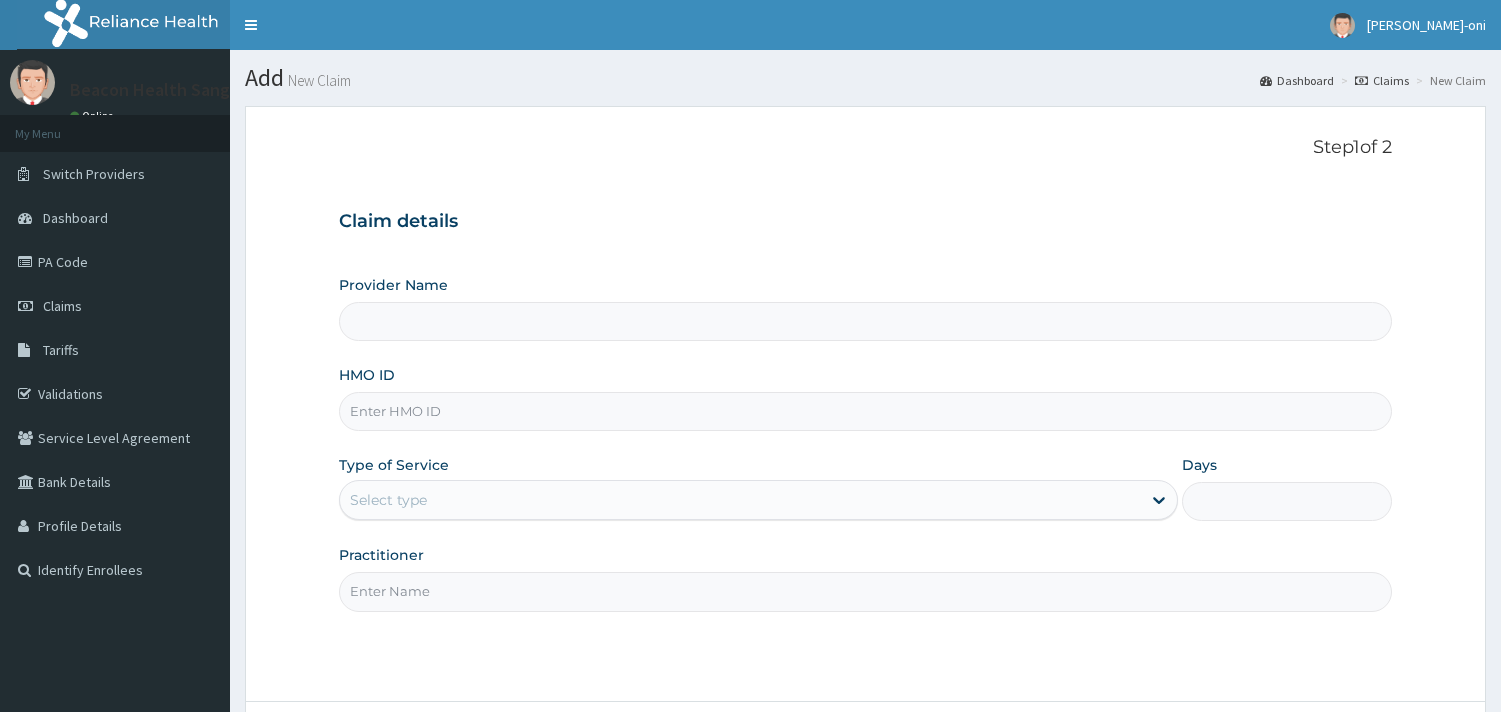 scroll, scrollTop: 0, scrollLeft: 0, axis: both 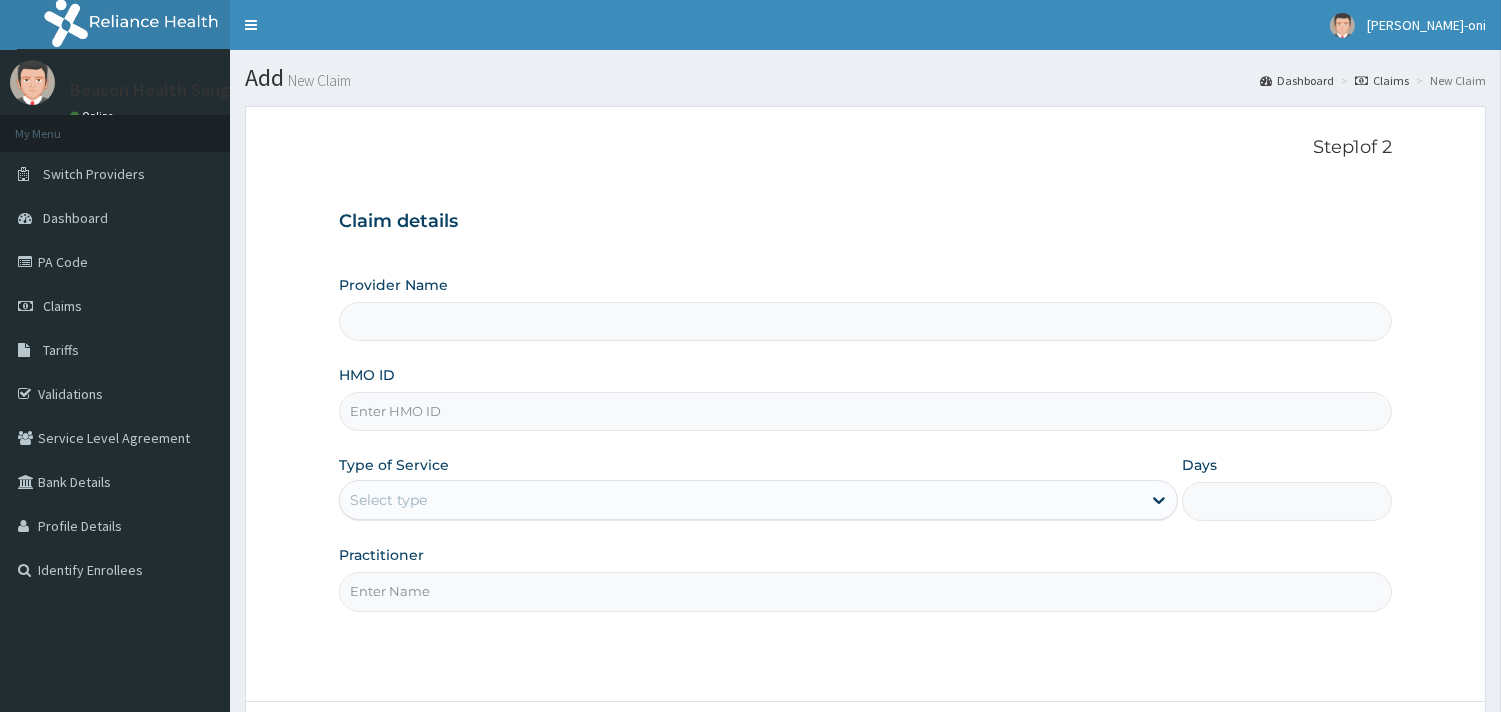 click on "HMO ID" at bounding box center [865, 411] 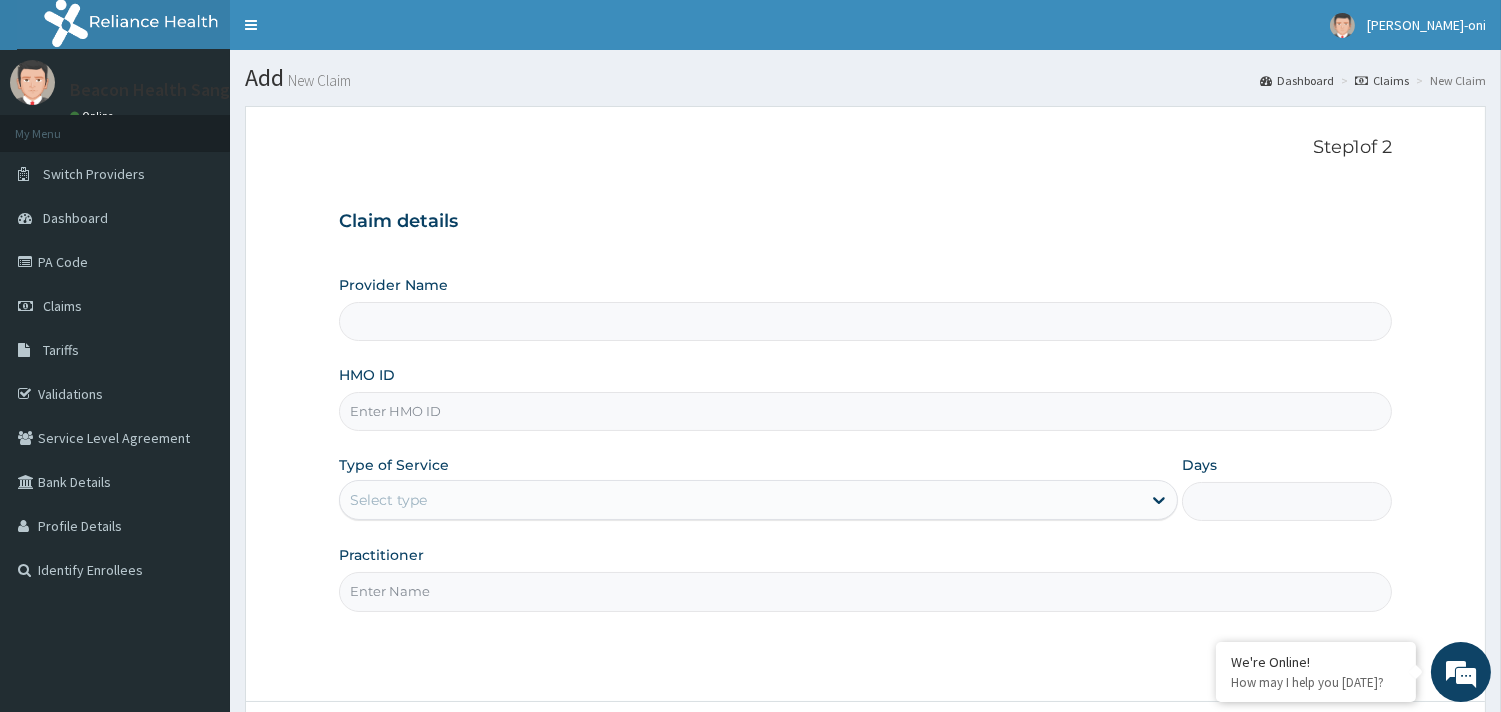 paste on "BPS/10001/A" 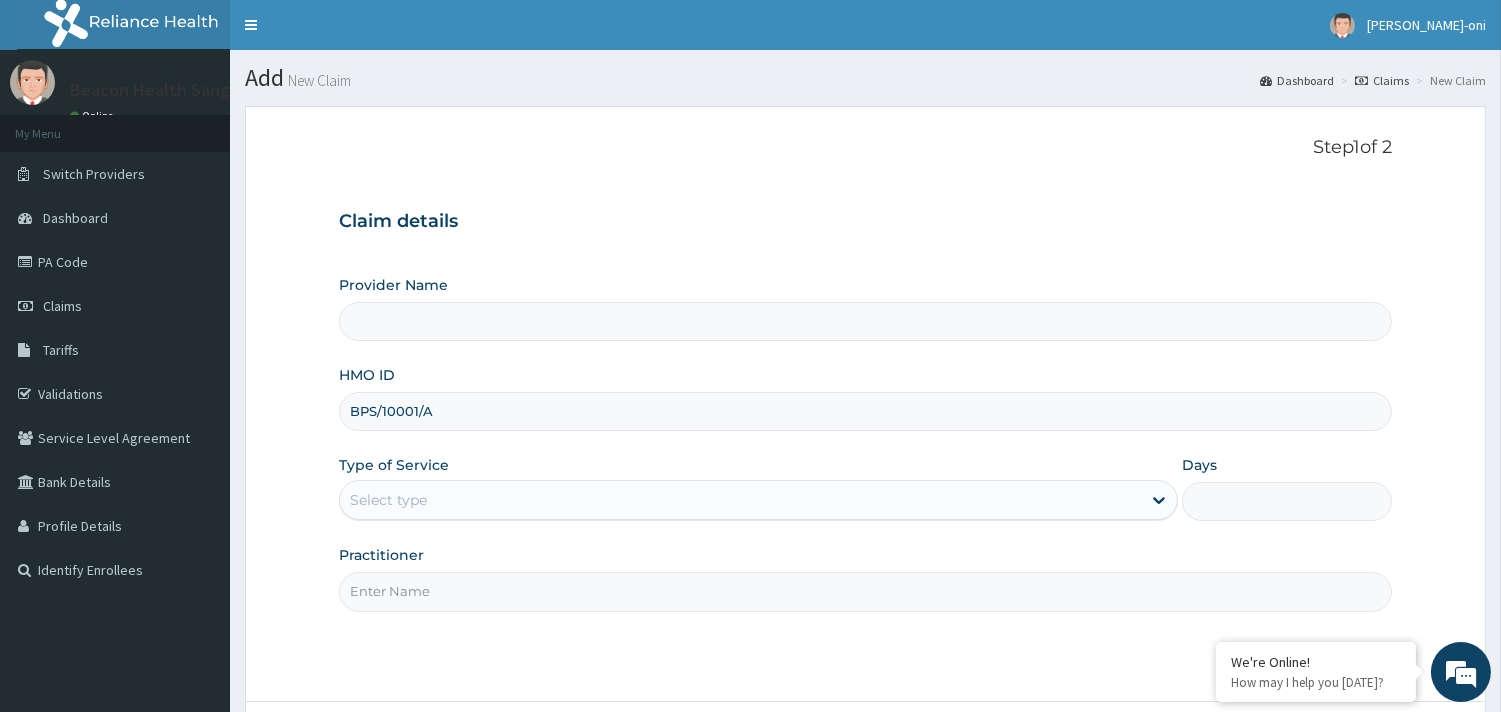 type on "BPS/10001/A" 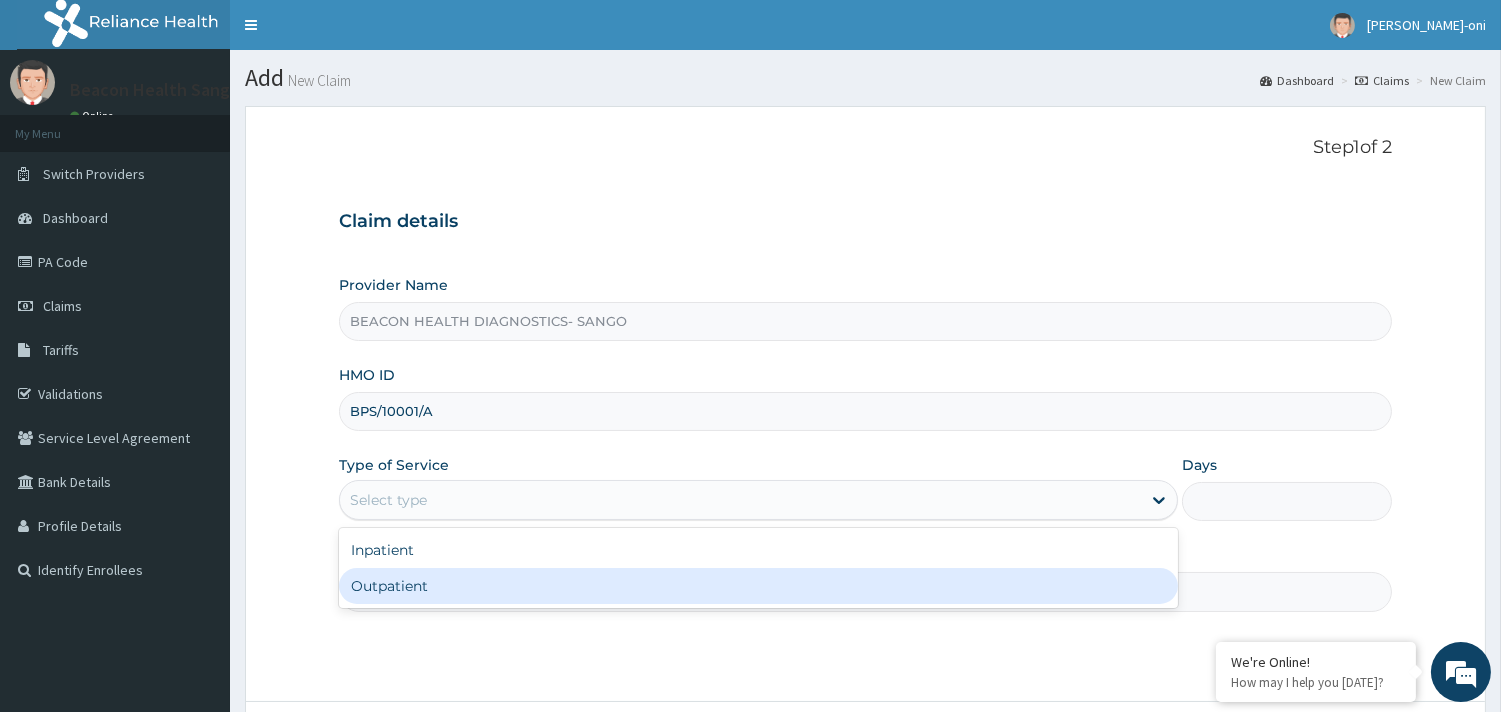 click on "Outpatient" at bounding box center (758, 586) 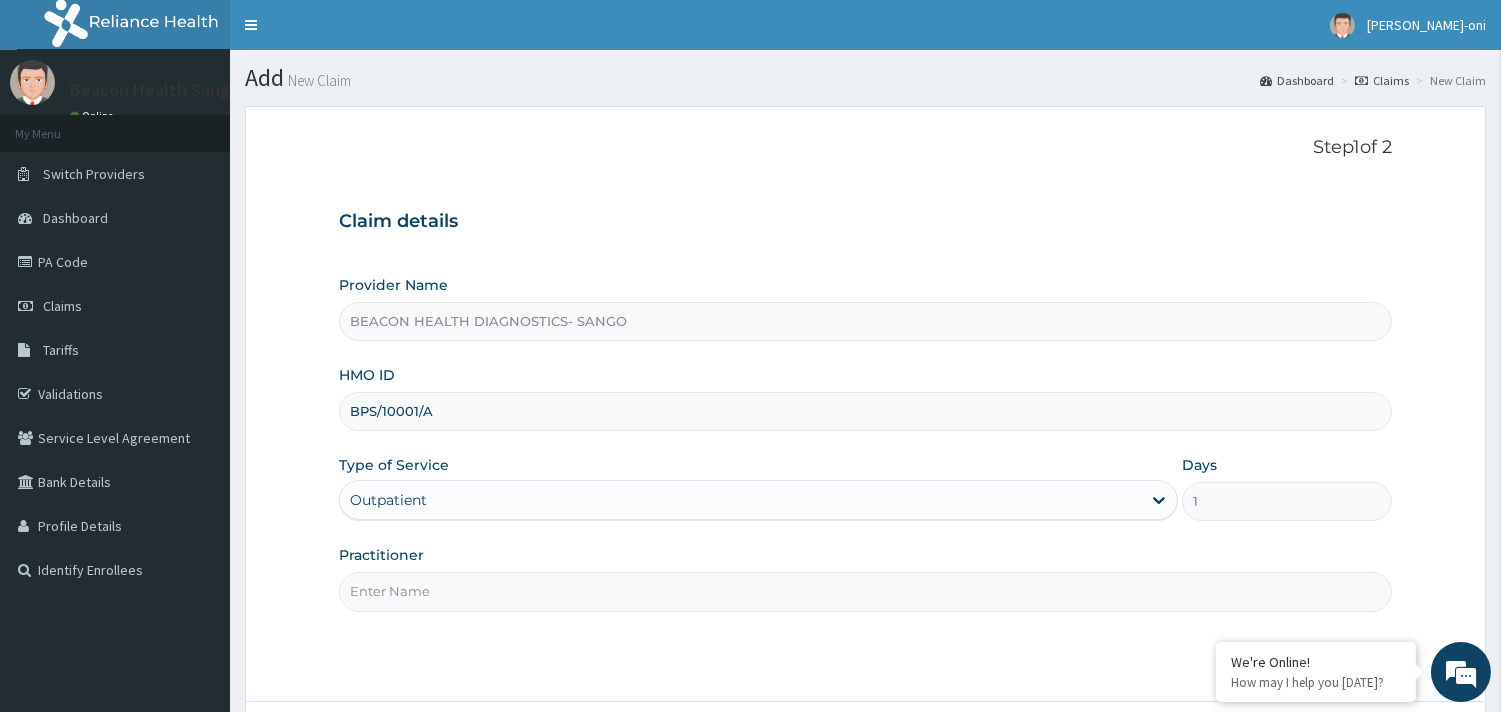 scroll, scrollTop: 0, scrollLeft: 0, axis: both 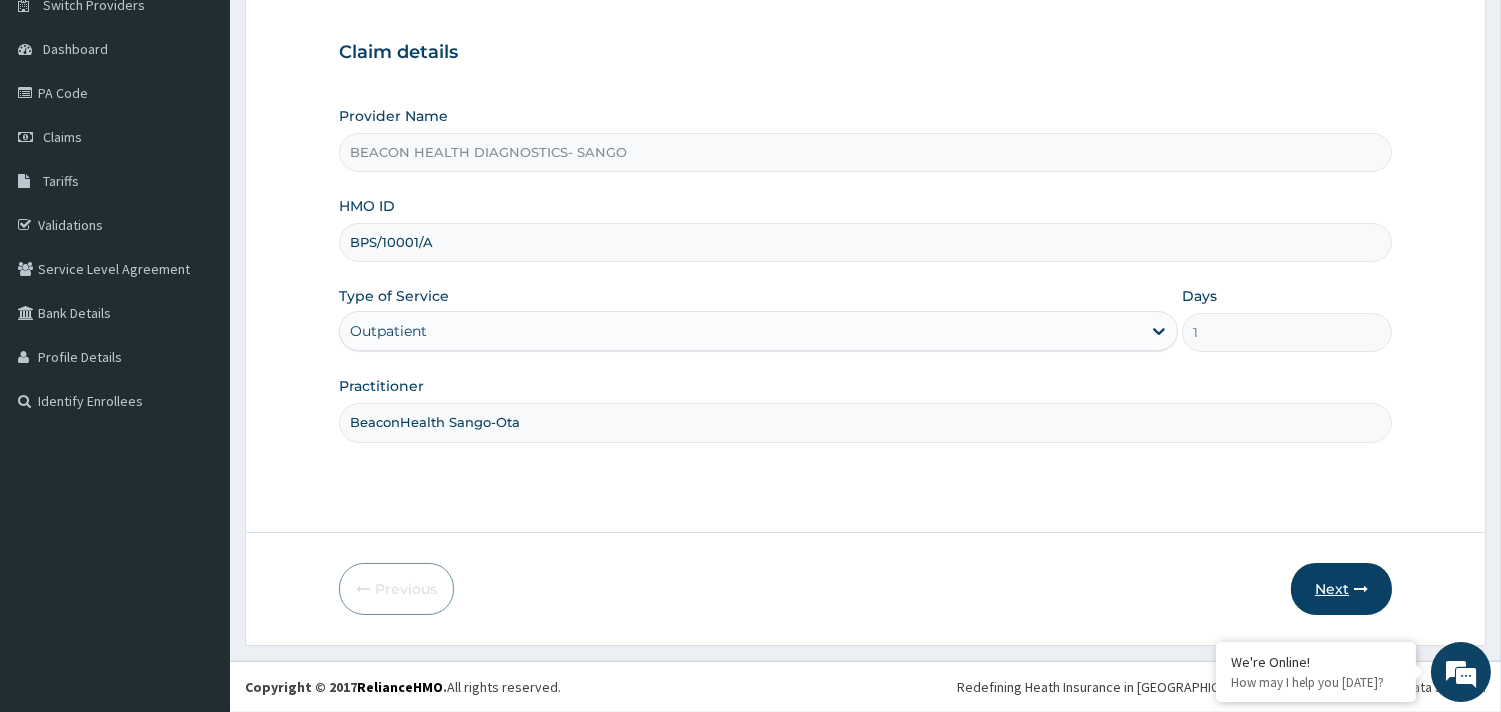 type on "BeaconHealth Sango-Ota" 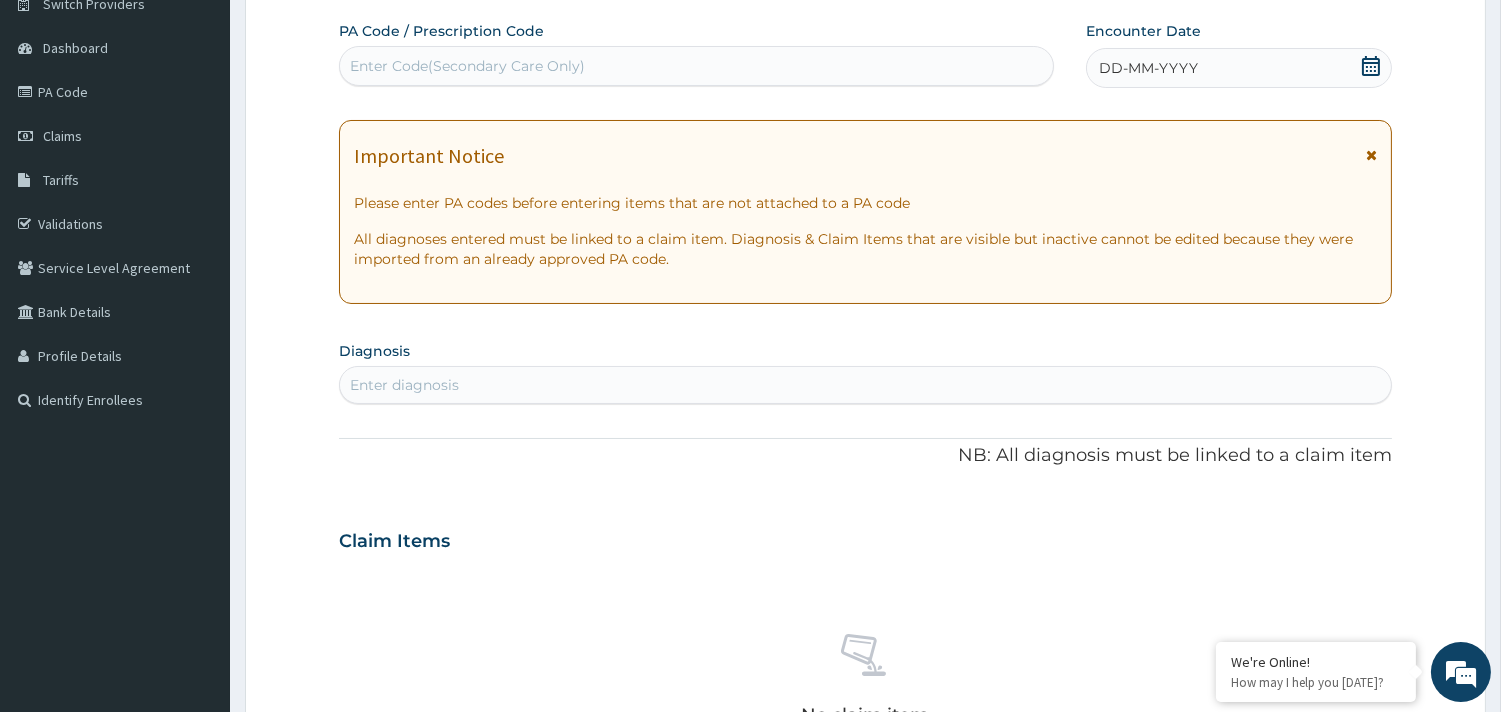 click on "Enter Code(Secondary Care Only)" at bounding box center (696, 66) 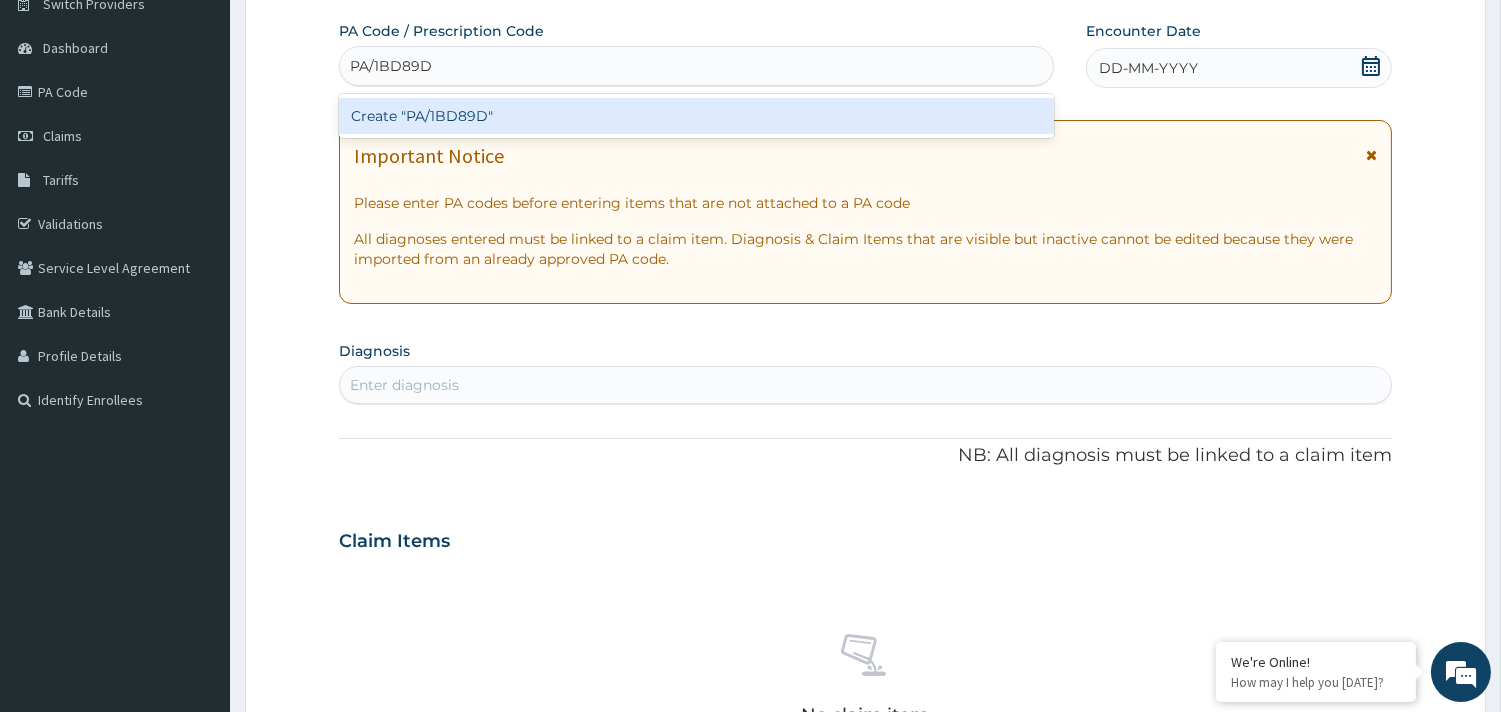 click on "Create "PA/1BD89D"" at bounding box center [696, 116] 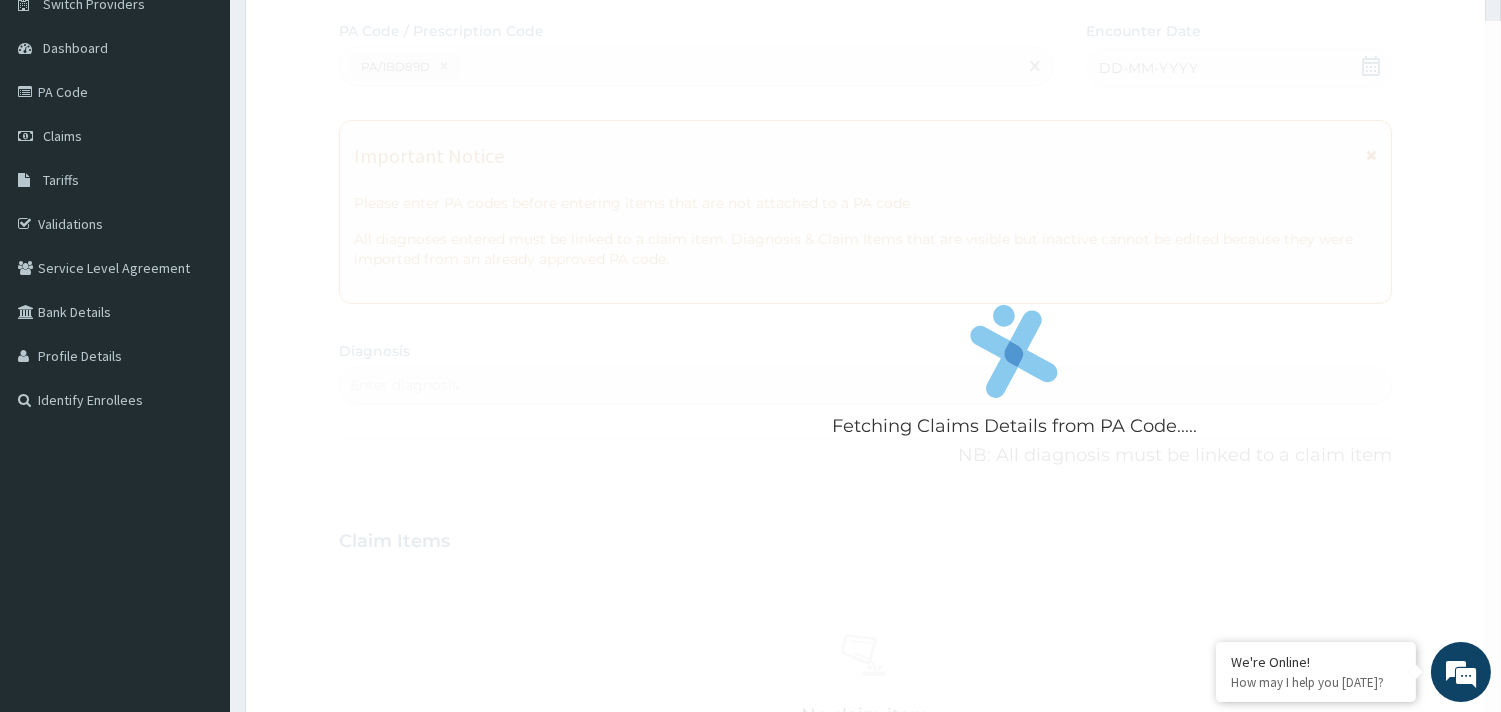 scroll, scrollTop: 724, scrollLeft: 0, axis: vertical 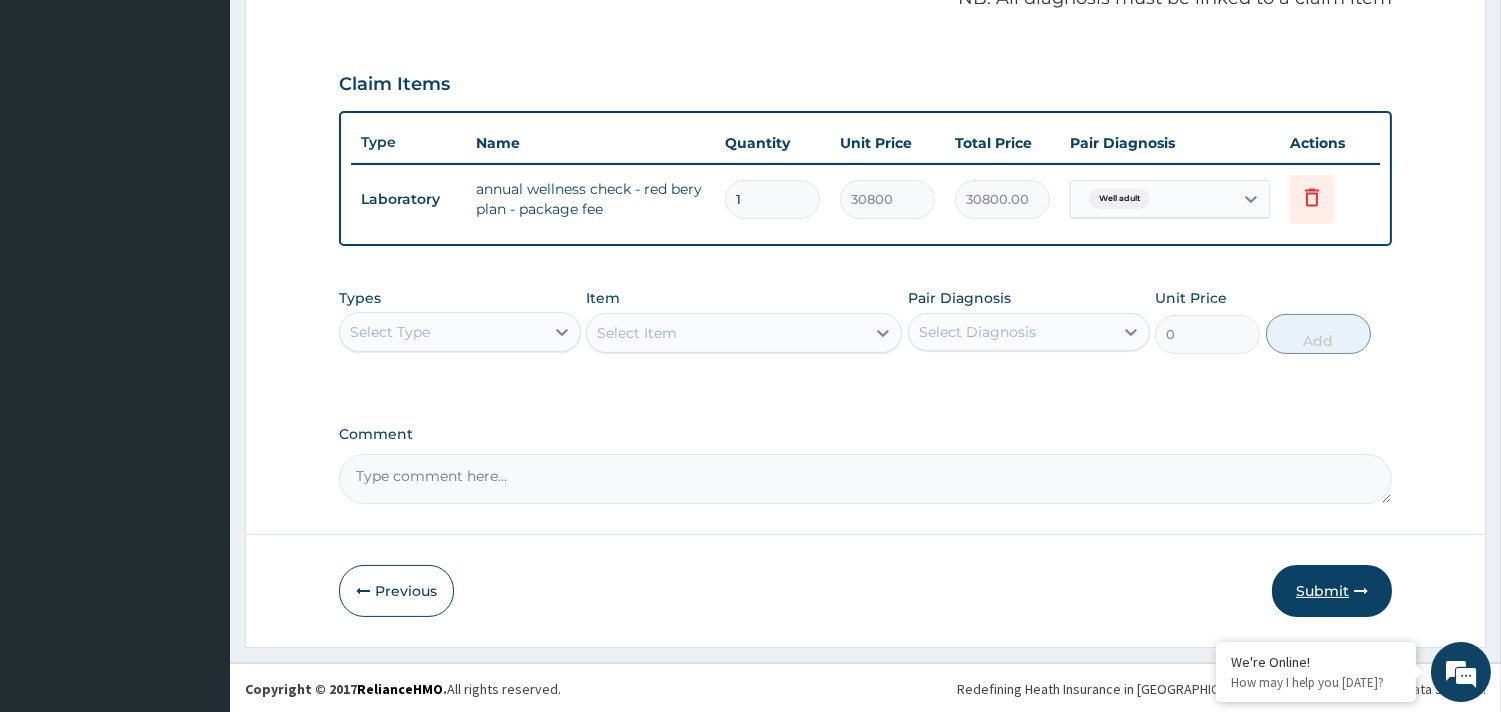 click at bounding box center (1361, 591) 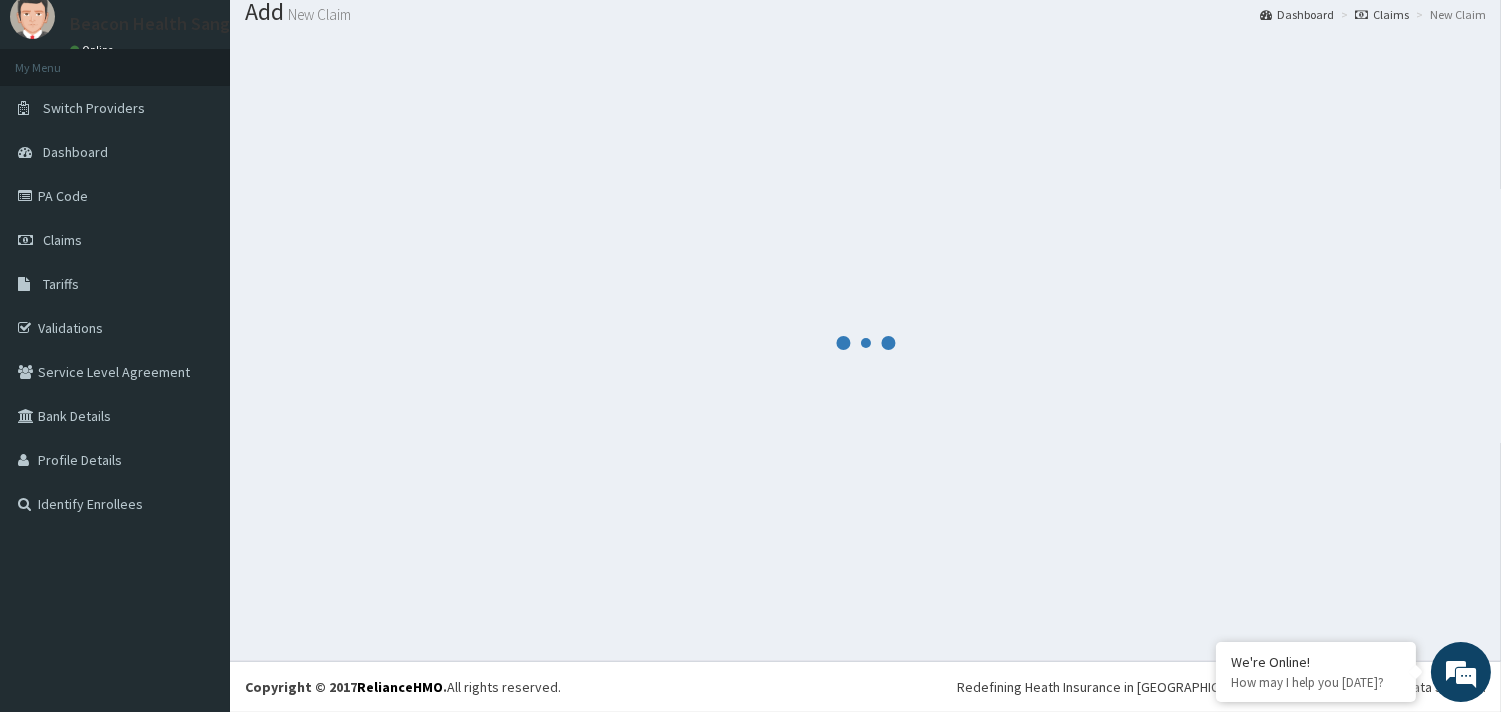 scroll, scrollTop: 65, scrollLeft: 0, axis: vertical 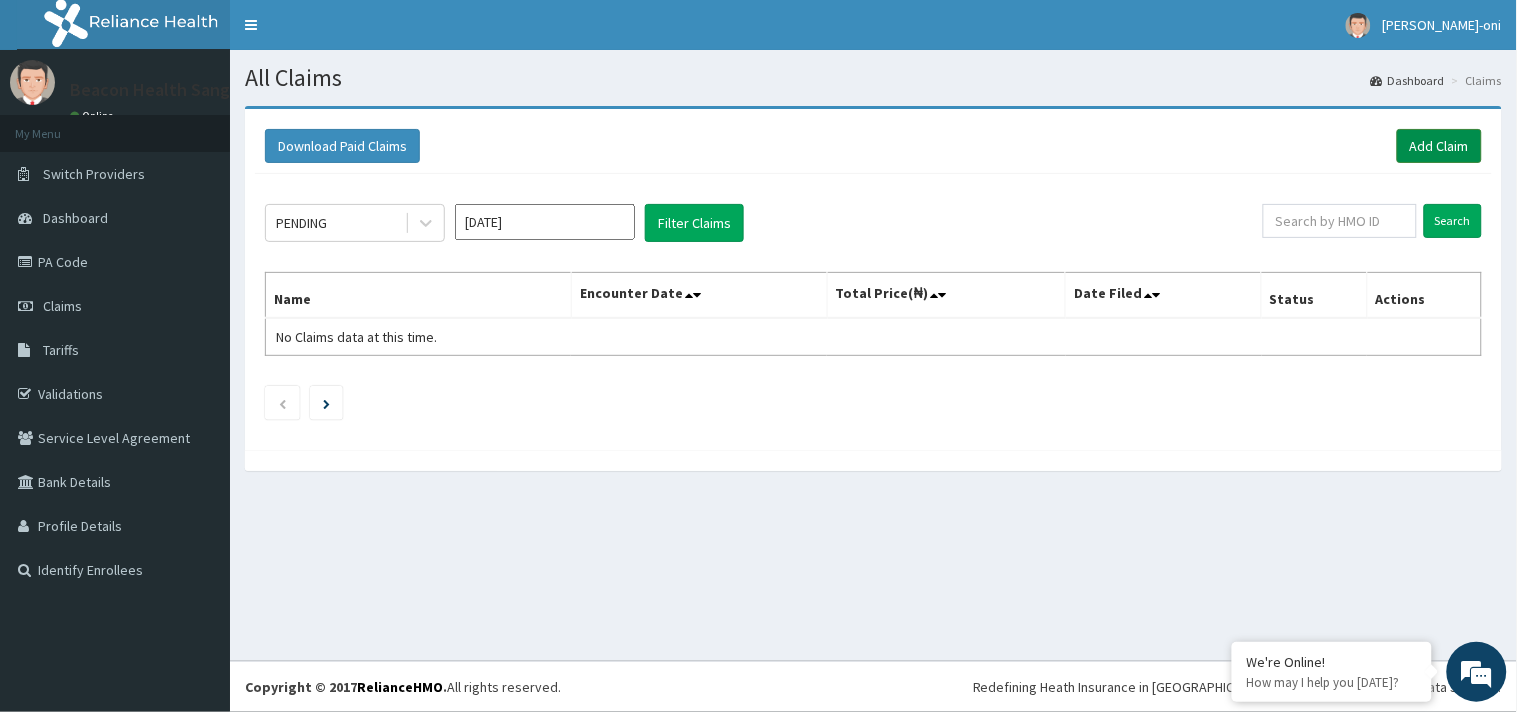 click on "Add Claim" at bounding box center [1439, 146] 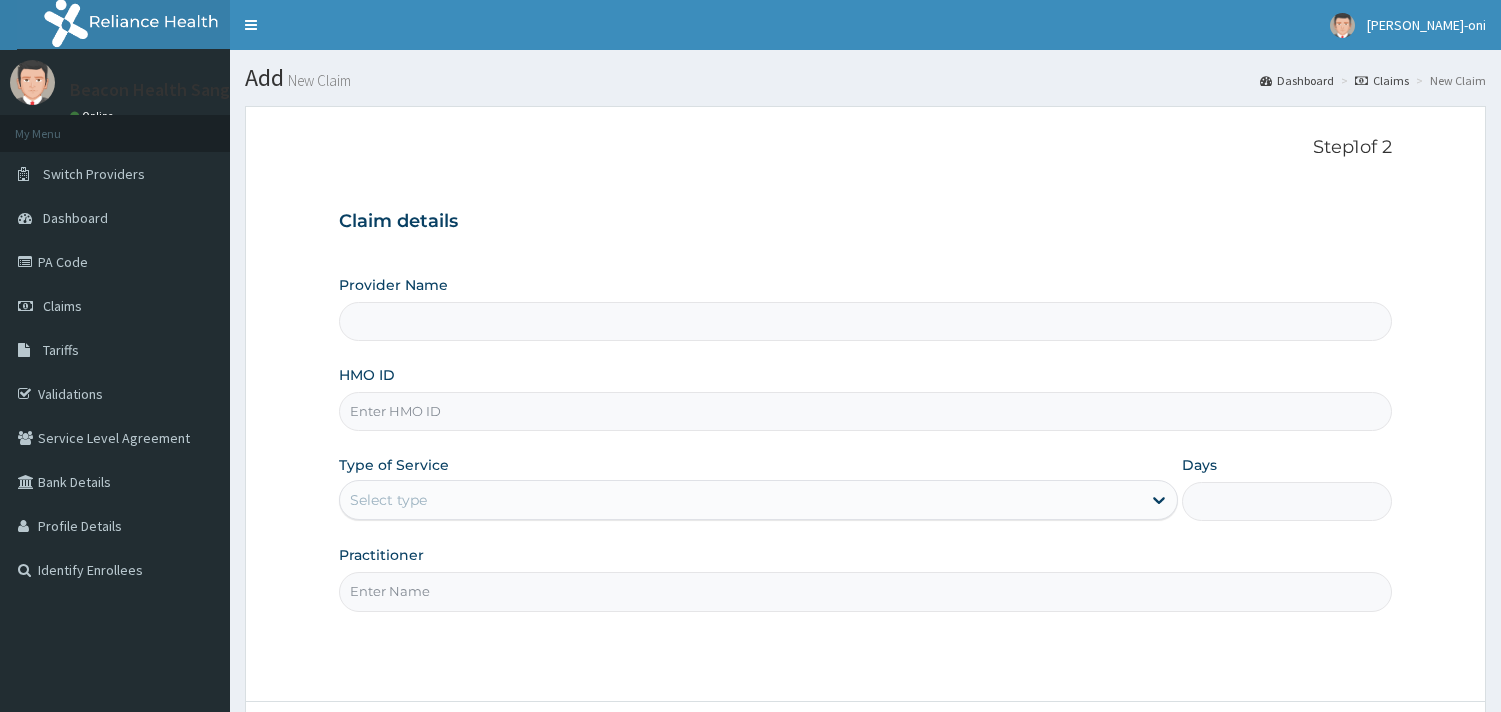 type on "soa/10032/a" 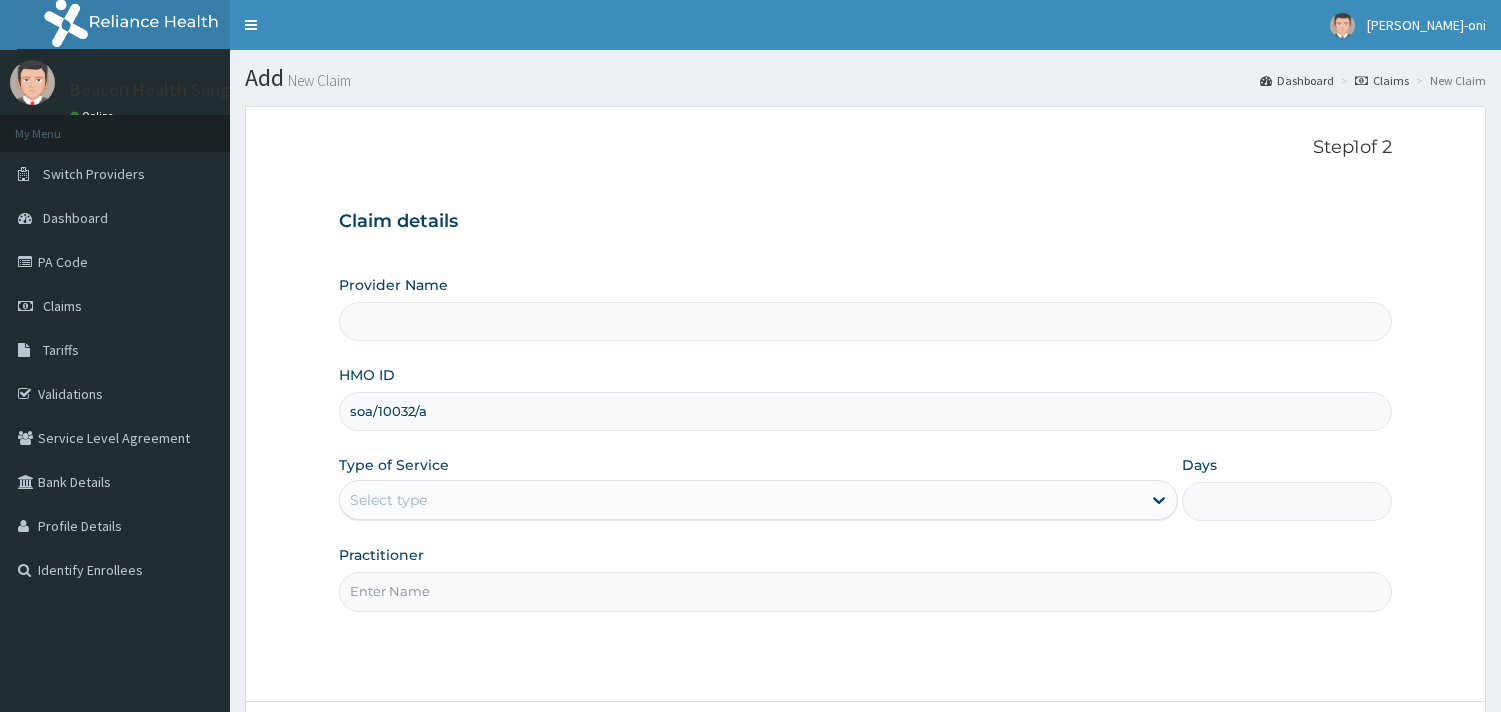 scroll, scrollTop: 0, scrollLeft: 0, axis: both 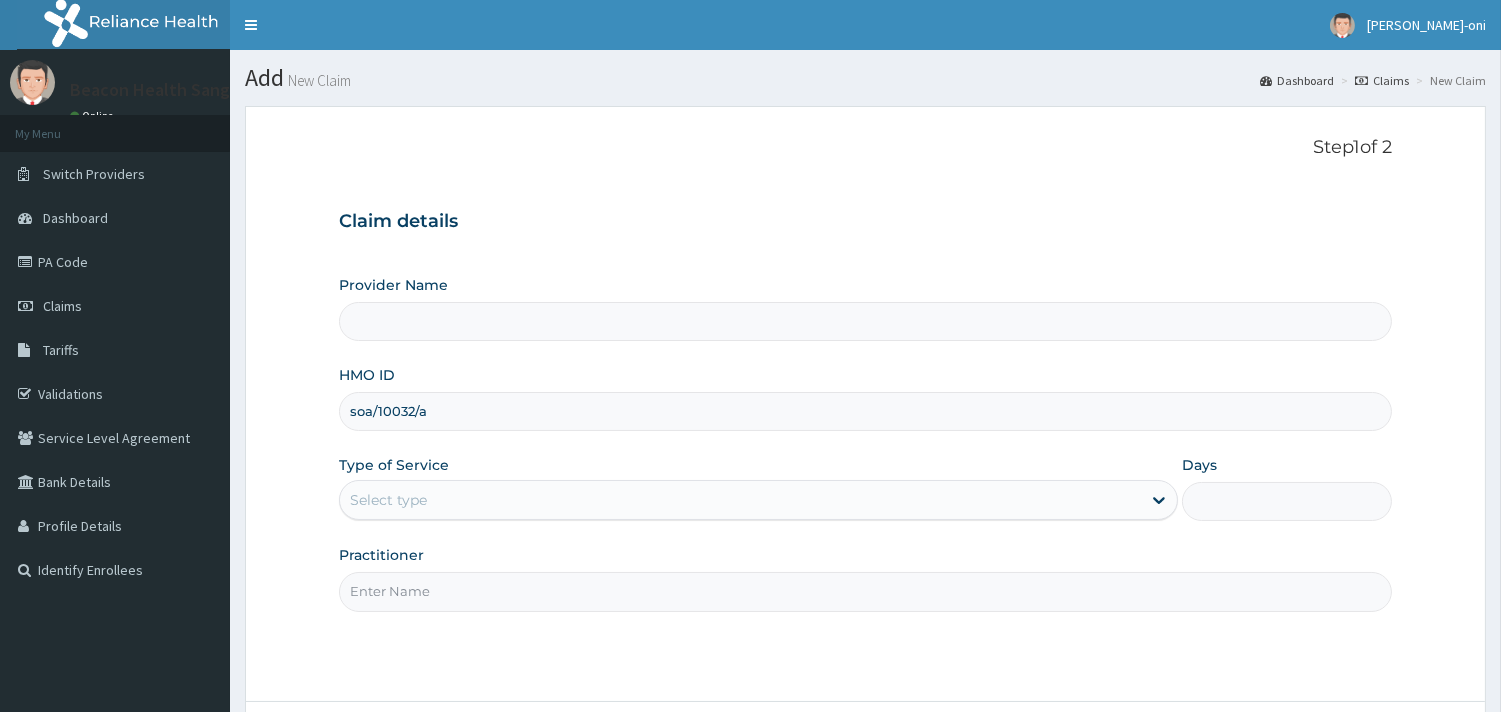 type on "BEACON HEALTH DIAGNOSTICS- SANGO" 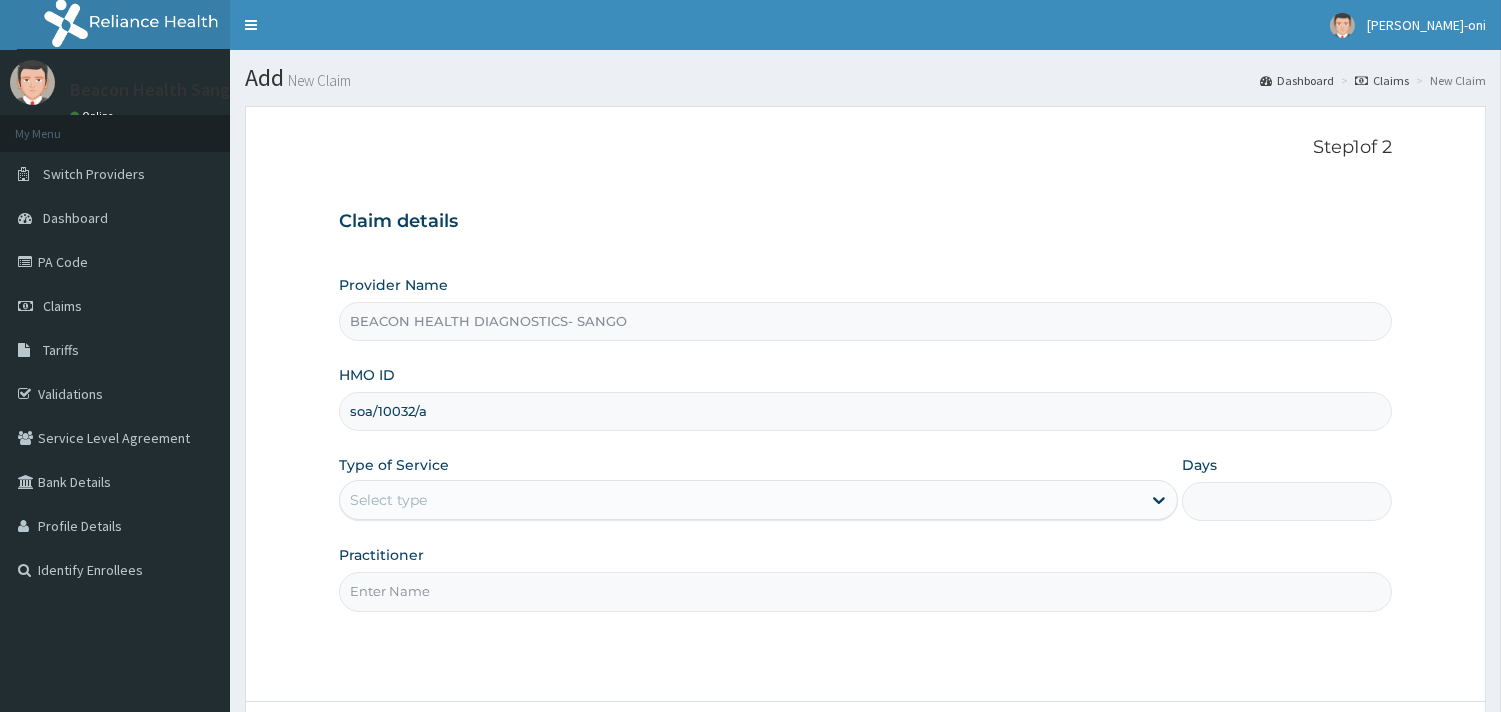 type on "soa/10032/a" 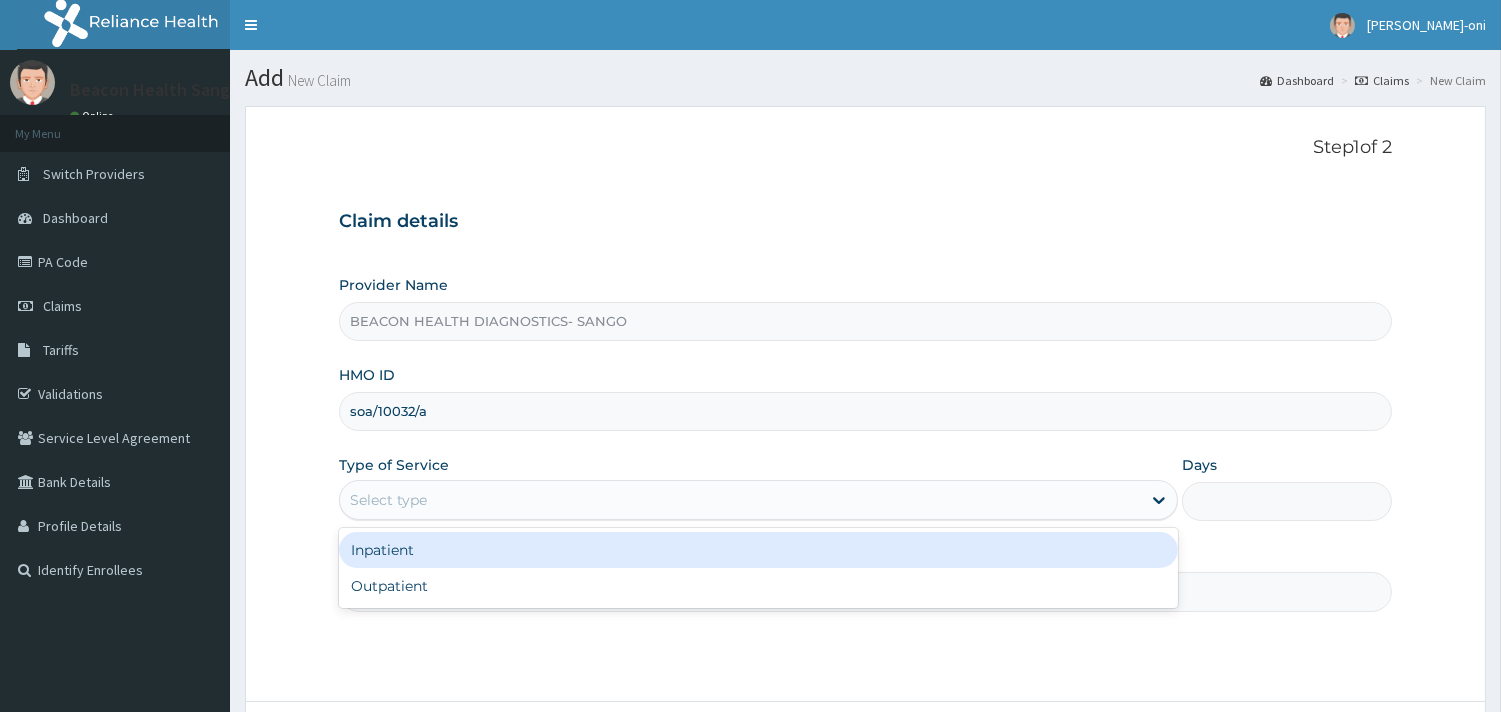 click on "Select type" at bounding box center [740, 500] 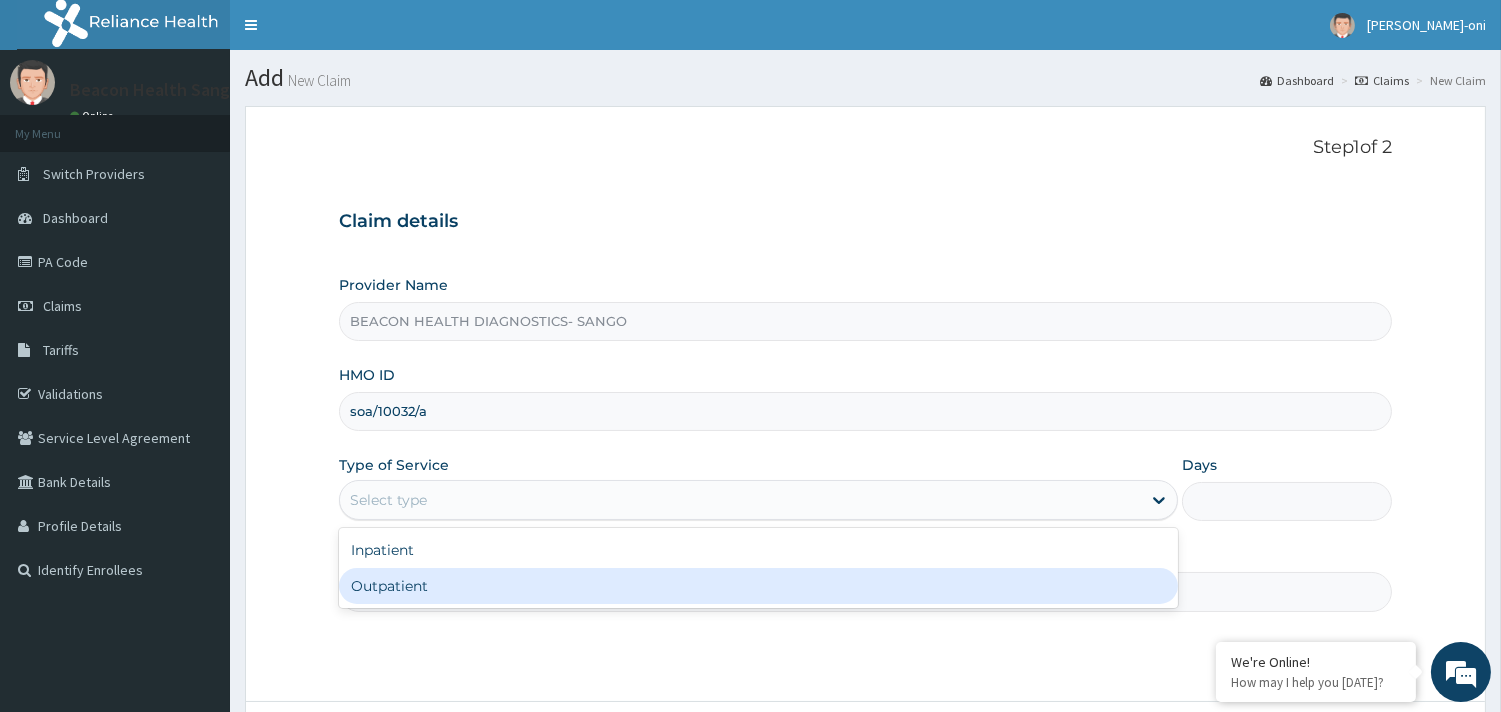 click on "Outpatient" at bounding box center (758, 586) 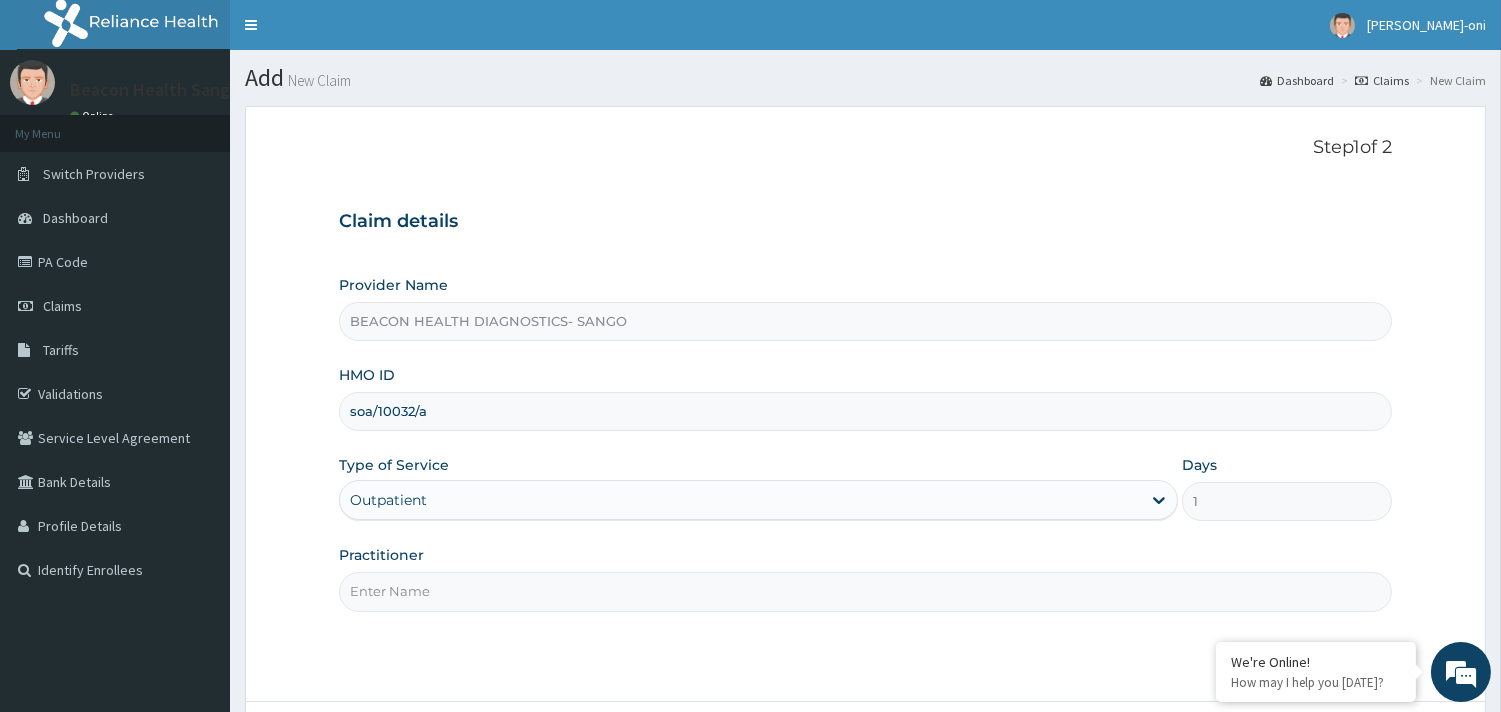 scroll, scrollTop: 0, scrollLeft: 0, axis: both 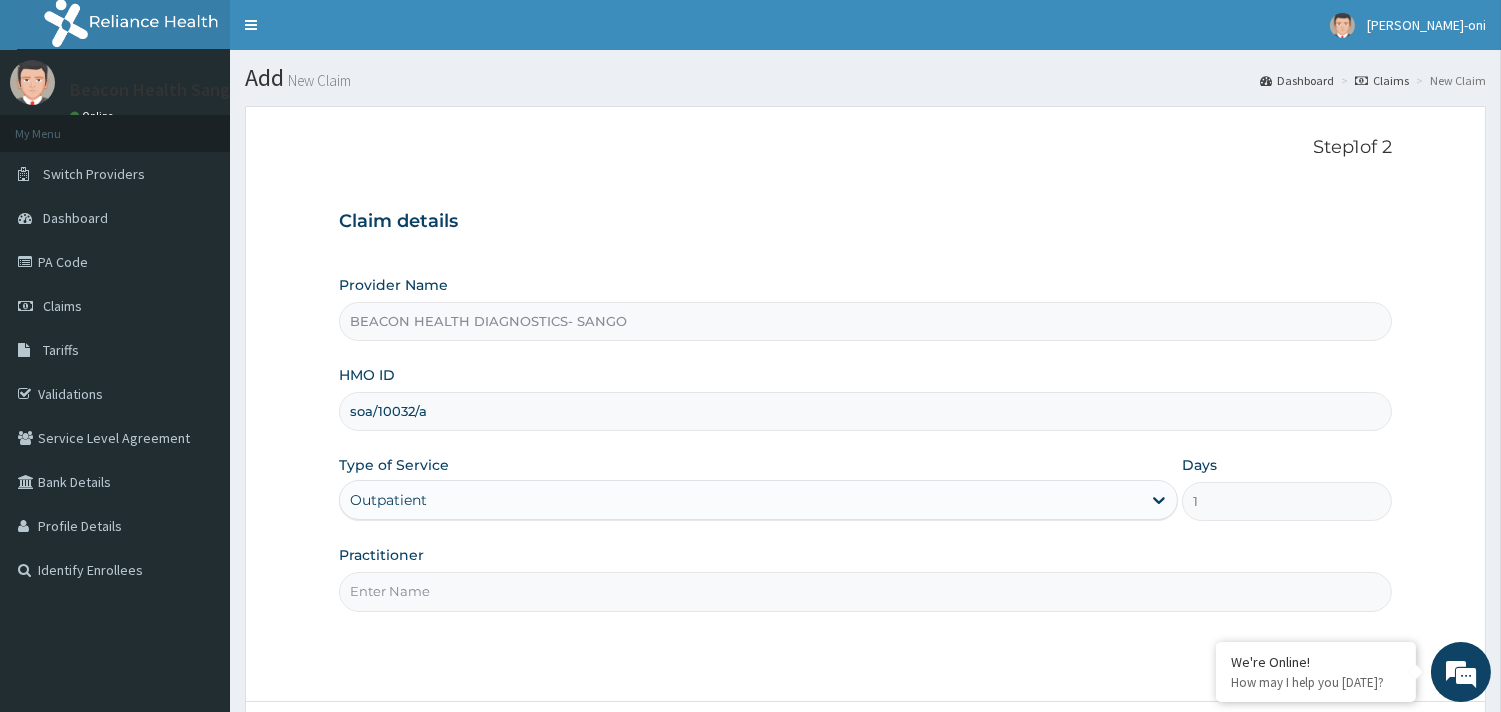 click on "Practitioner" at bounding box center (865, 591) 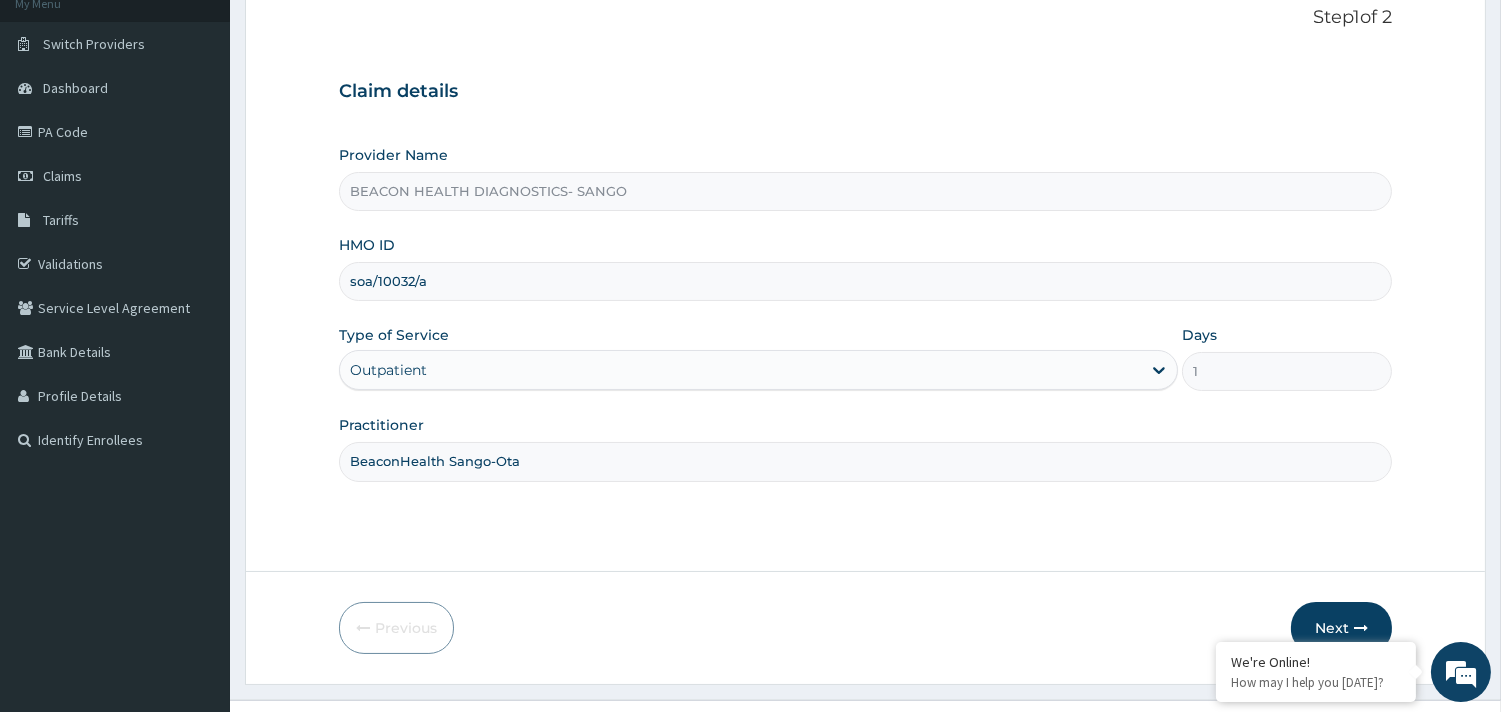 scroll, scrollTop: 170, scrollLeft: 0, axis: vertical 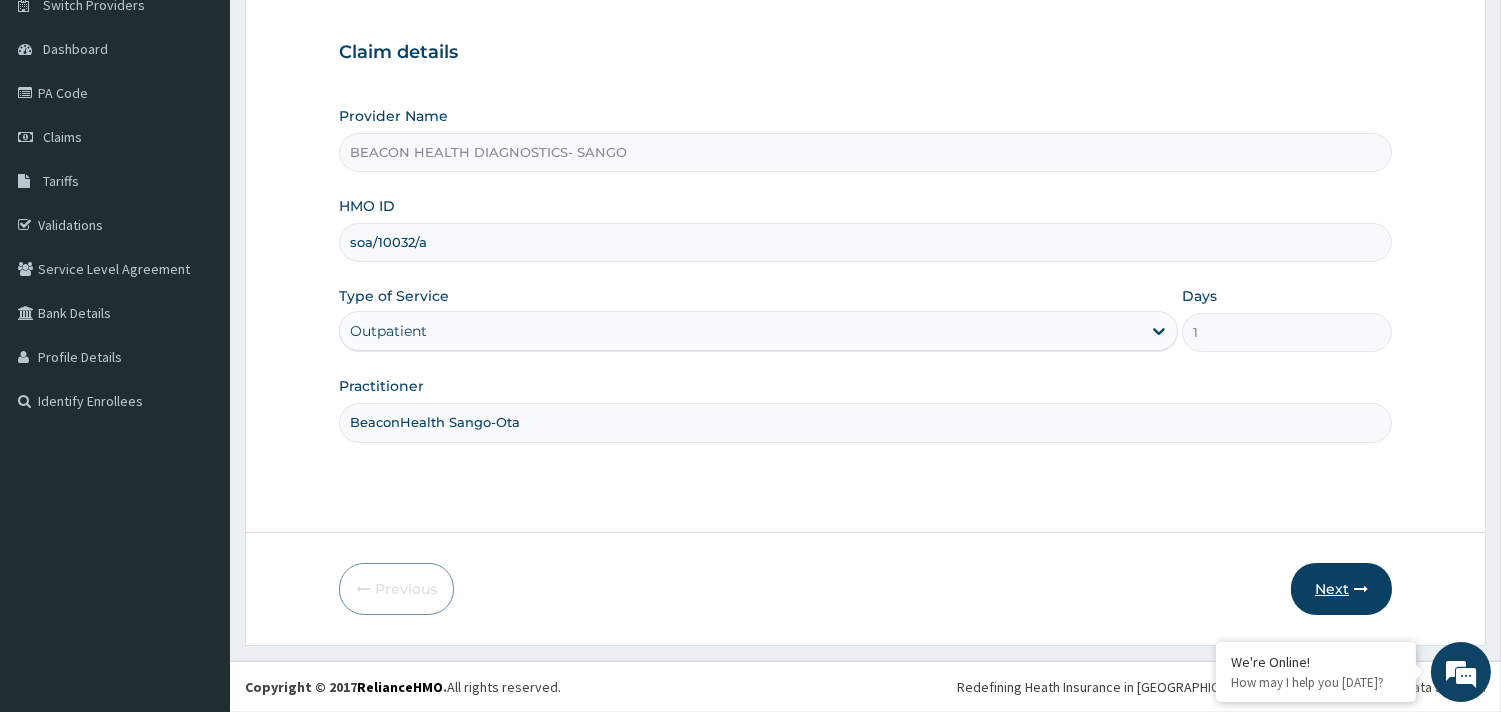 type on "BeaconHealth Sango-Ota" 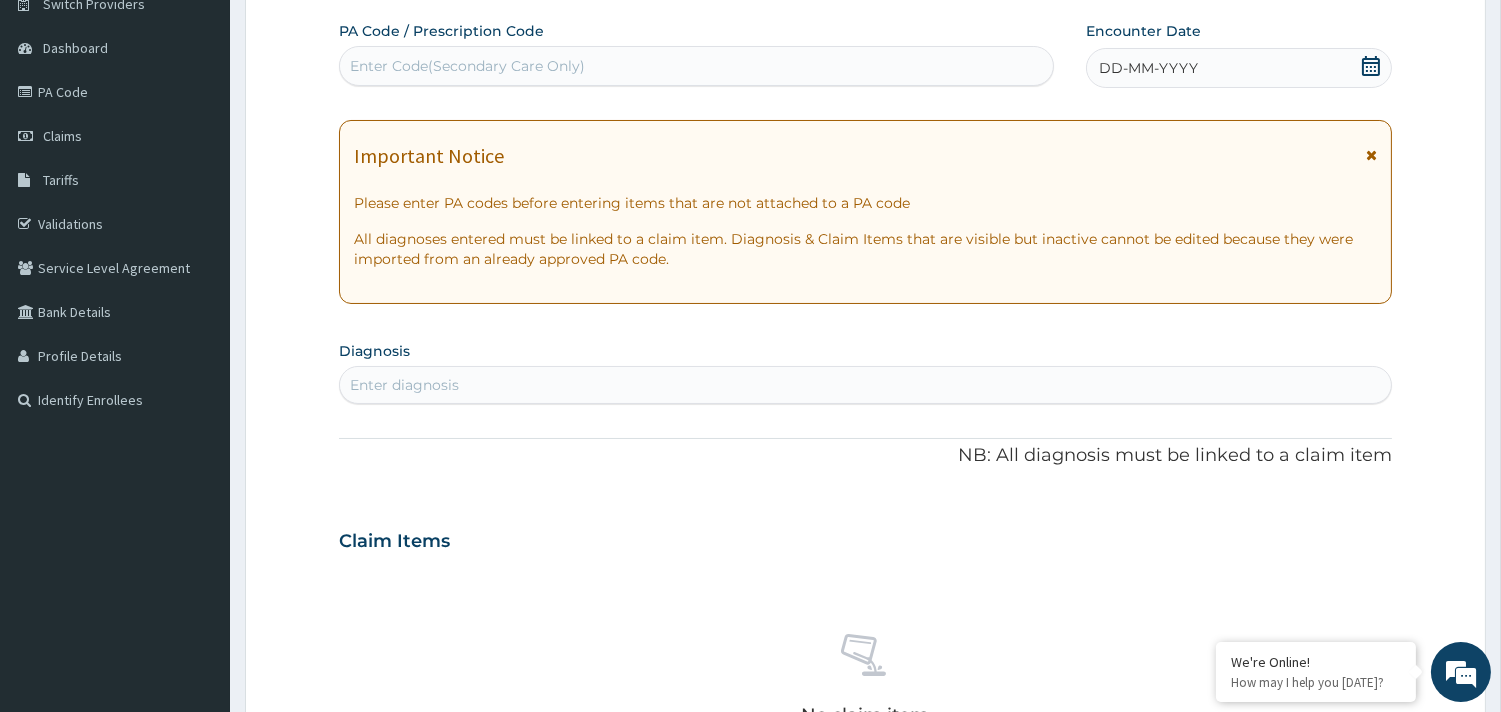 click on "Enter Code(Secondary Care Only)" at bounding box center [696, 66] 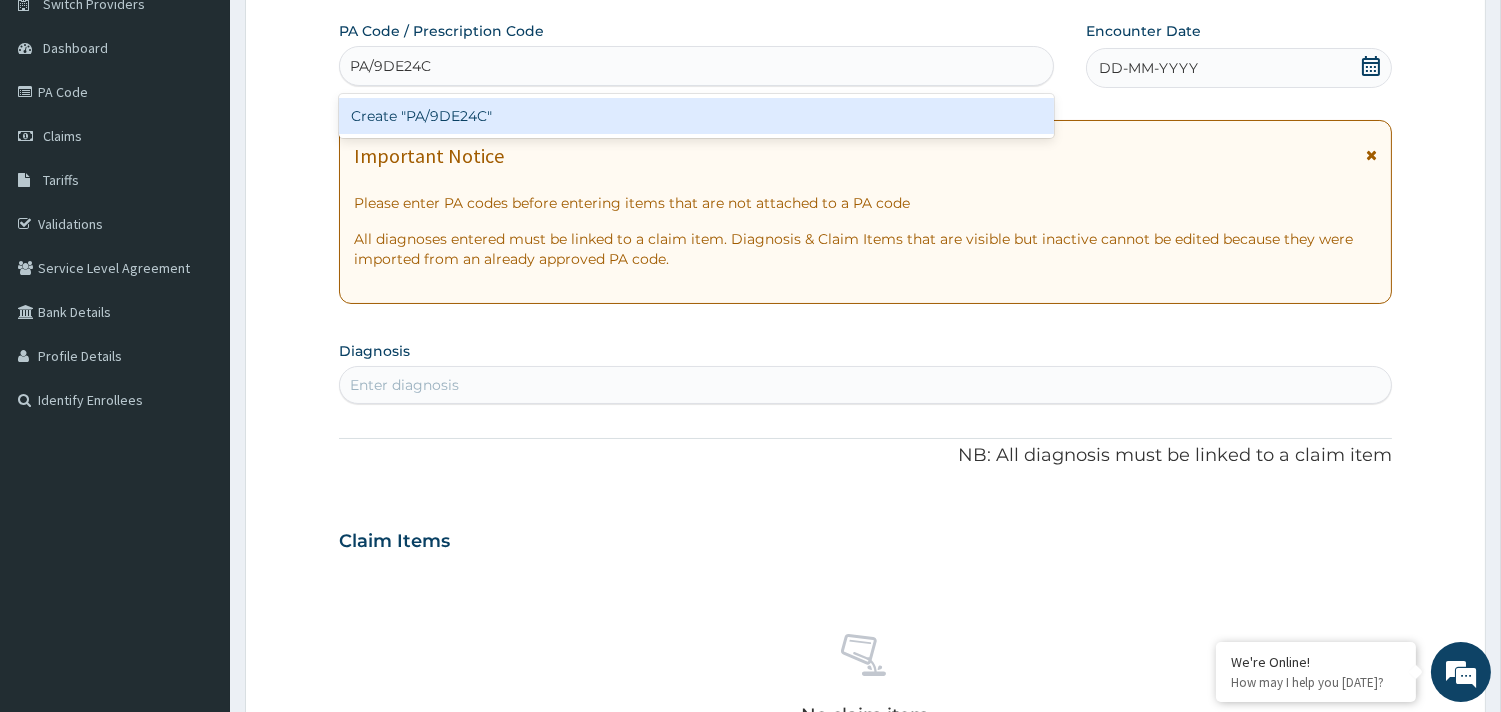 click on "Create "PA/9DE24C"" at bounding box center [696, 116] 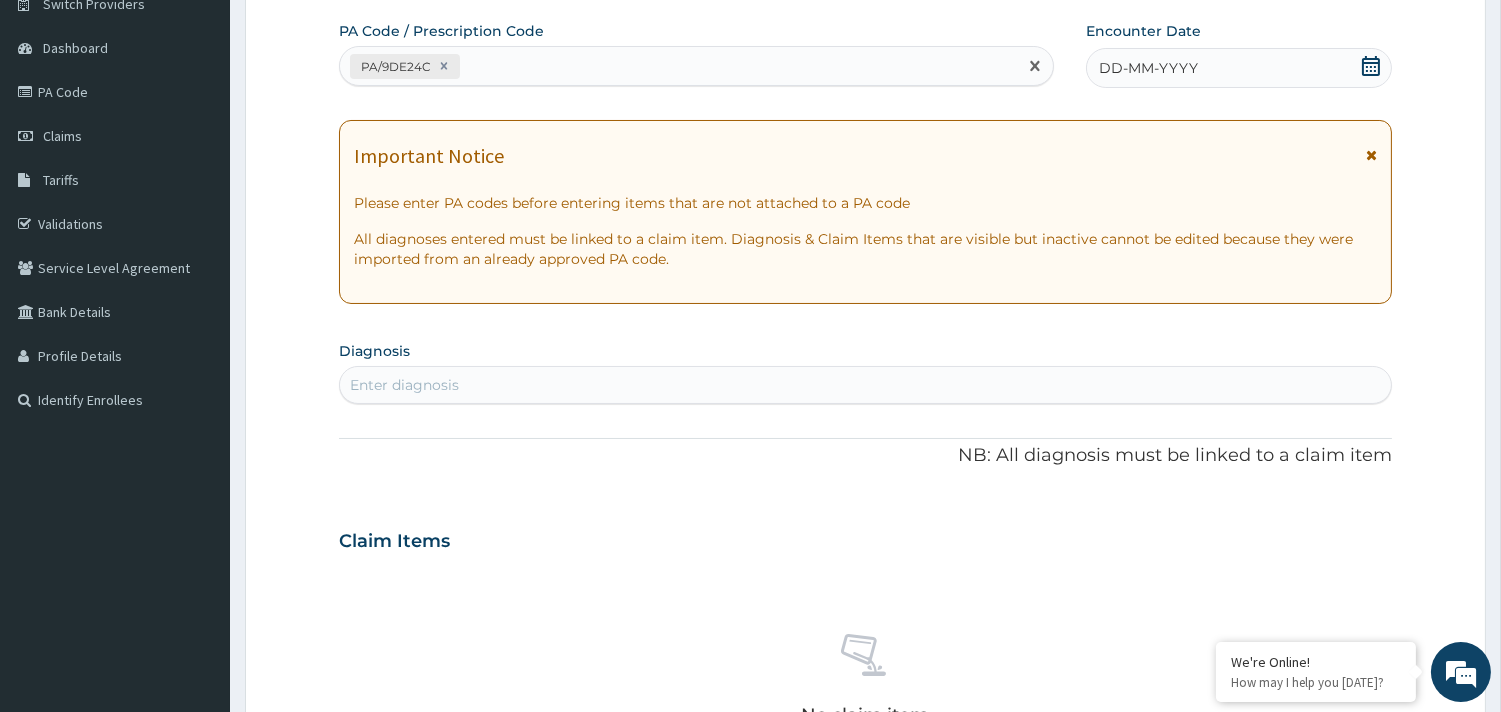 scroll, scrollTop: 724, scrollLeft: 0, axis: vertical 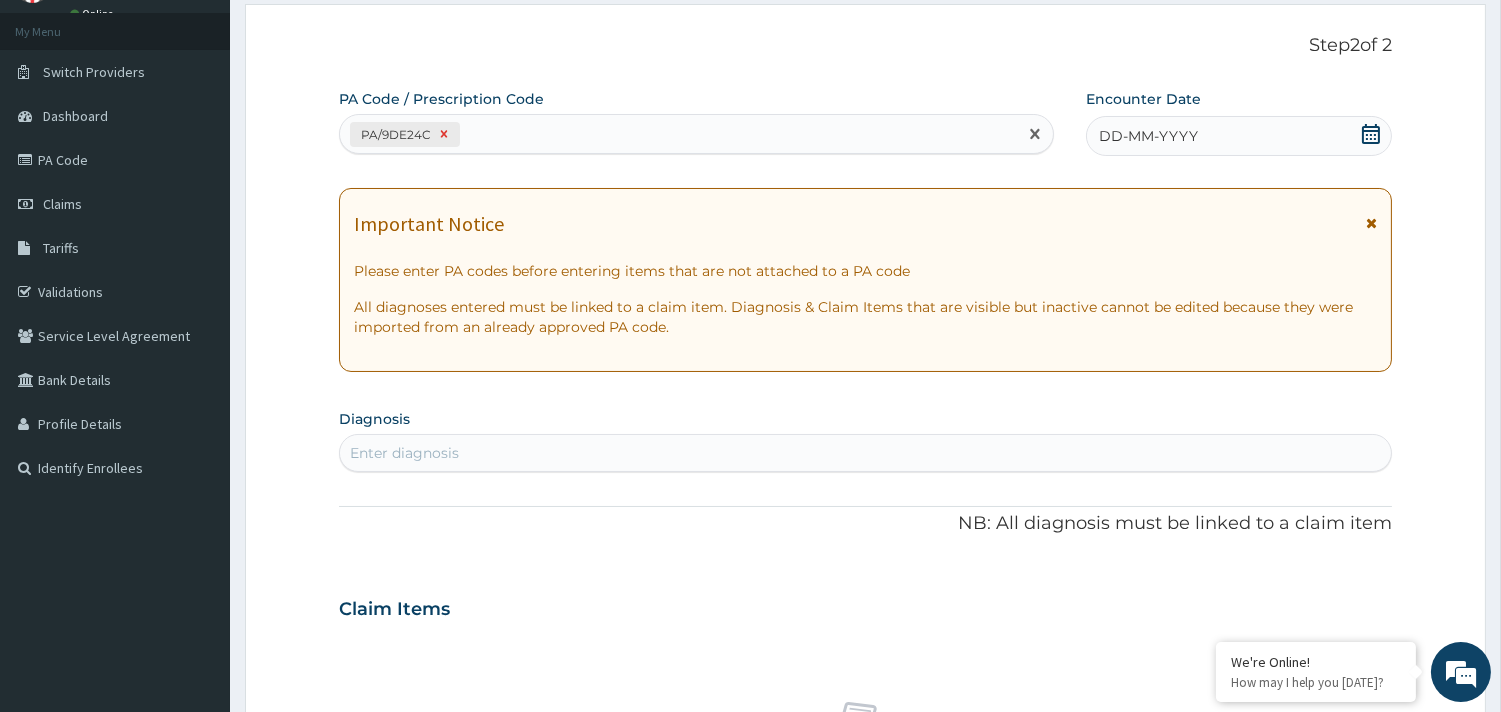 click at bounding box center [444, 134] 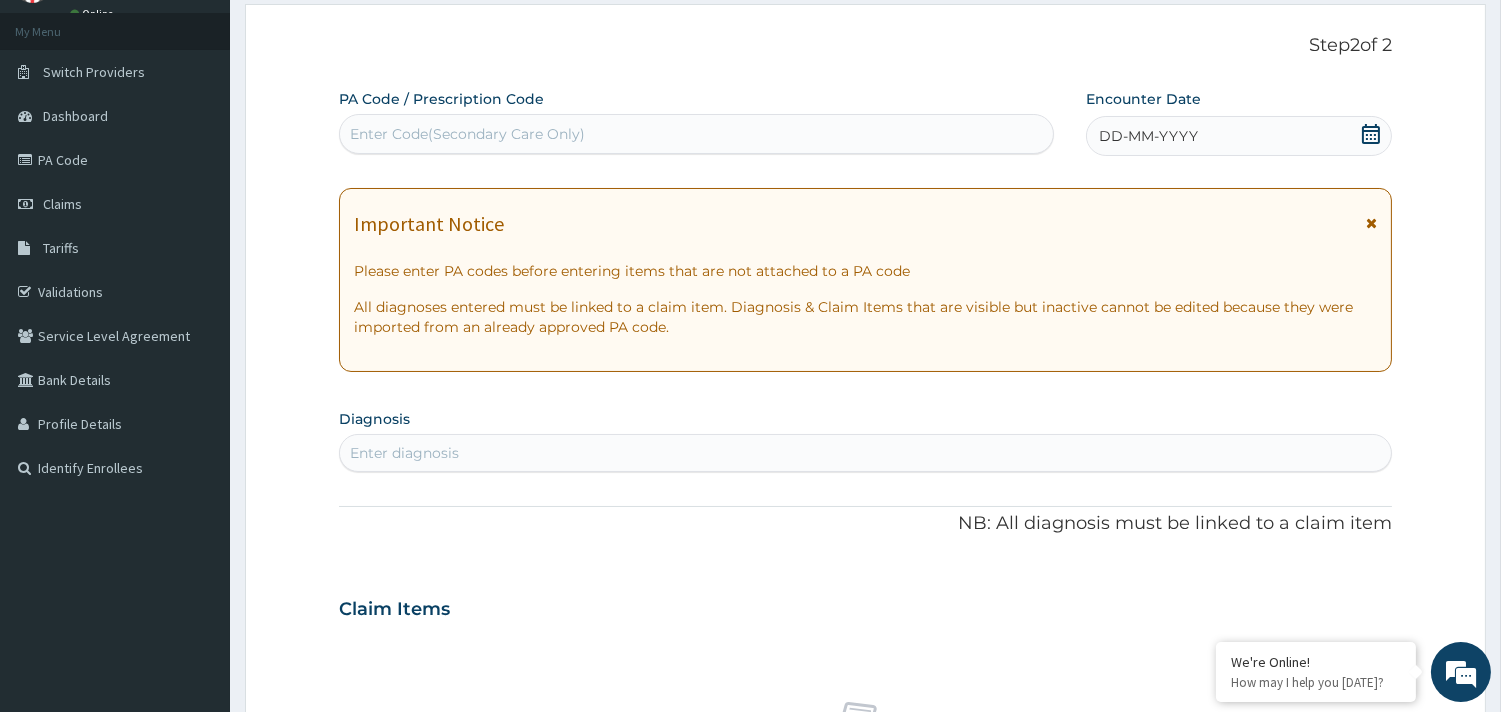 paste on "PA/9DE24C" 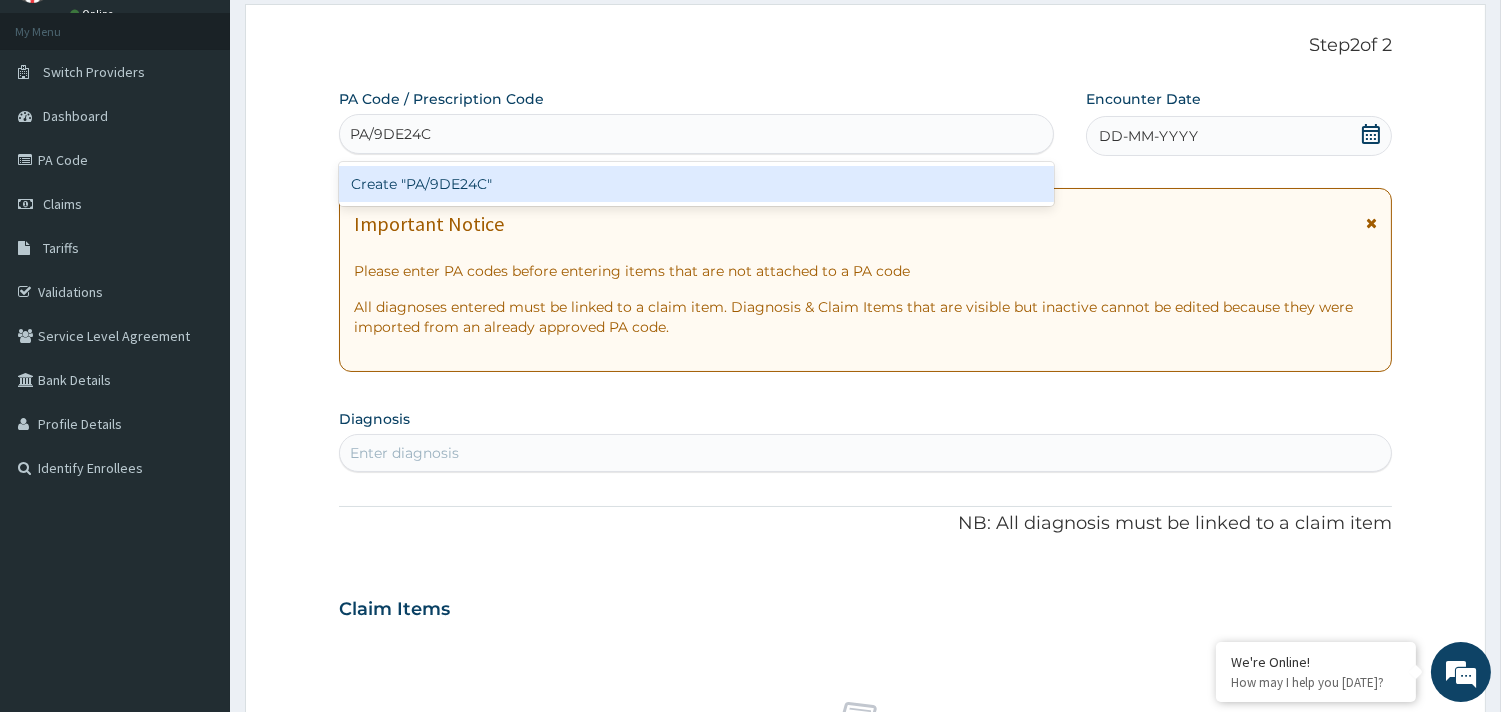click on "Create "PA/9DE24C"" at bounding box center (696, 184) 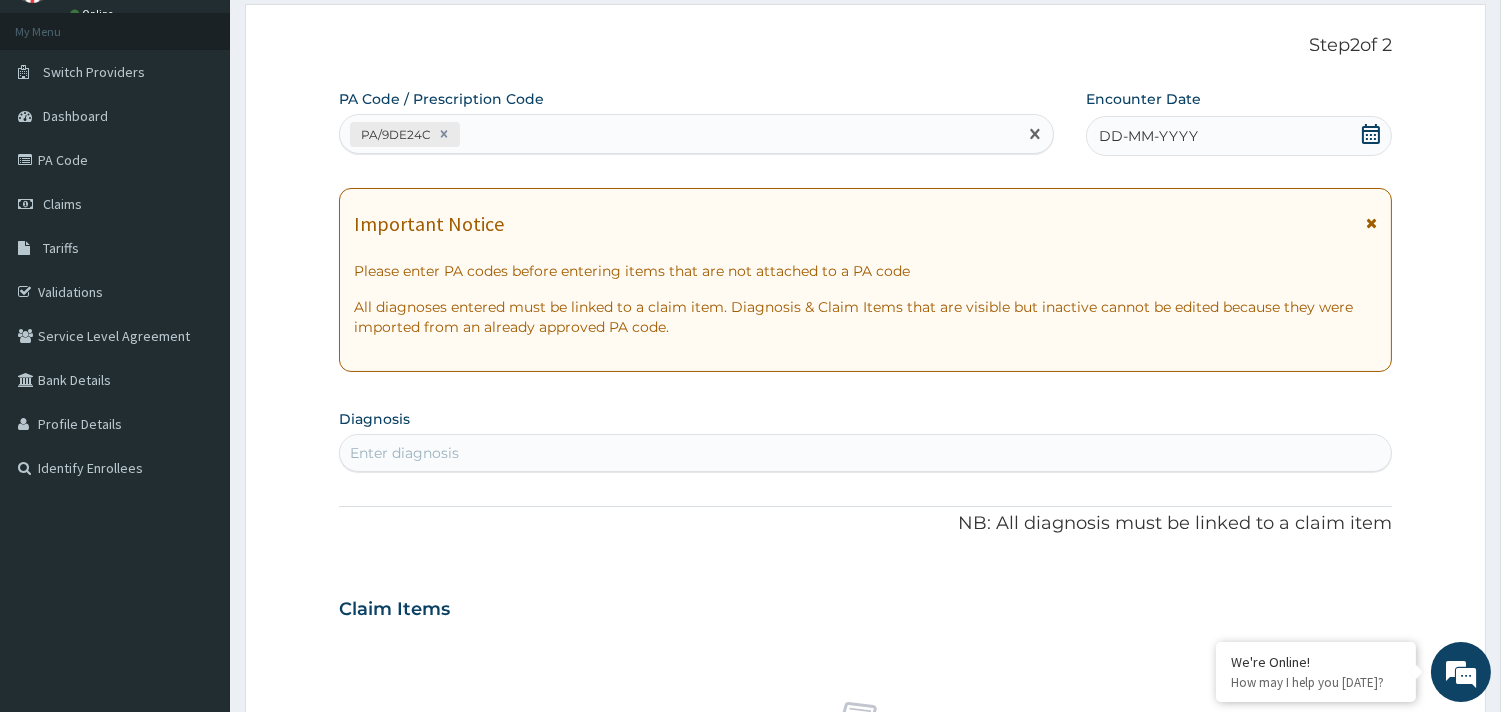 scroll, scrollTop: 724, scrollLeft: 0, axis: vertical 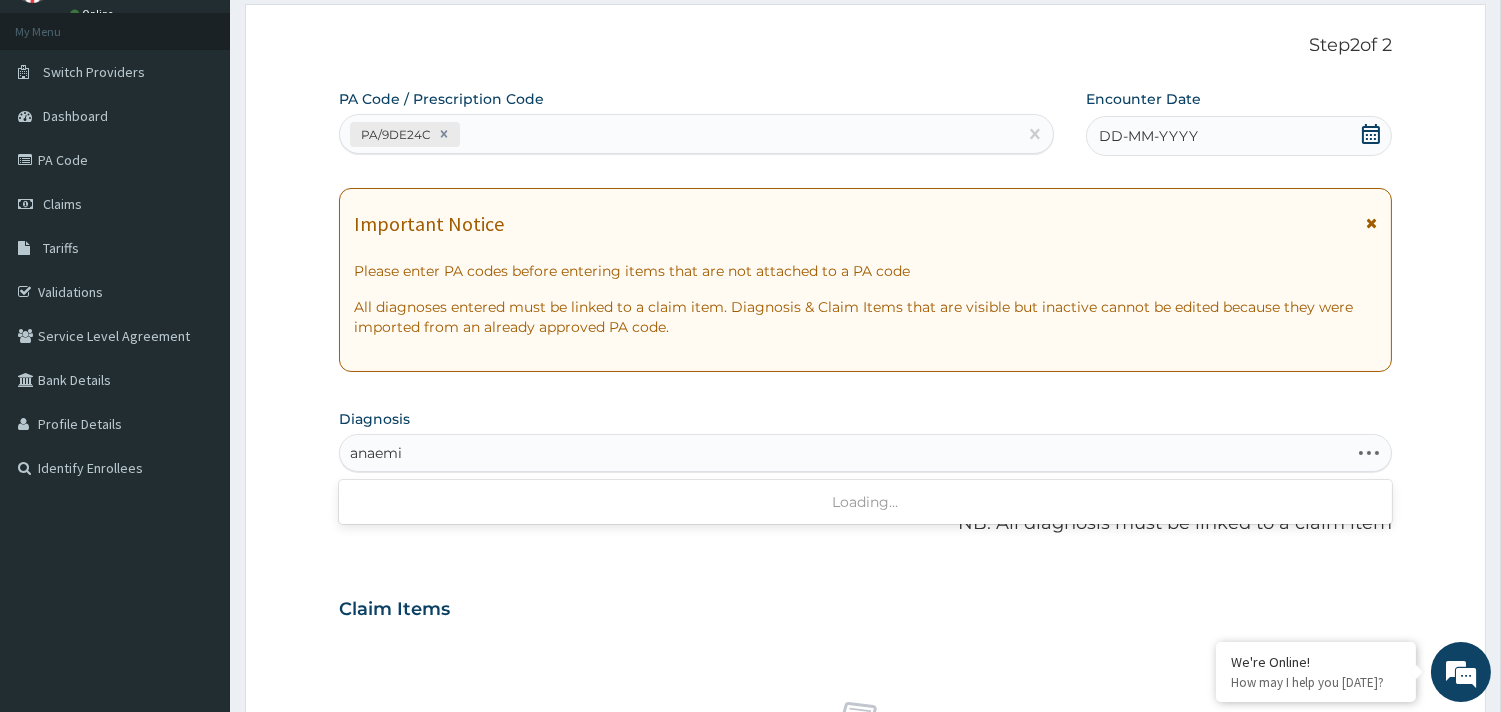type on "anaemia" 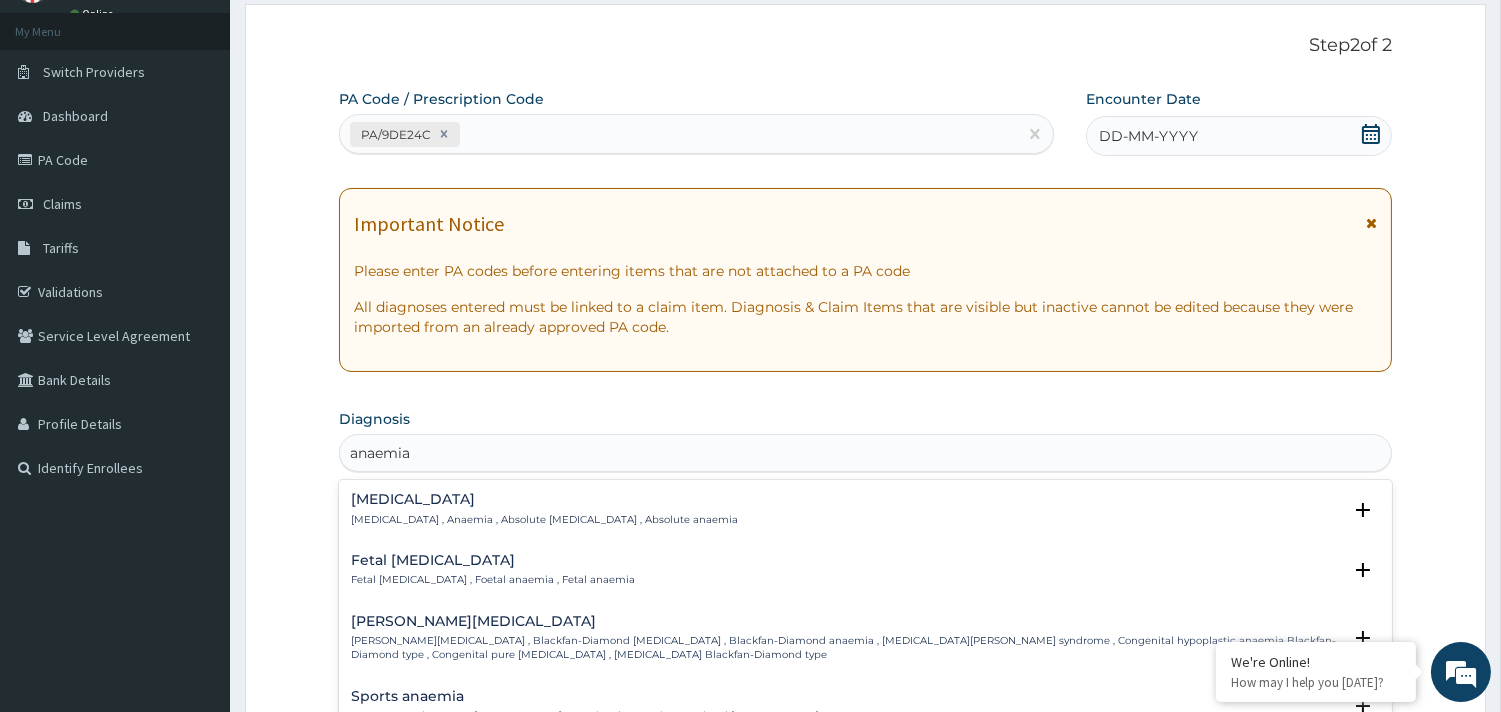 click on "[MEDICAL_DATA] , Anaemia , Absolute [MEDICAL_DATA] , Absolute anaemia" at bounding box center (544, 520) 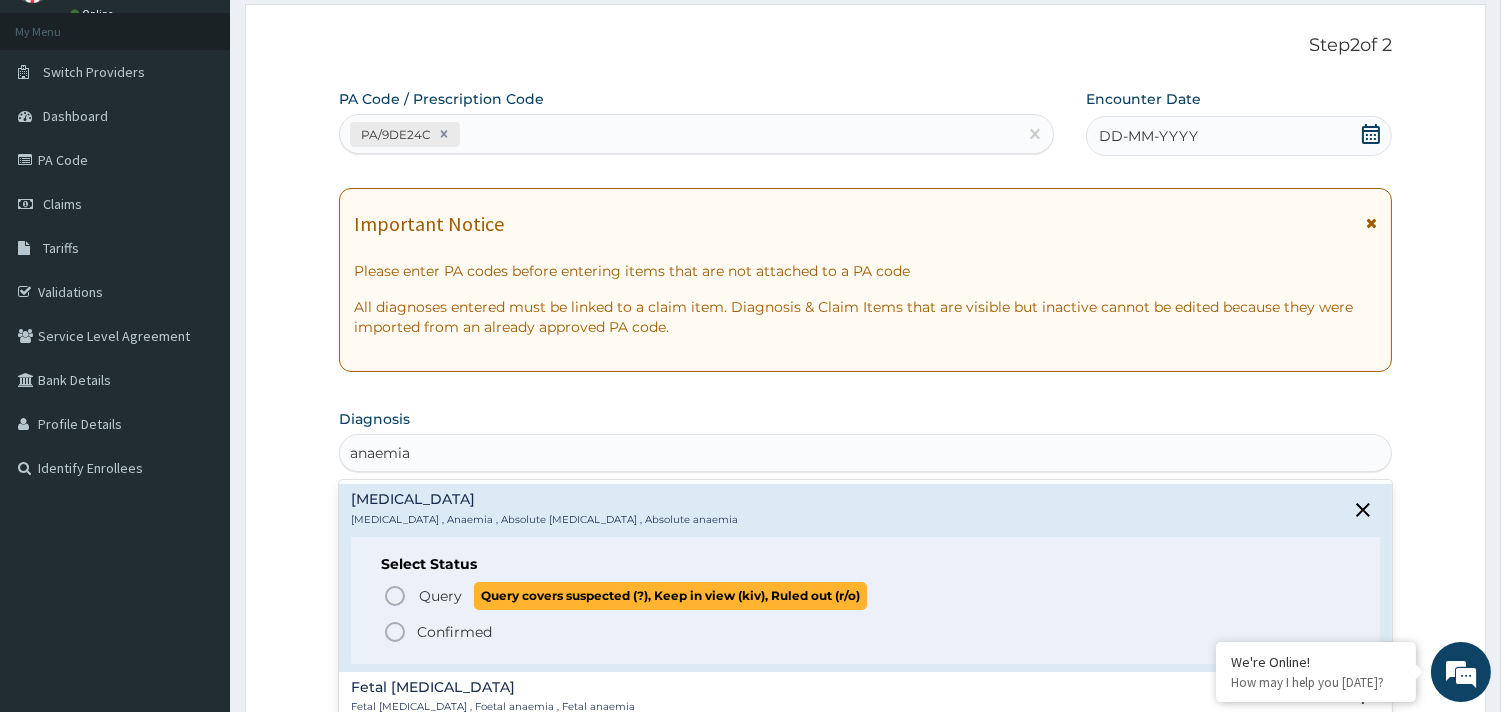 click 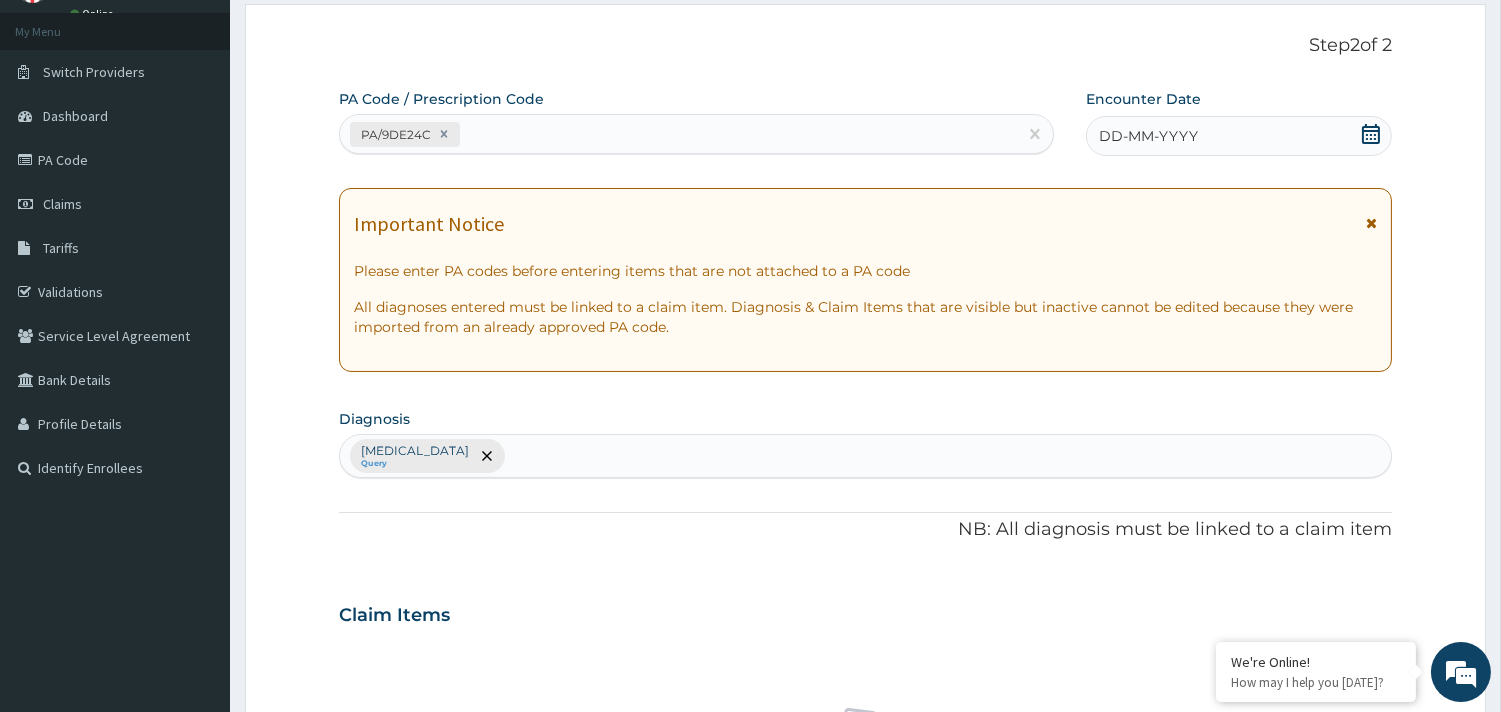 scroll, scrollTop: 724, scrollLeft: 0, axis: vertical 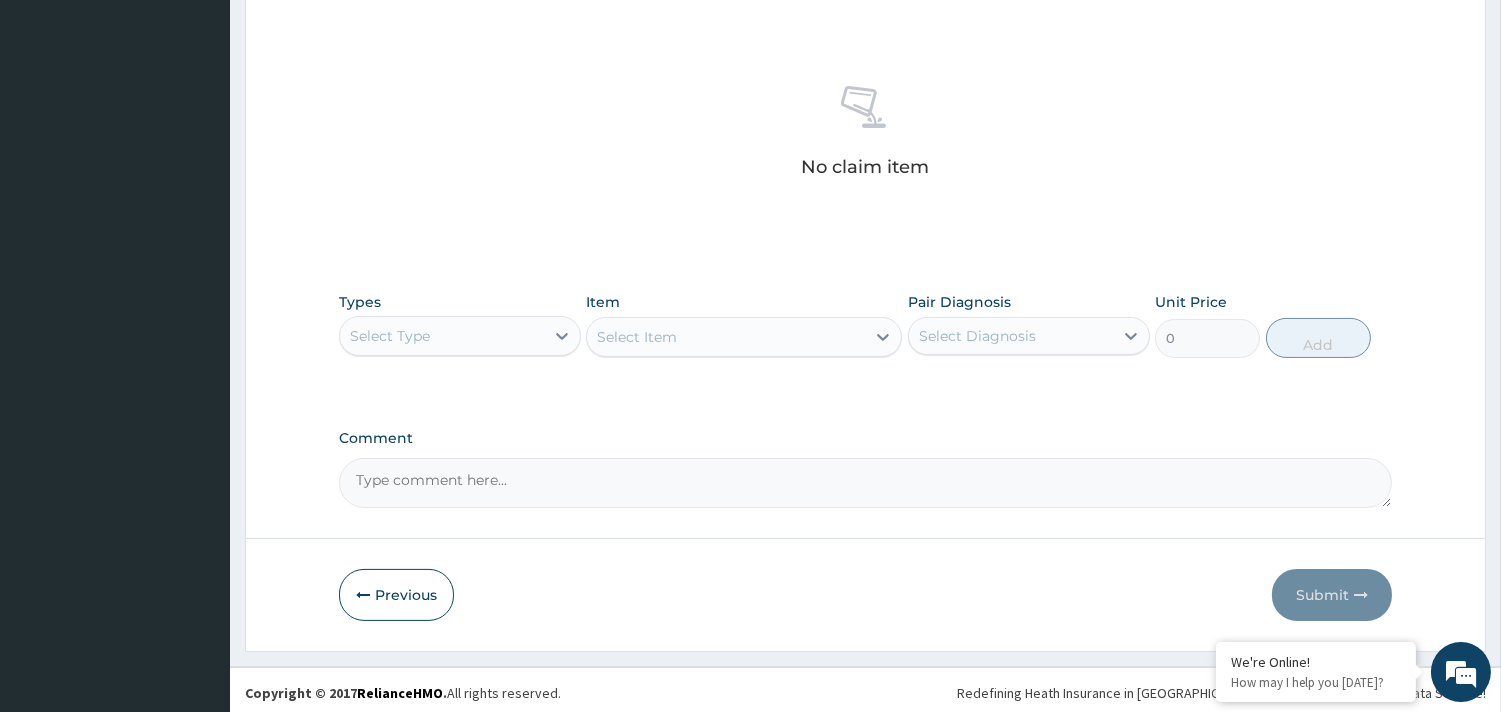 click on "Select Type" at bounding box center [442, 336] 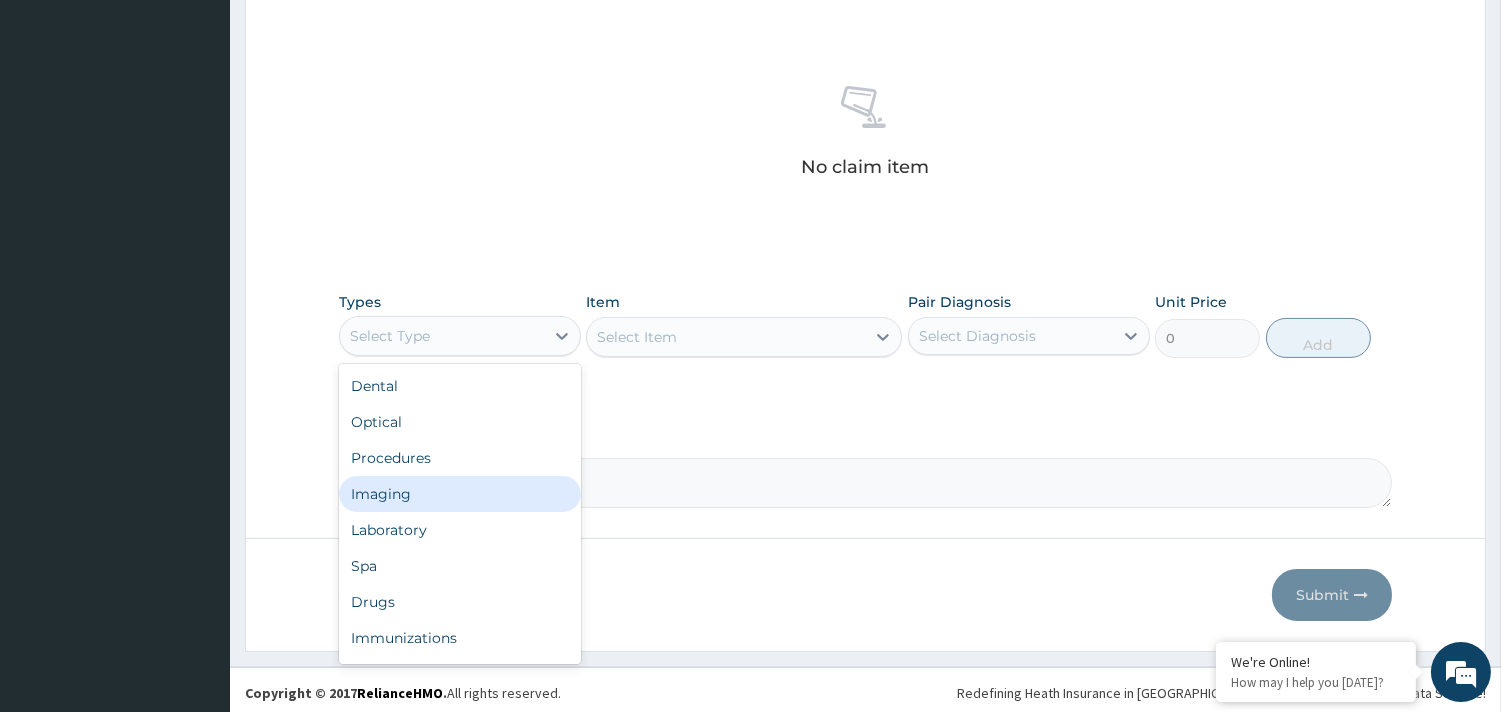 click on "Imaging" at bounding box center [460, 494] 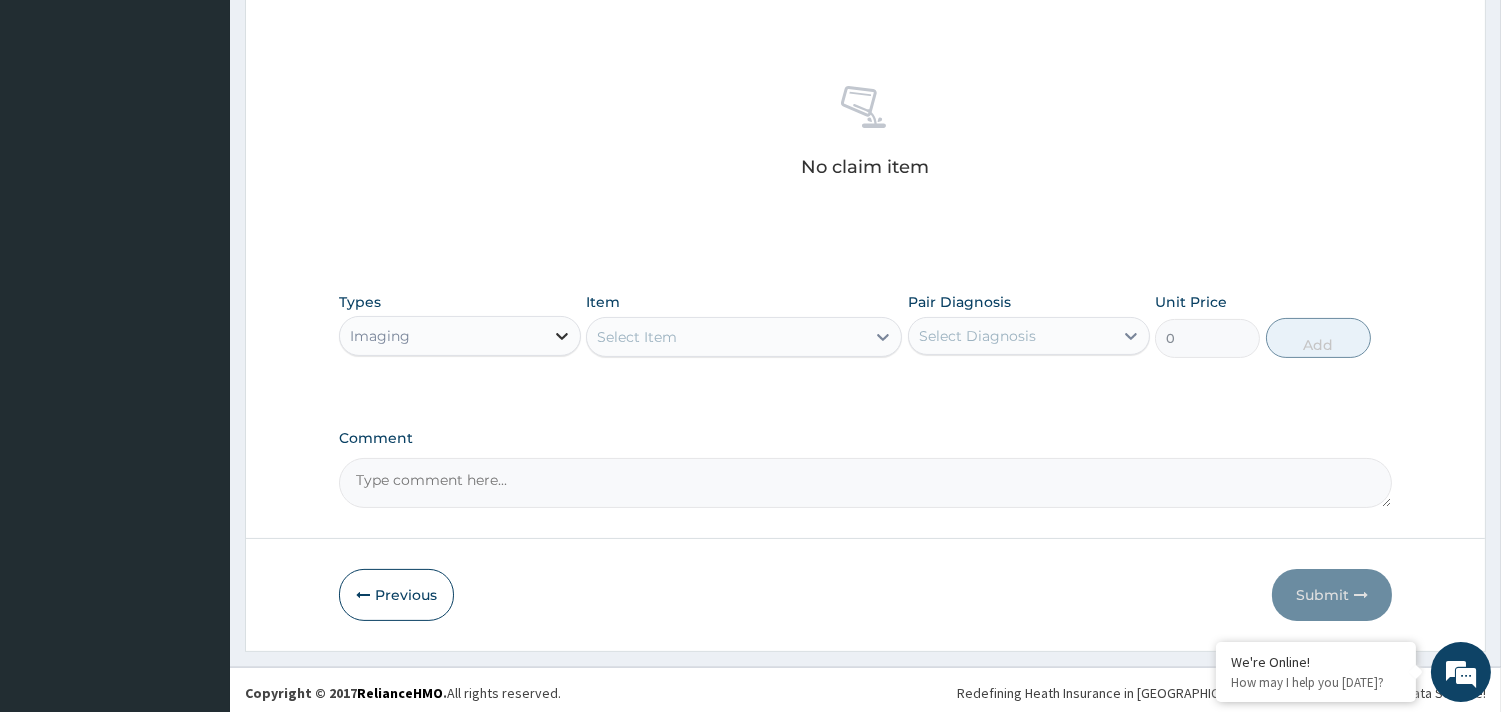 click 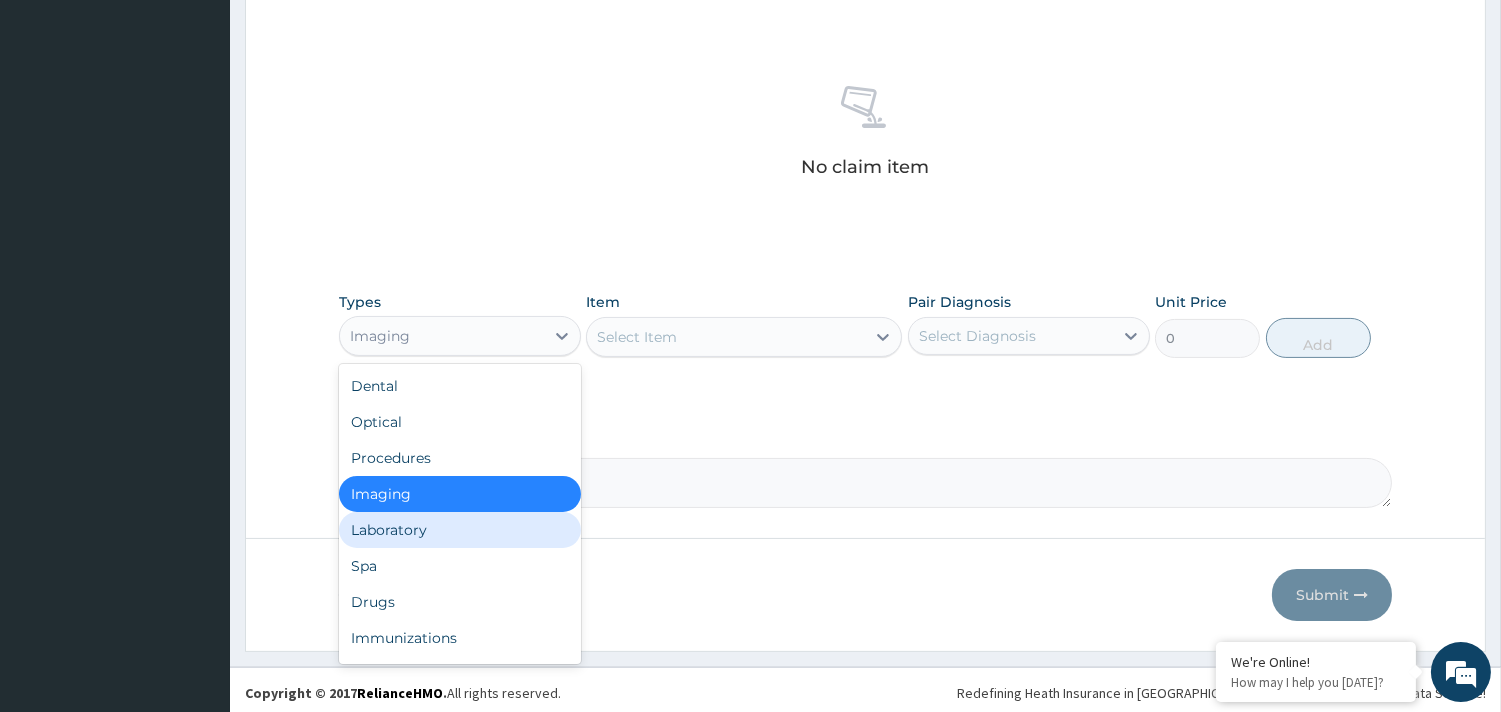 click on "Laboratory" at bounding box center [460, 530] 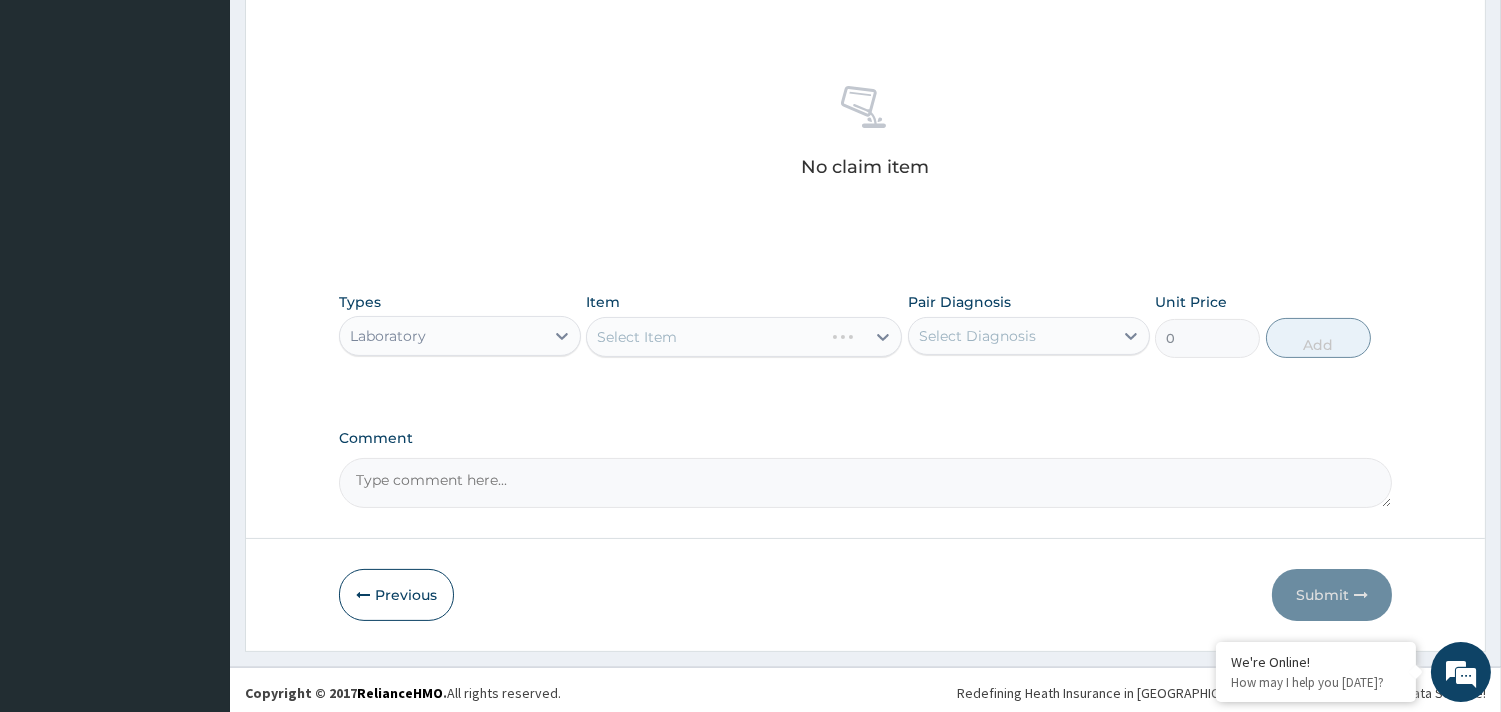 click on "Select Item" at bounding box center [744, 337] 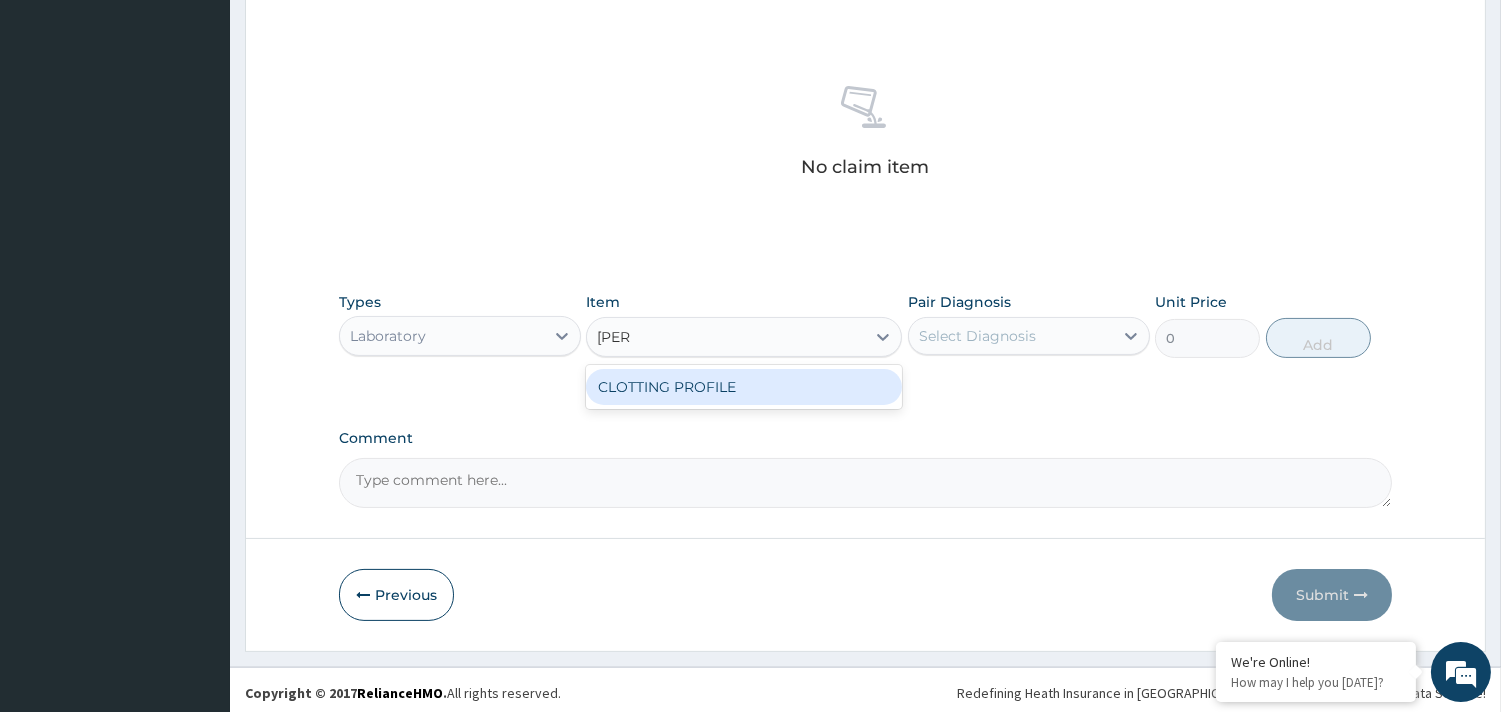 type on "clotti" 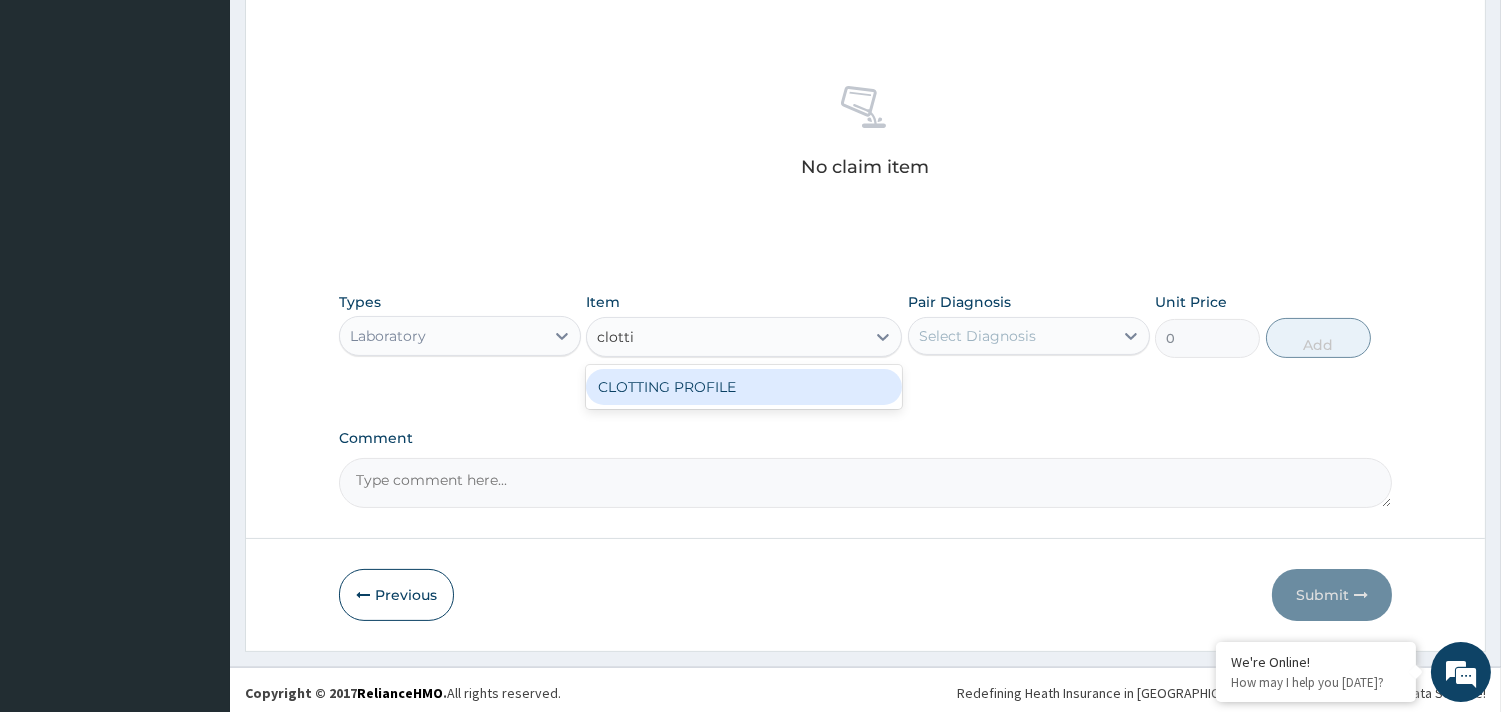 click on "CLOTTING PROFILE" at bounding box center [744, 387] 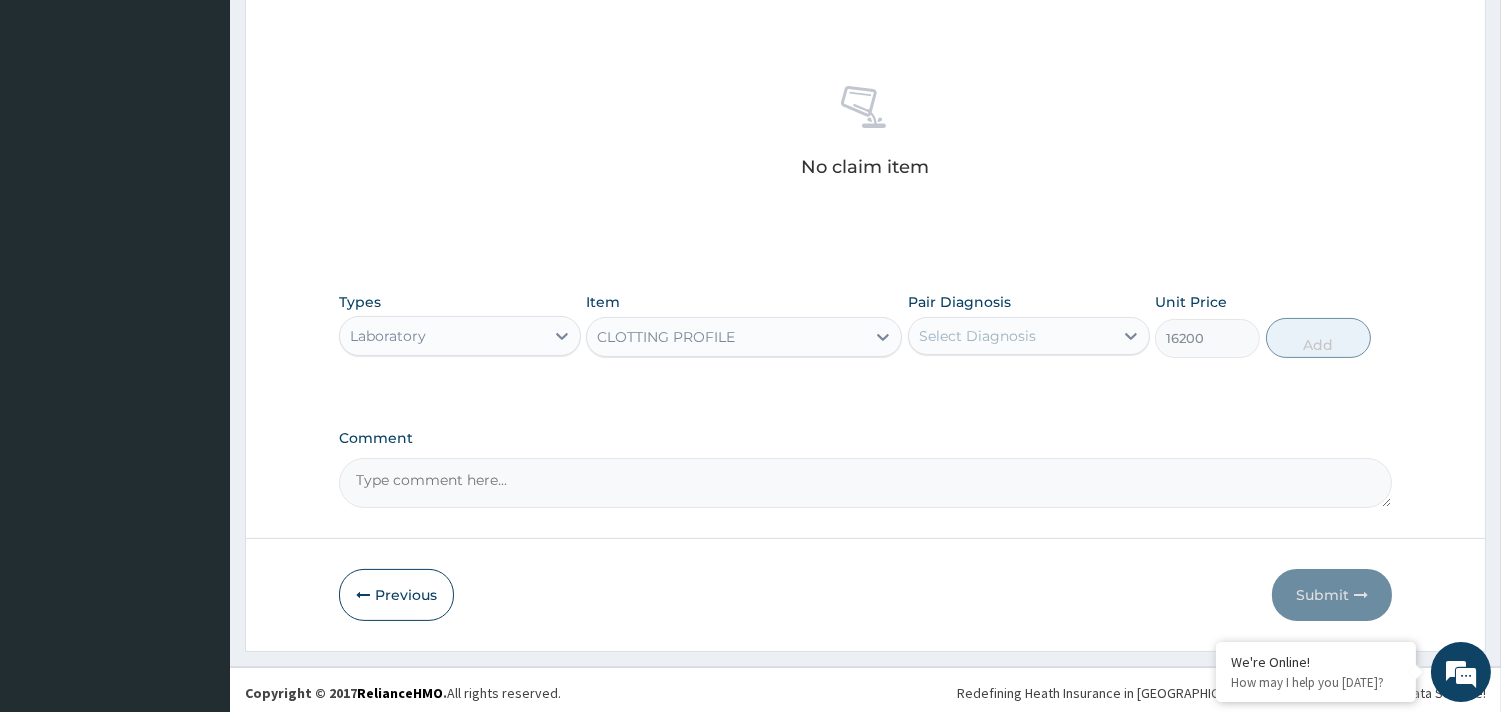 click on "Select Diagnosis" at bounding box center (1011, 336) 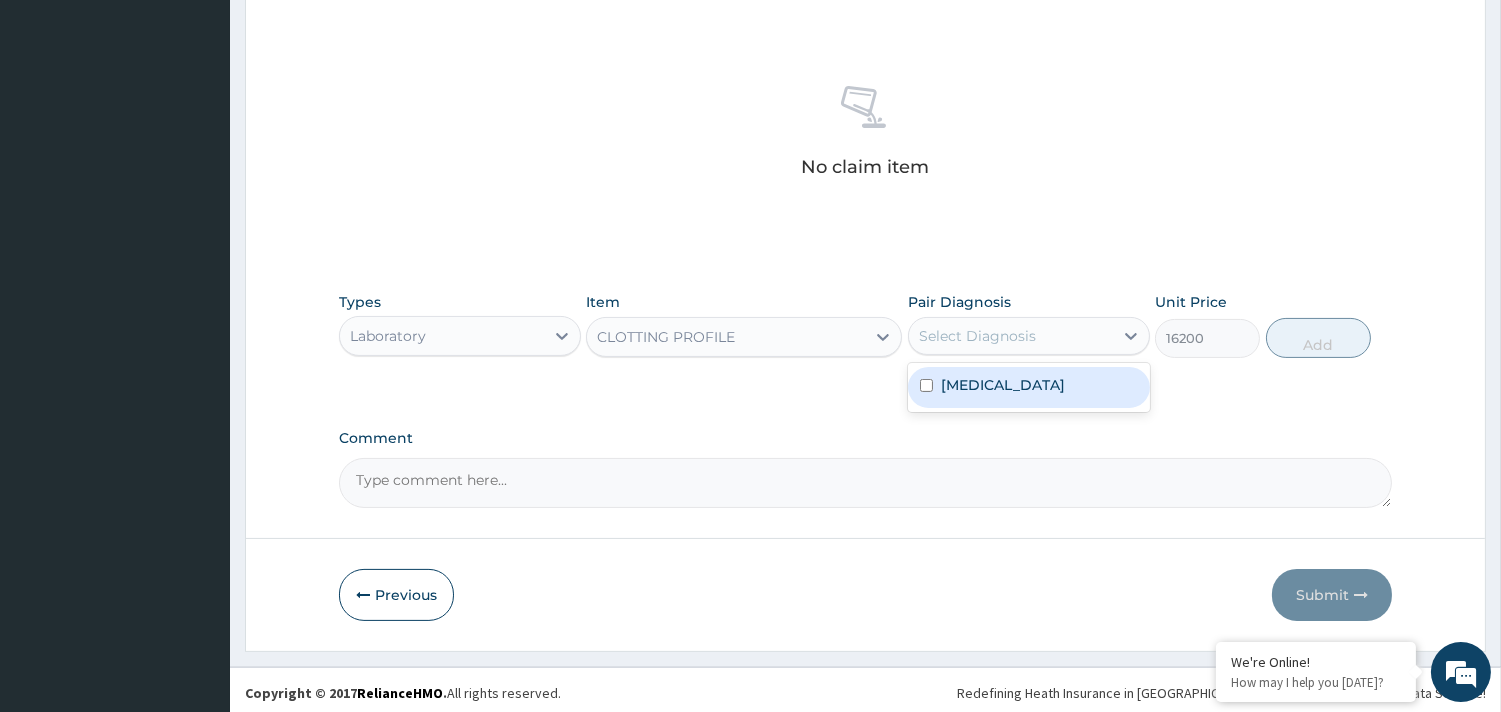 click on "Anemia" at bounding box center (1029, 387) 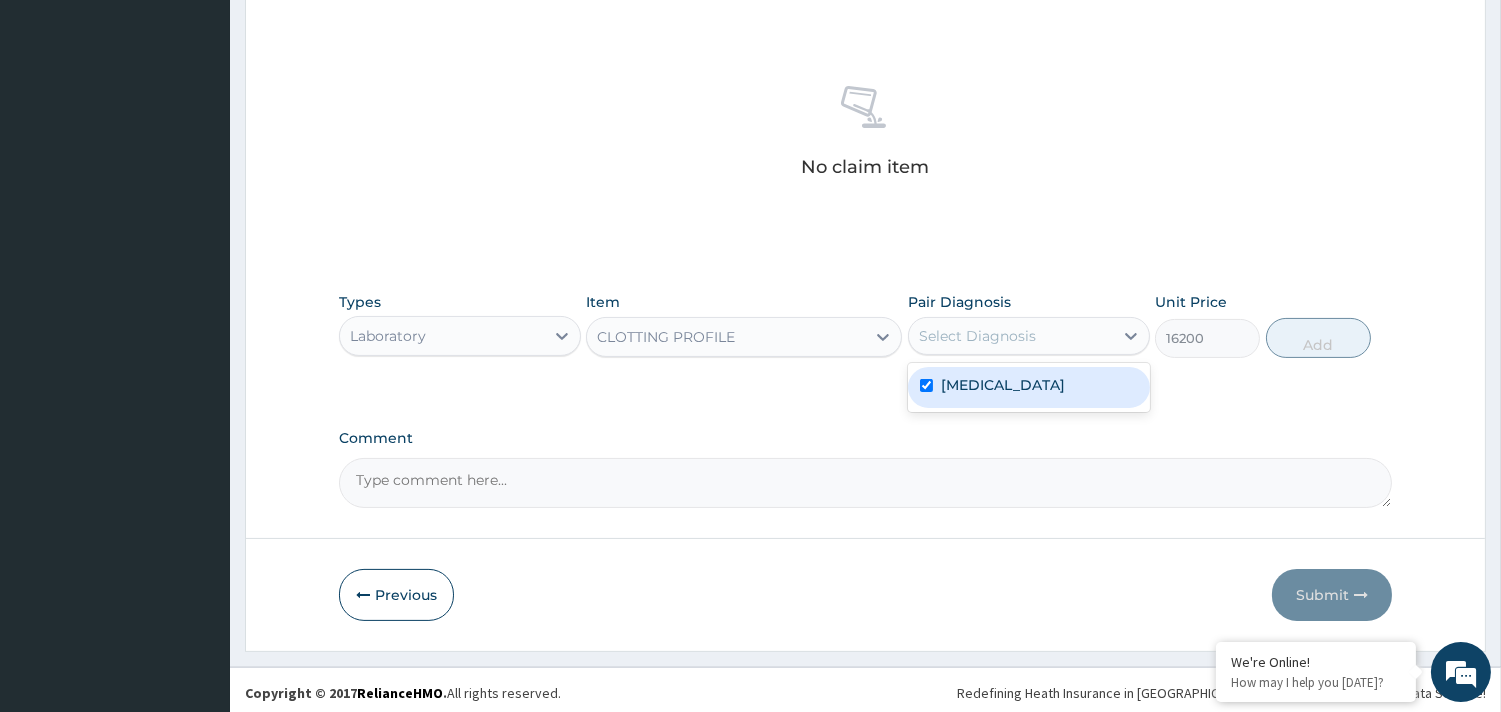 checkbox on "true" 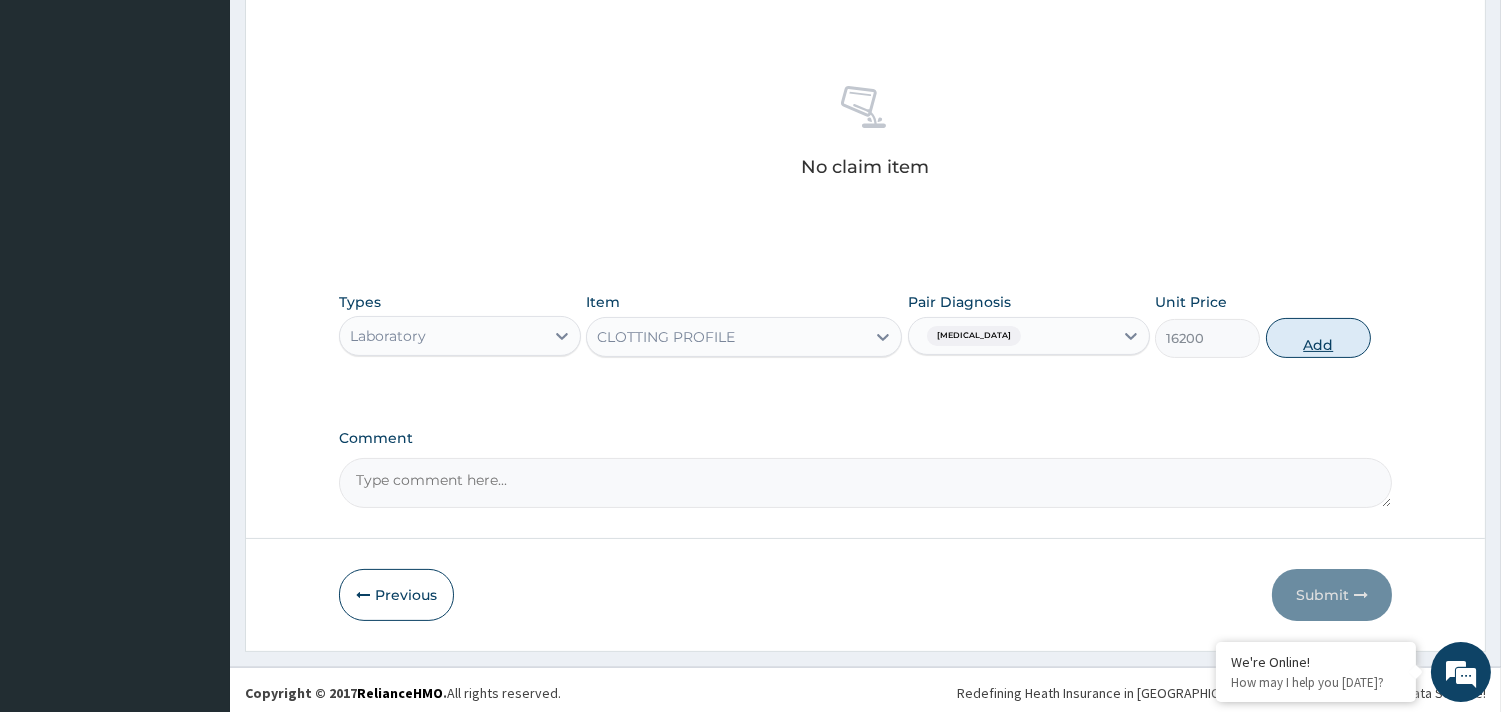 click on "Add" at bounding box center [1318, 338] 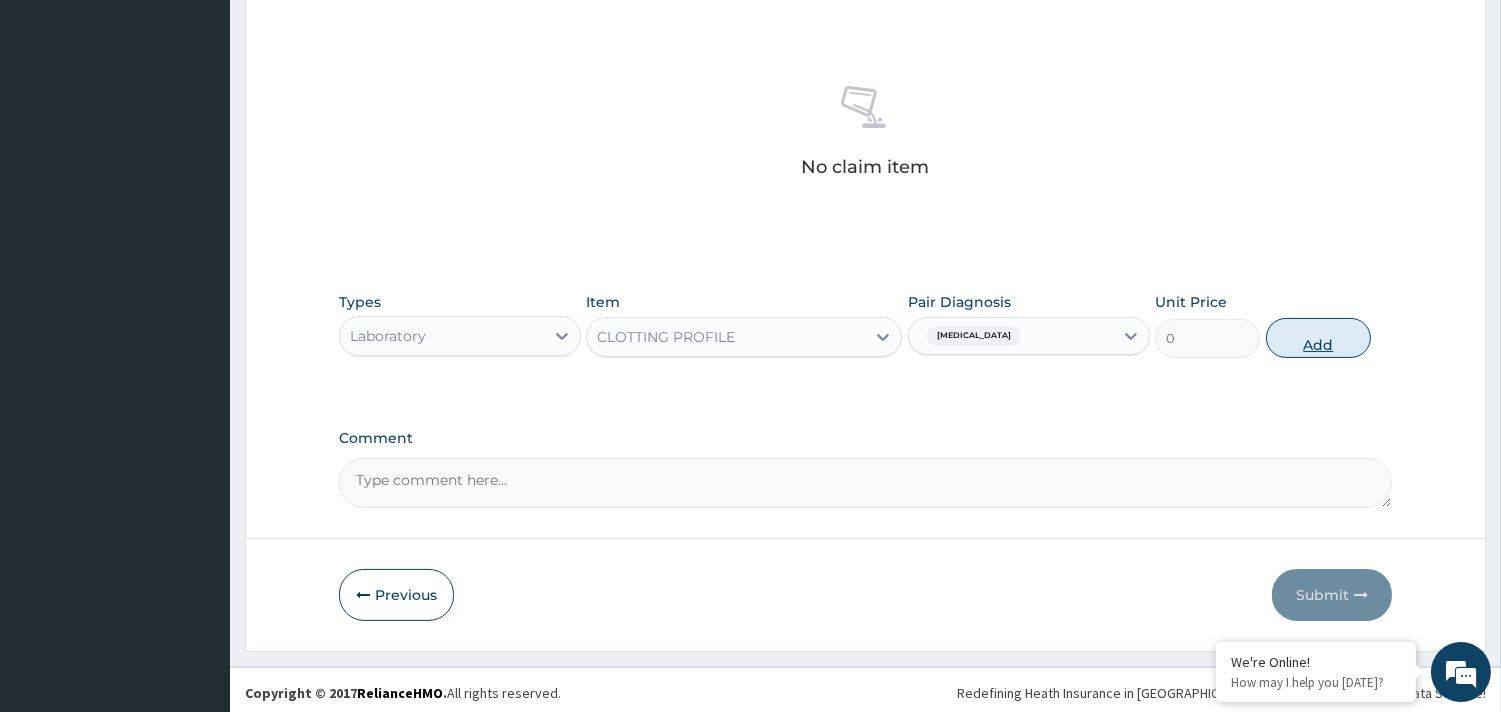 scroll, scrollTop: 633, scrollLeft: 0, axis: vertical 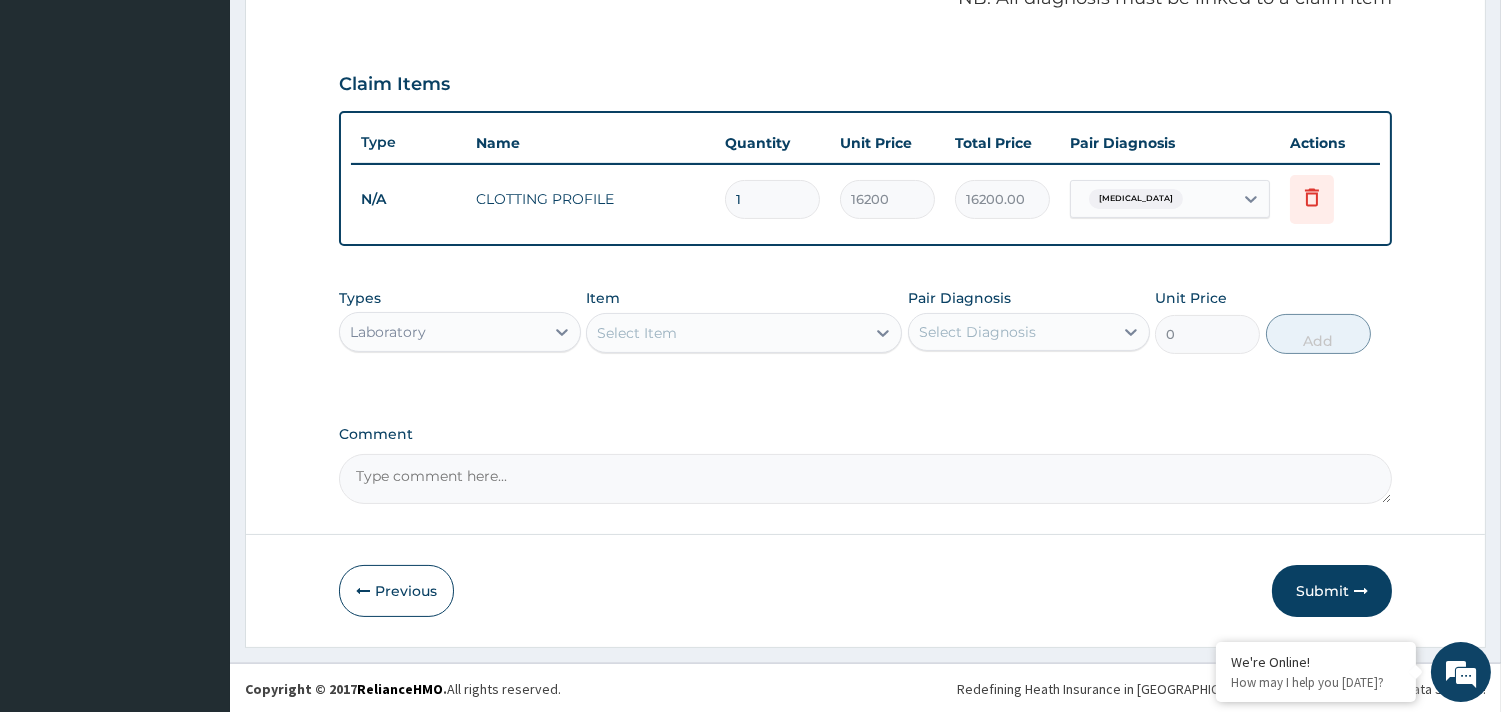 click on "Select Item" at bounding box center (726, 333) 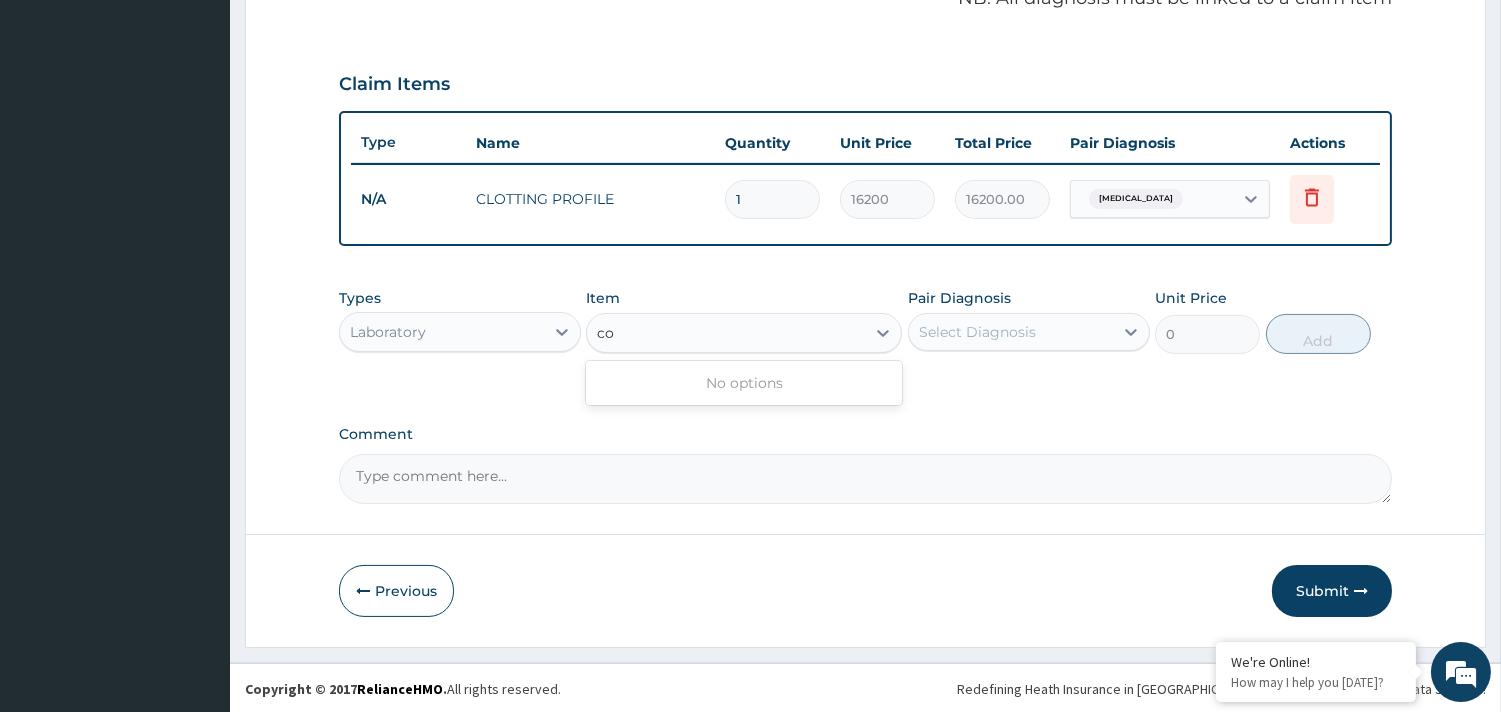 type on "c" 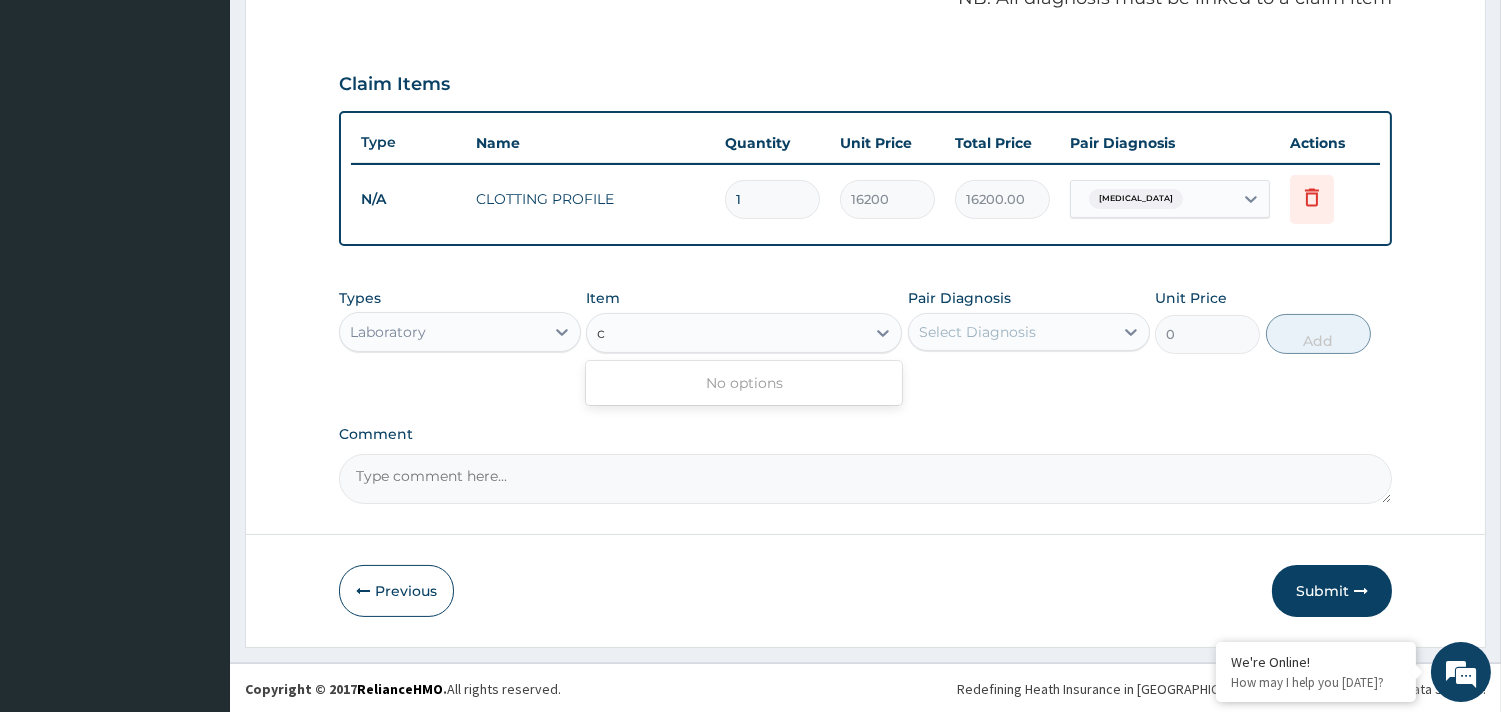 type 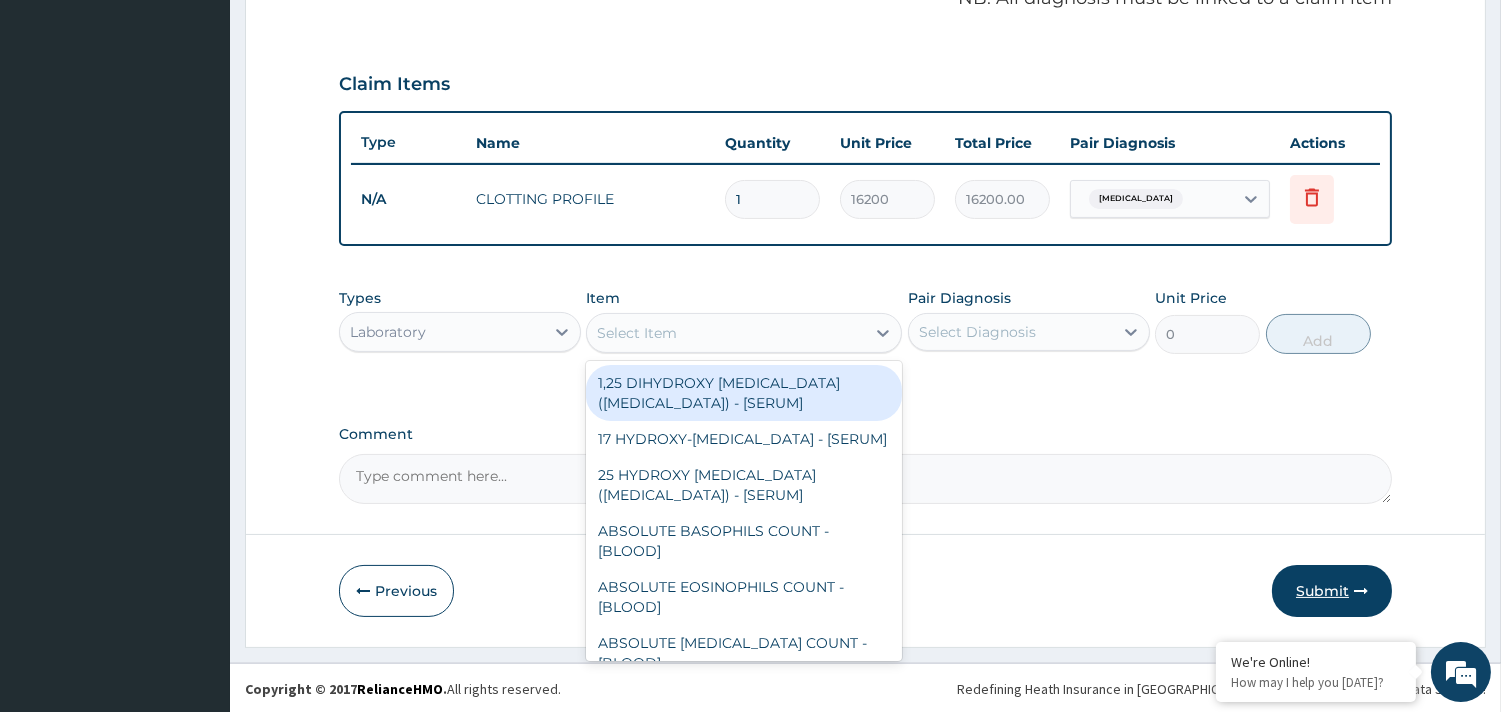 click on "Submit" at bounding box center [1332, 591] 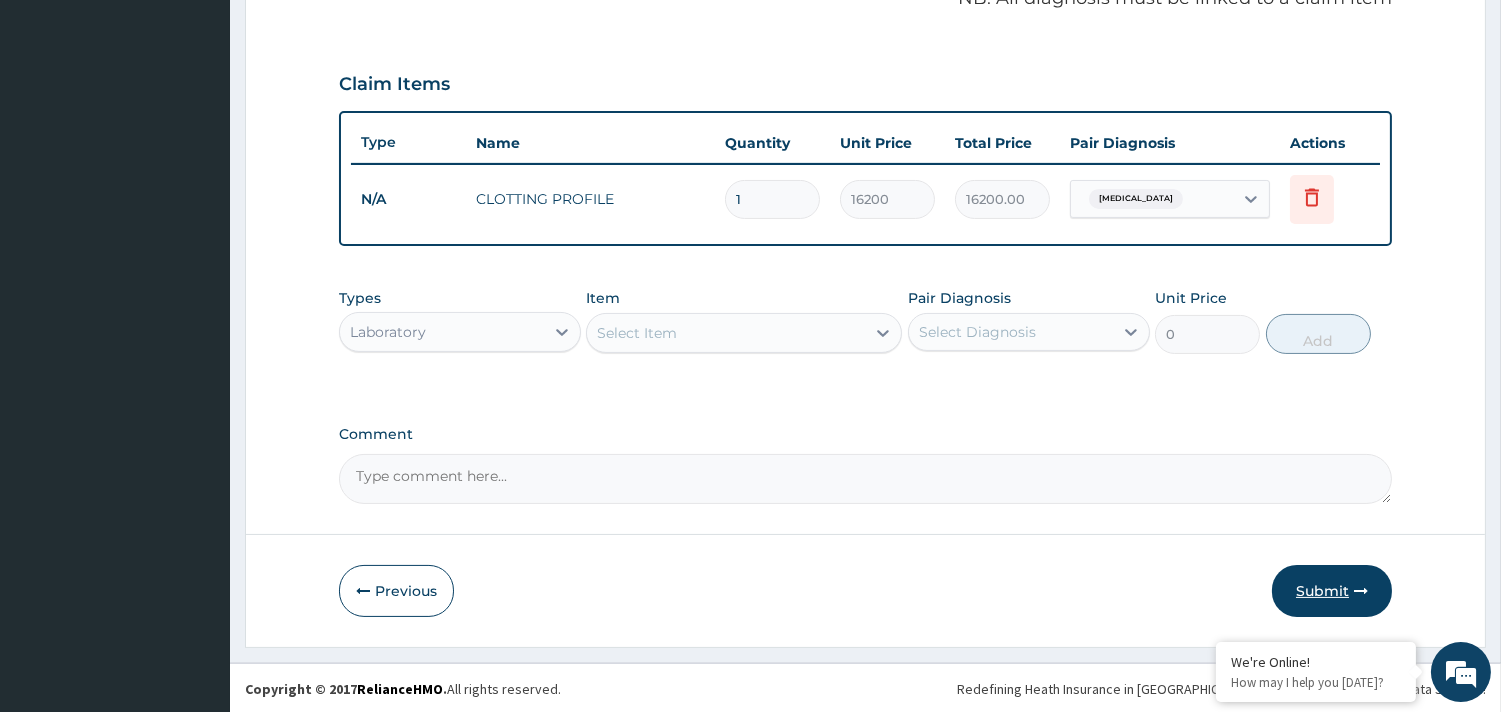 click on "Submit" at bounding box center (1332, 591) 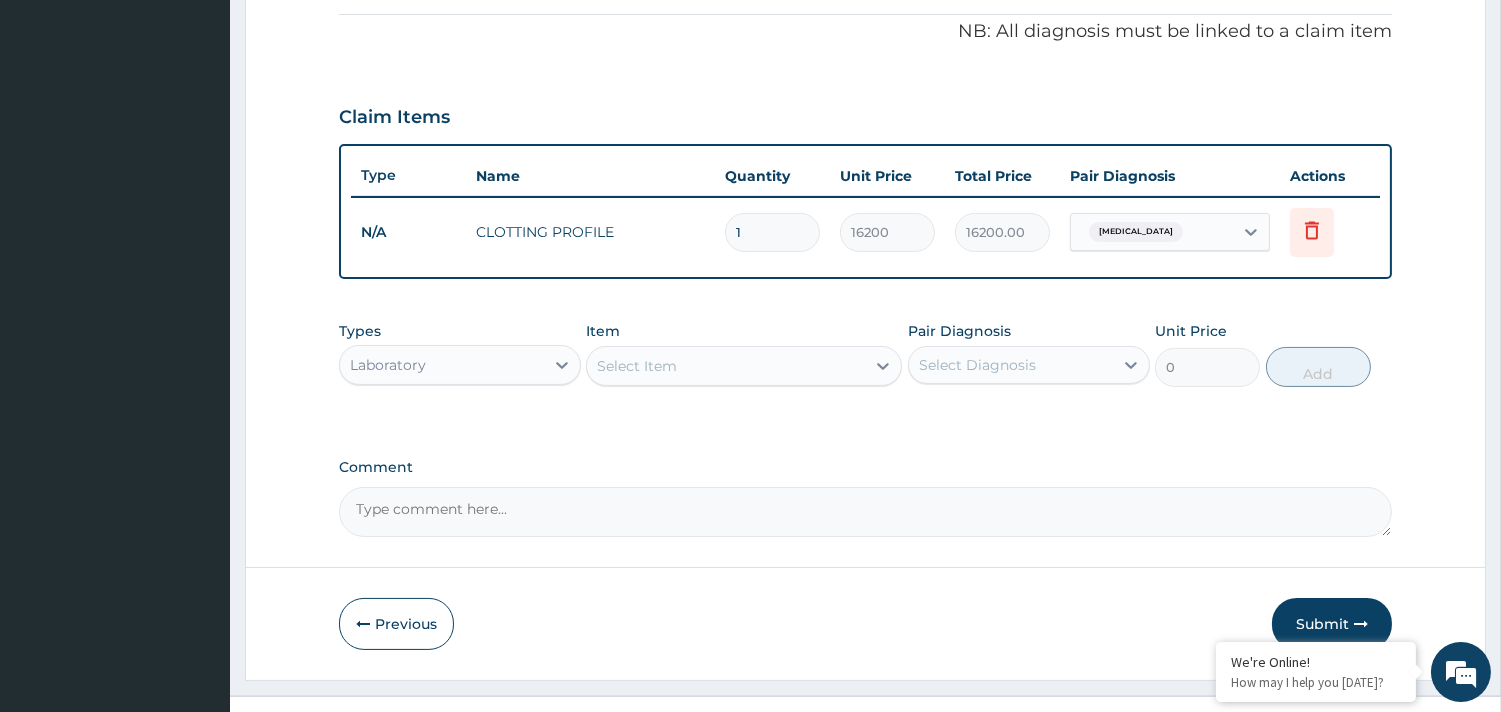 scroll, scrollTop: 633, scrollLeft: 0, axis: vertical 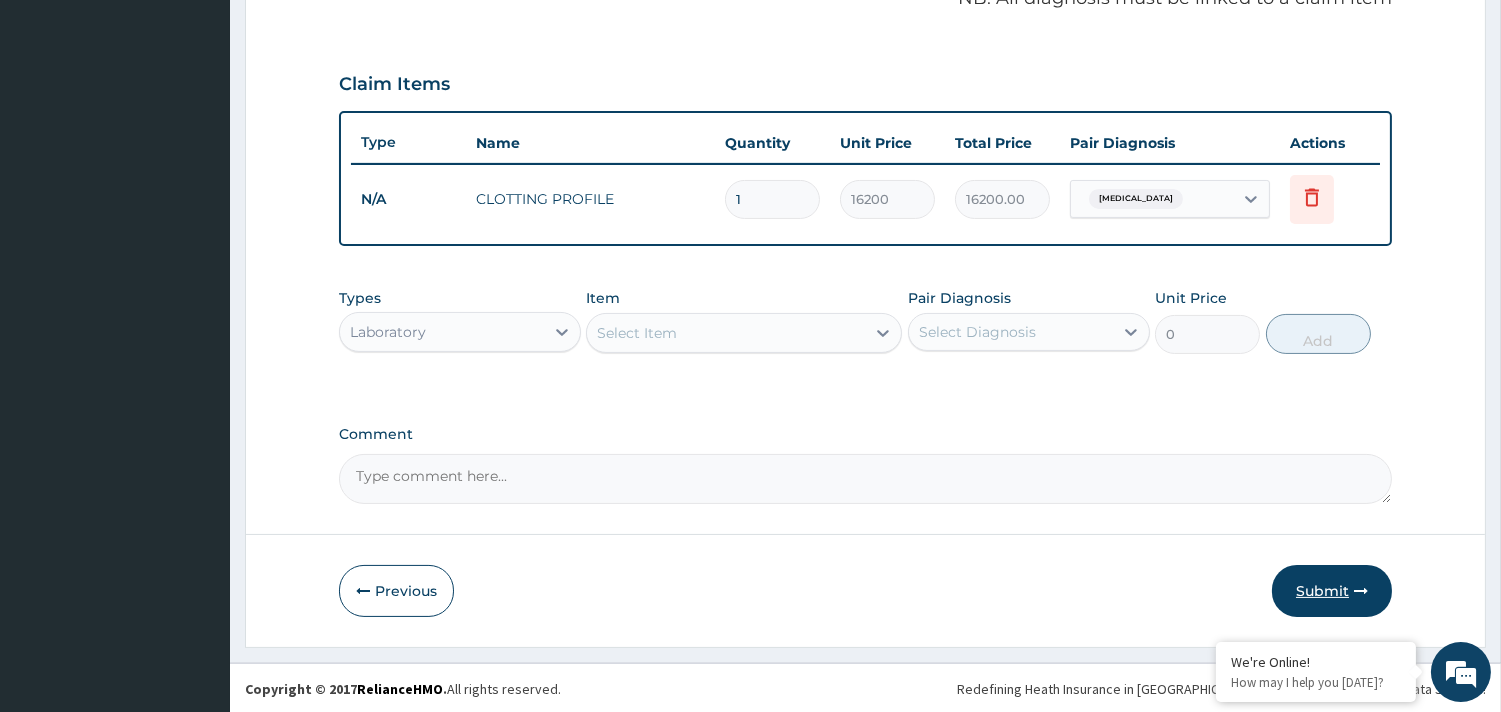 click on "Submit" at bounding box center [1332, 591] 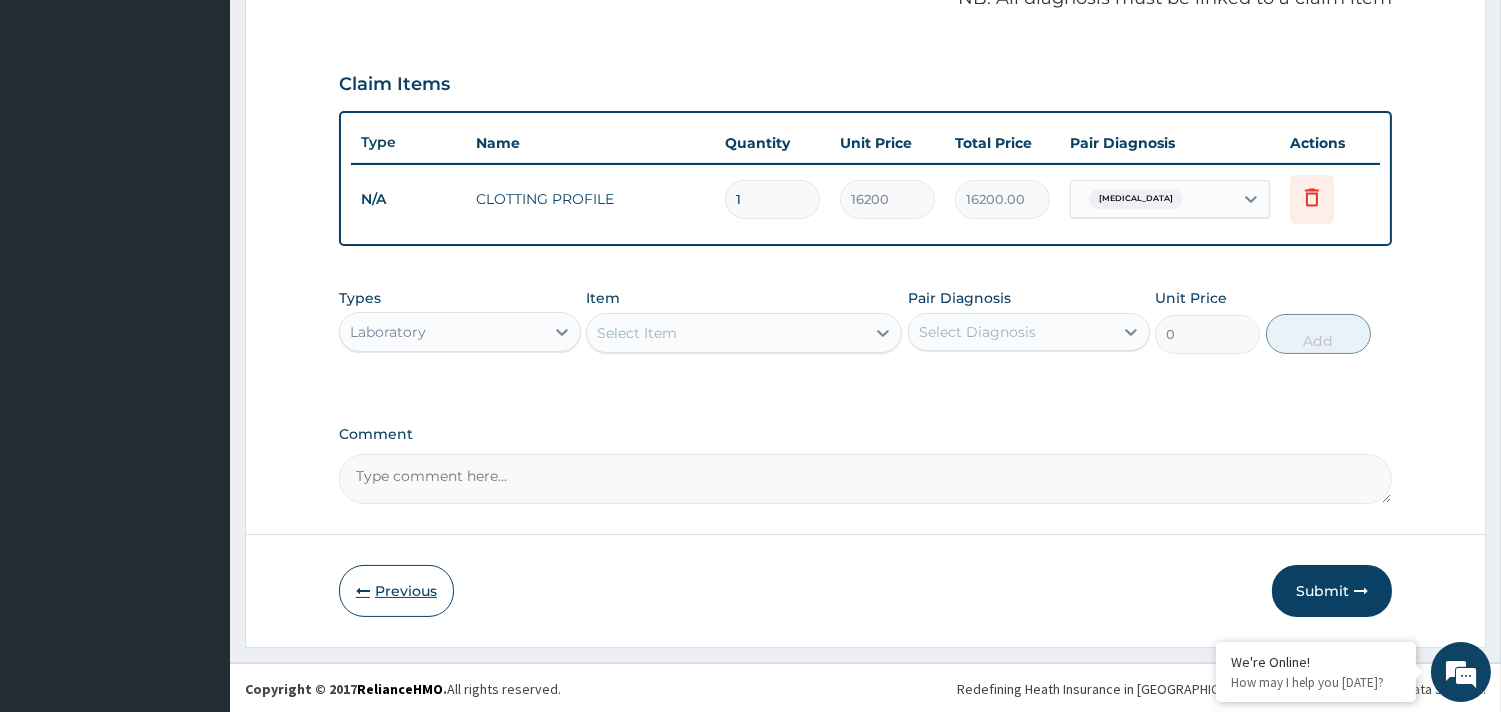 click on "Previous" at bounding box center [396, 591] 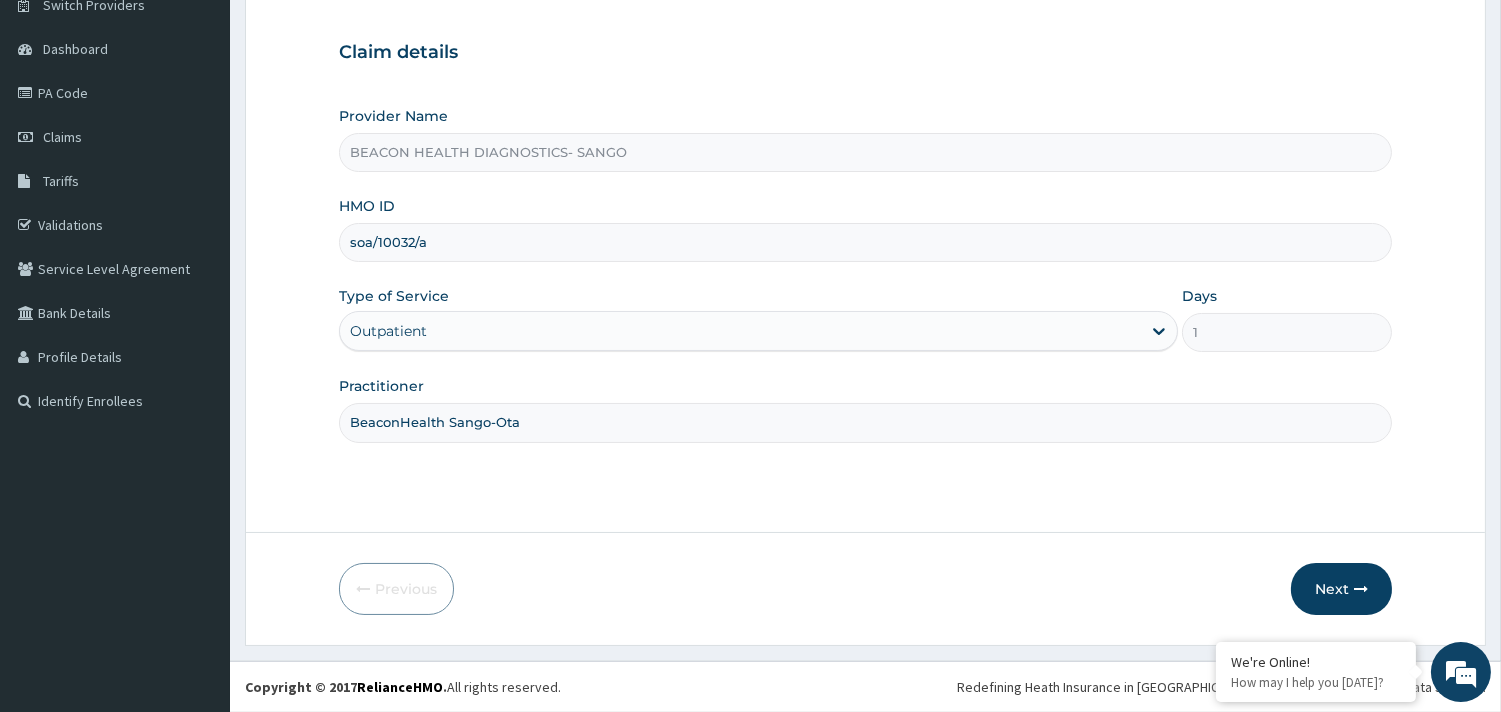 click on "soa/10032/a" at bounding box center (865, 242) 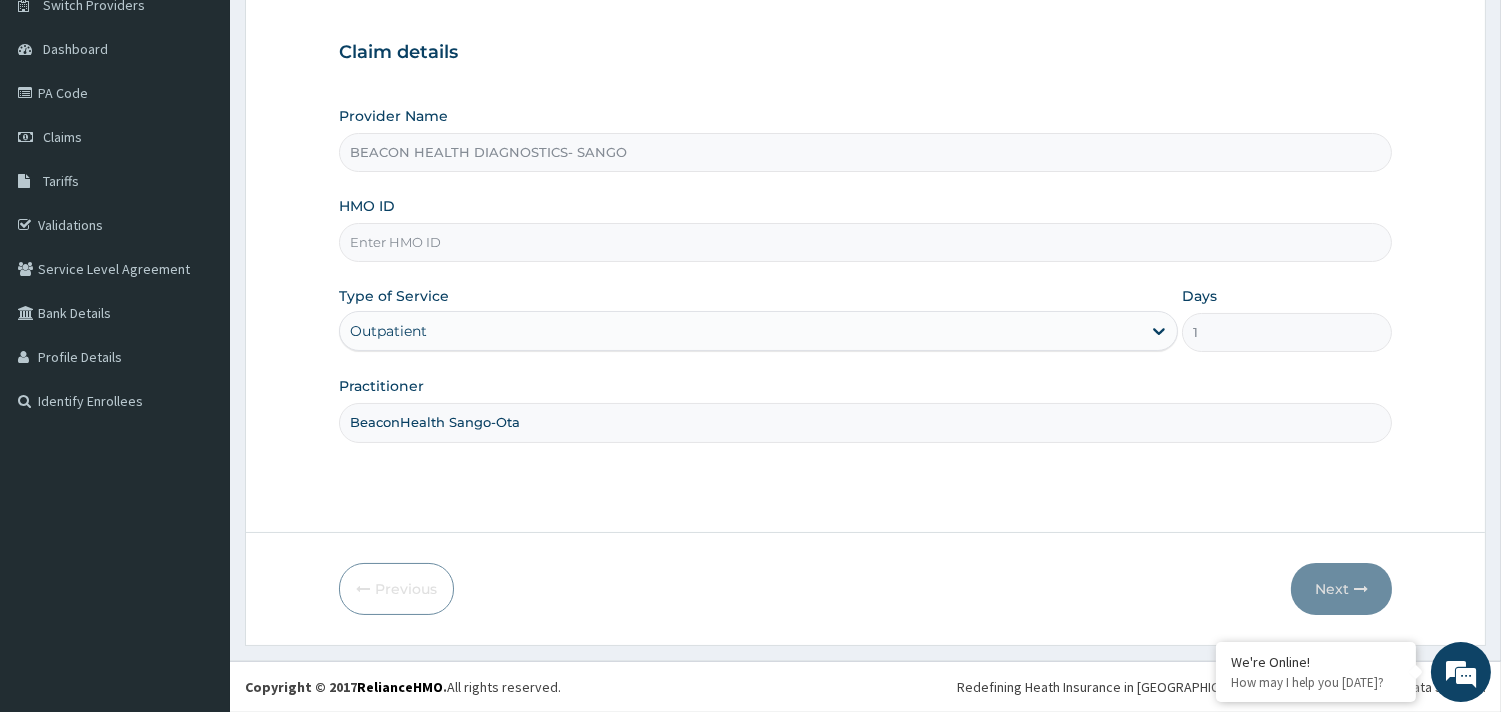 paste on "PRS/10237/A" 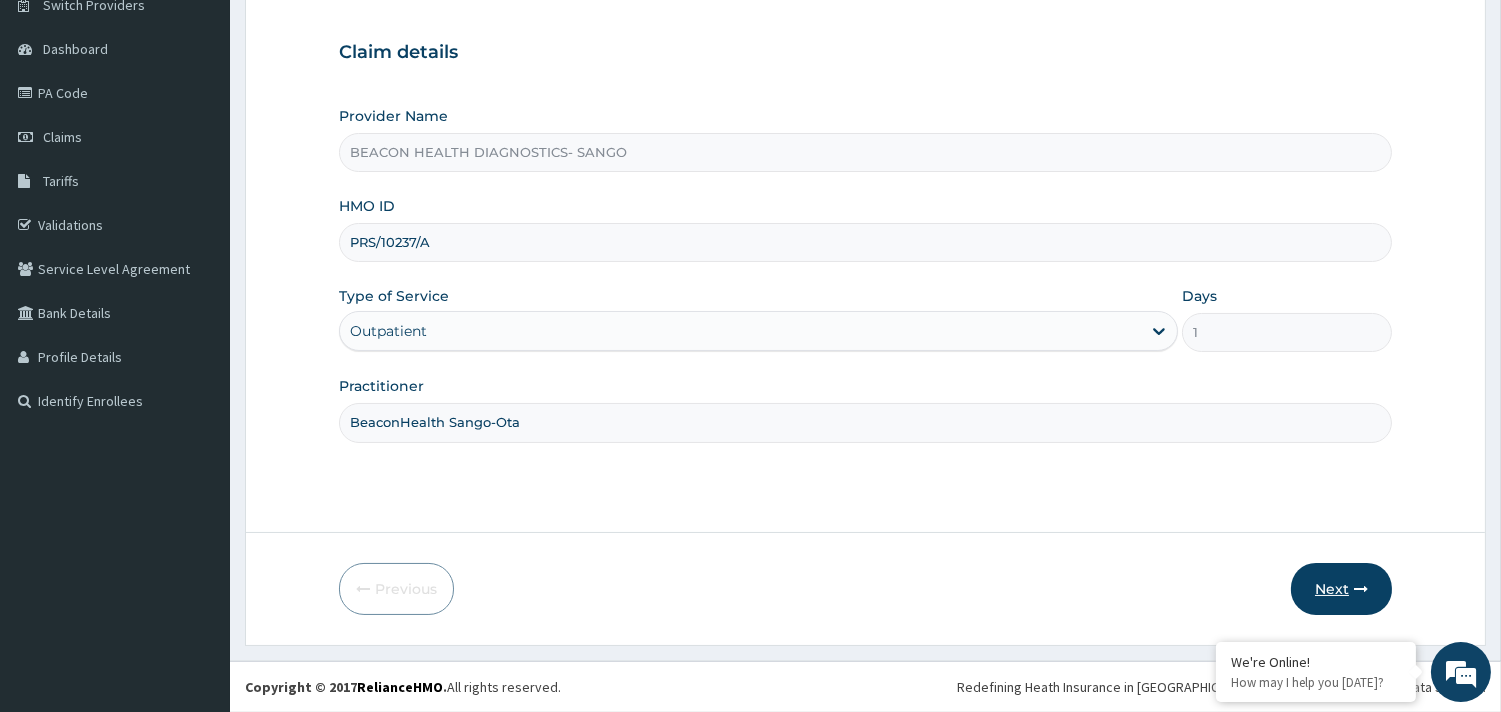 type on "PRS/10237/A" 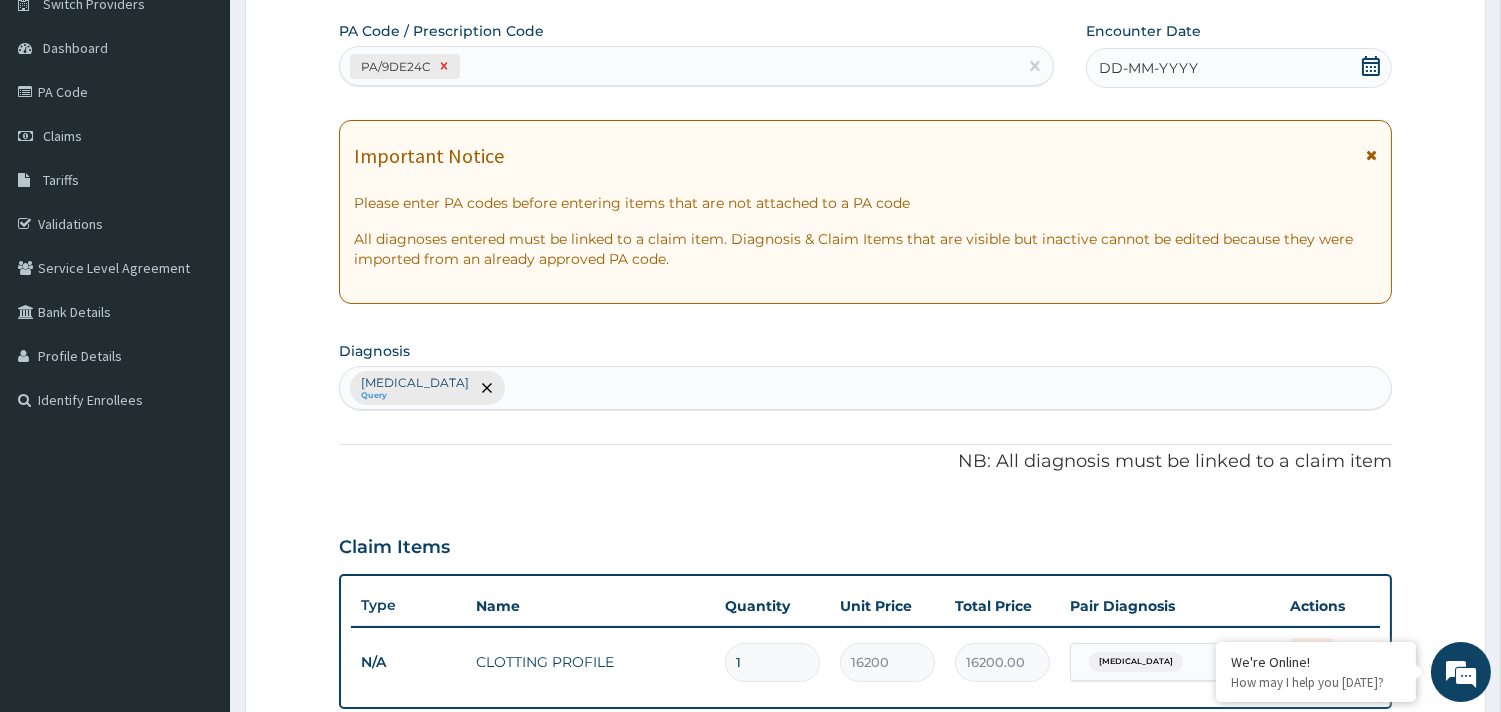 click 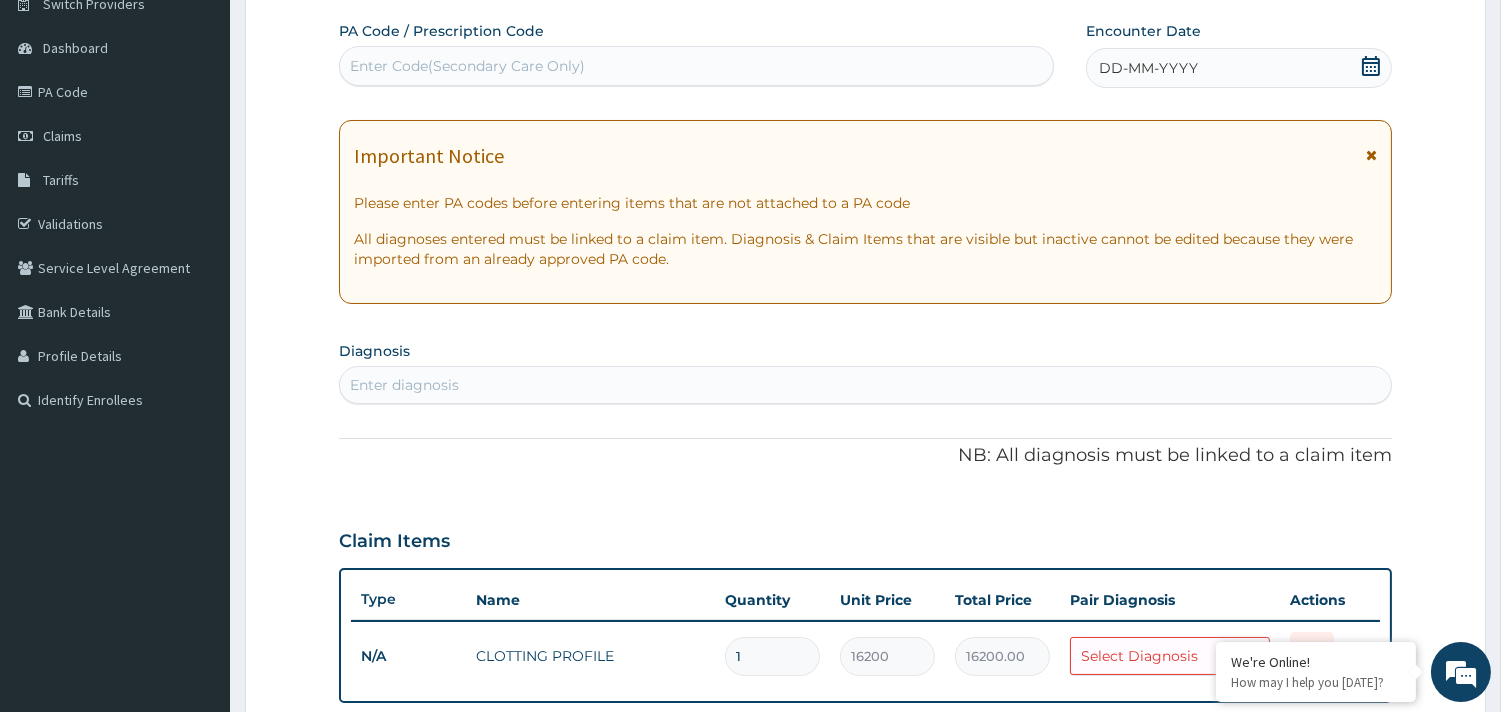 paste on "4830" 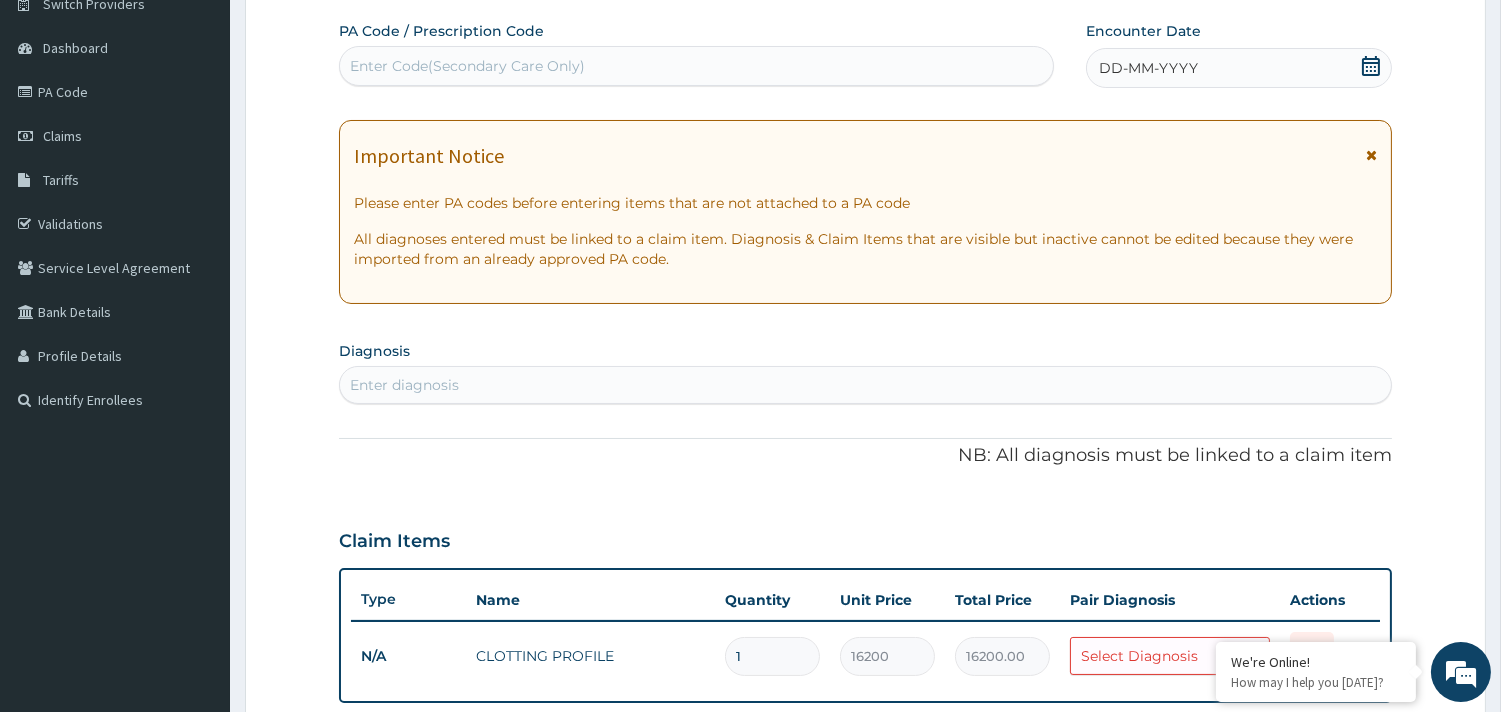 type on "14830" 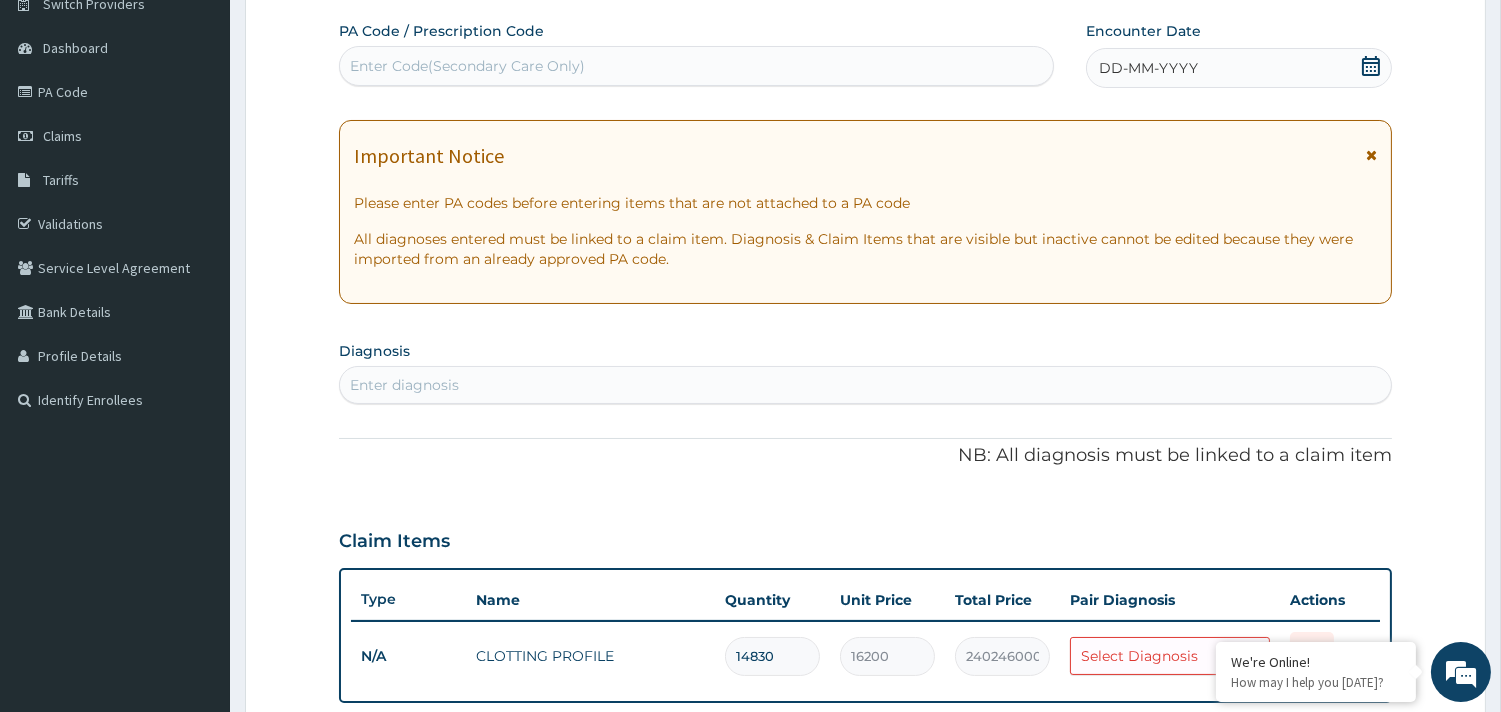 type on "14830" 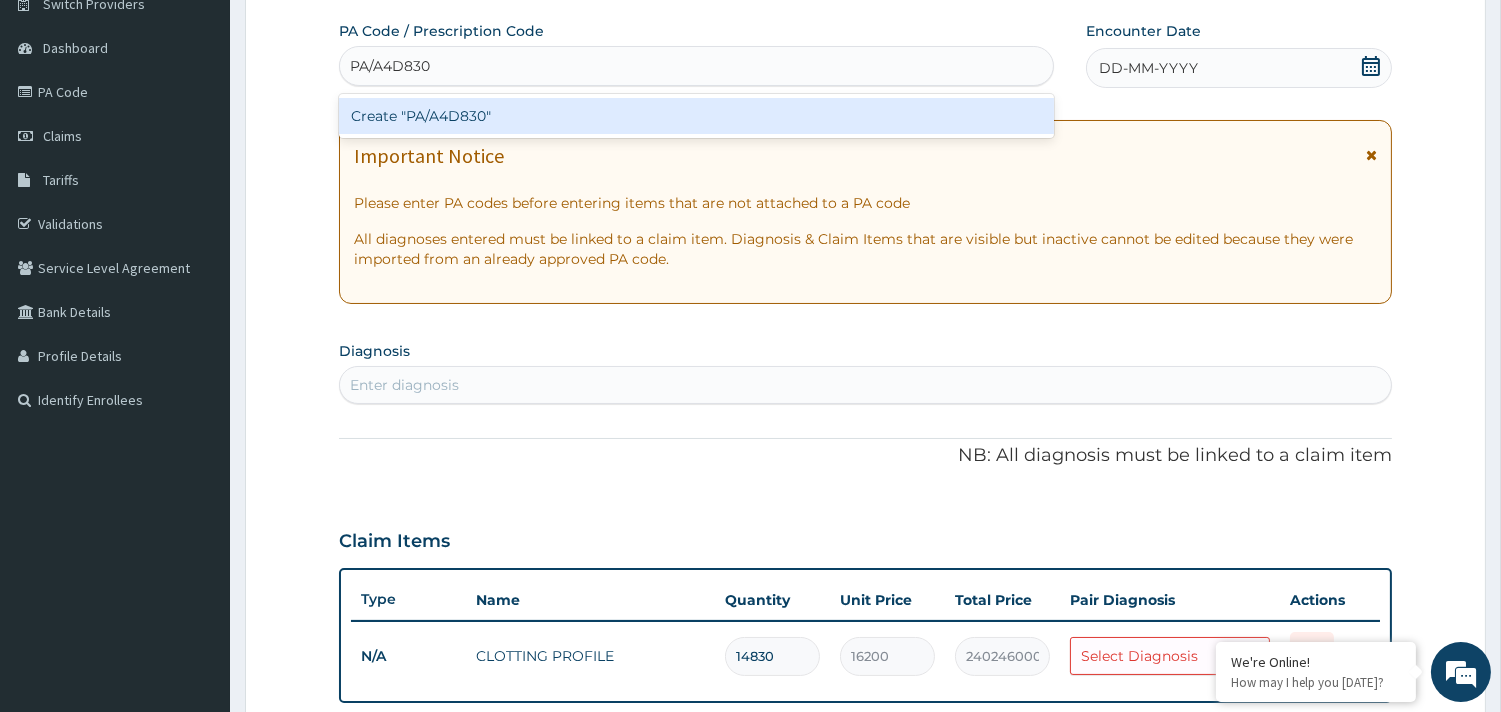 click on "Create "PA/A4D830"" at bounding box center (696, 116) 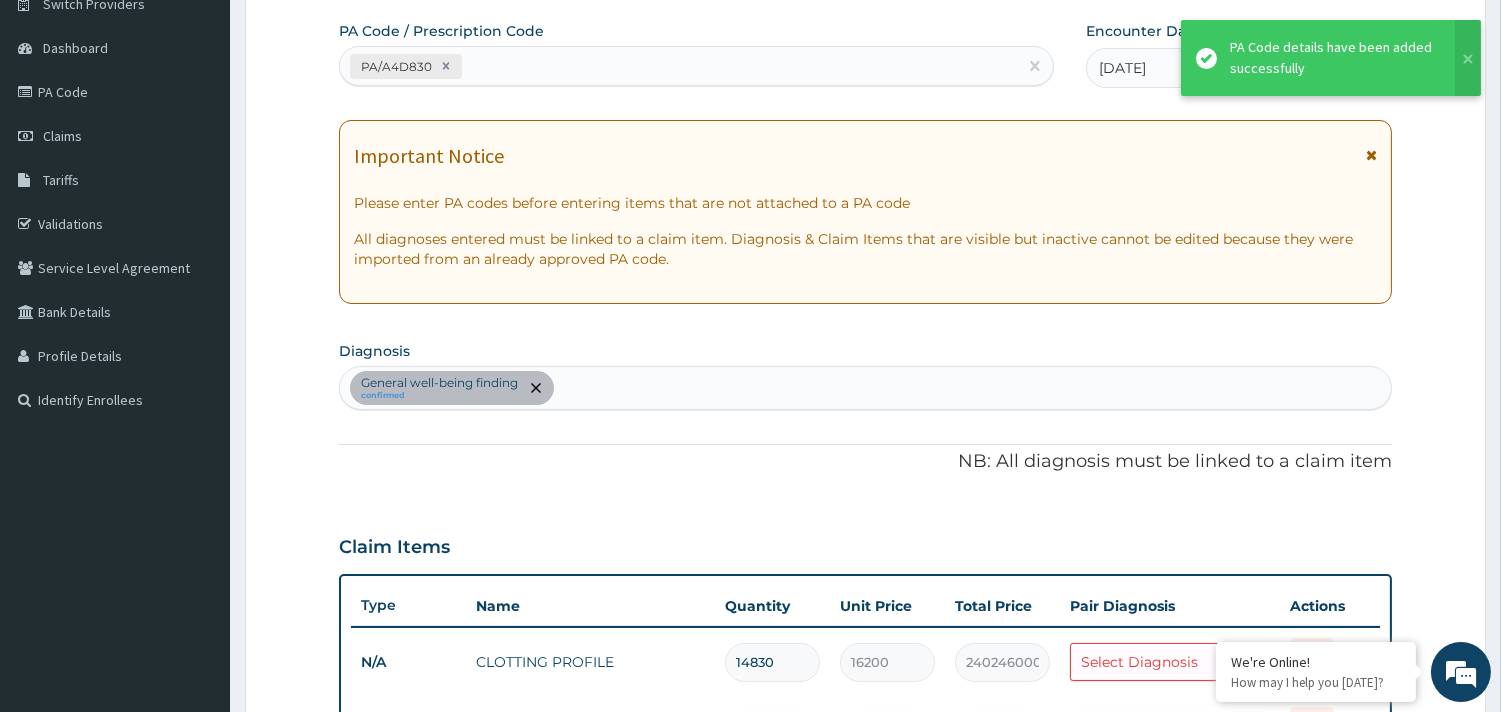 scroll, scrollTop: 822, scrollLeft: 0, axis: vertical 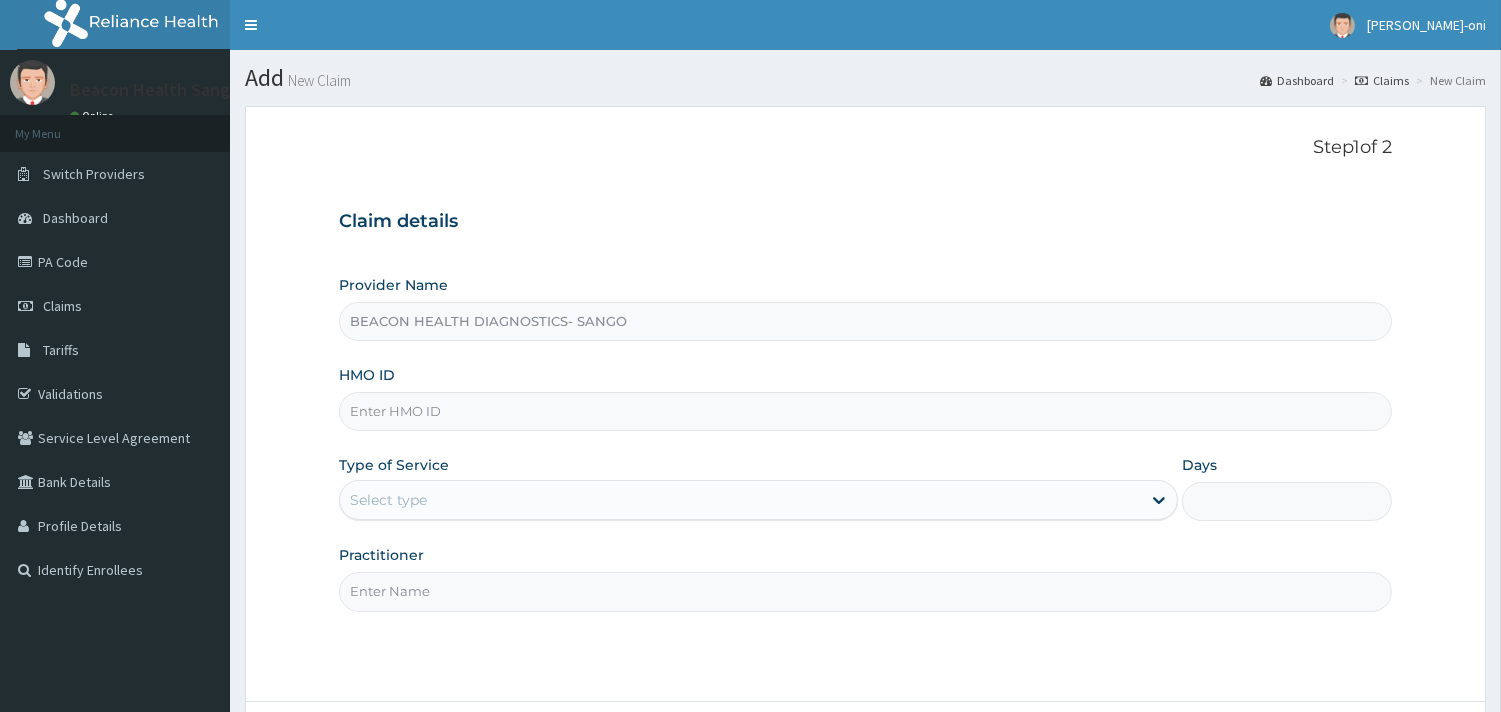 type on "BEACON HEALTH DIAGNOSTICS- SANGO" 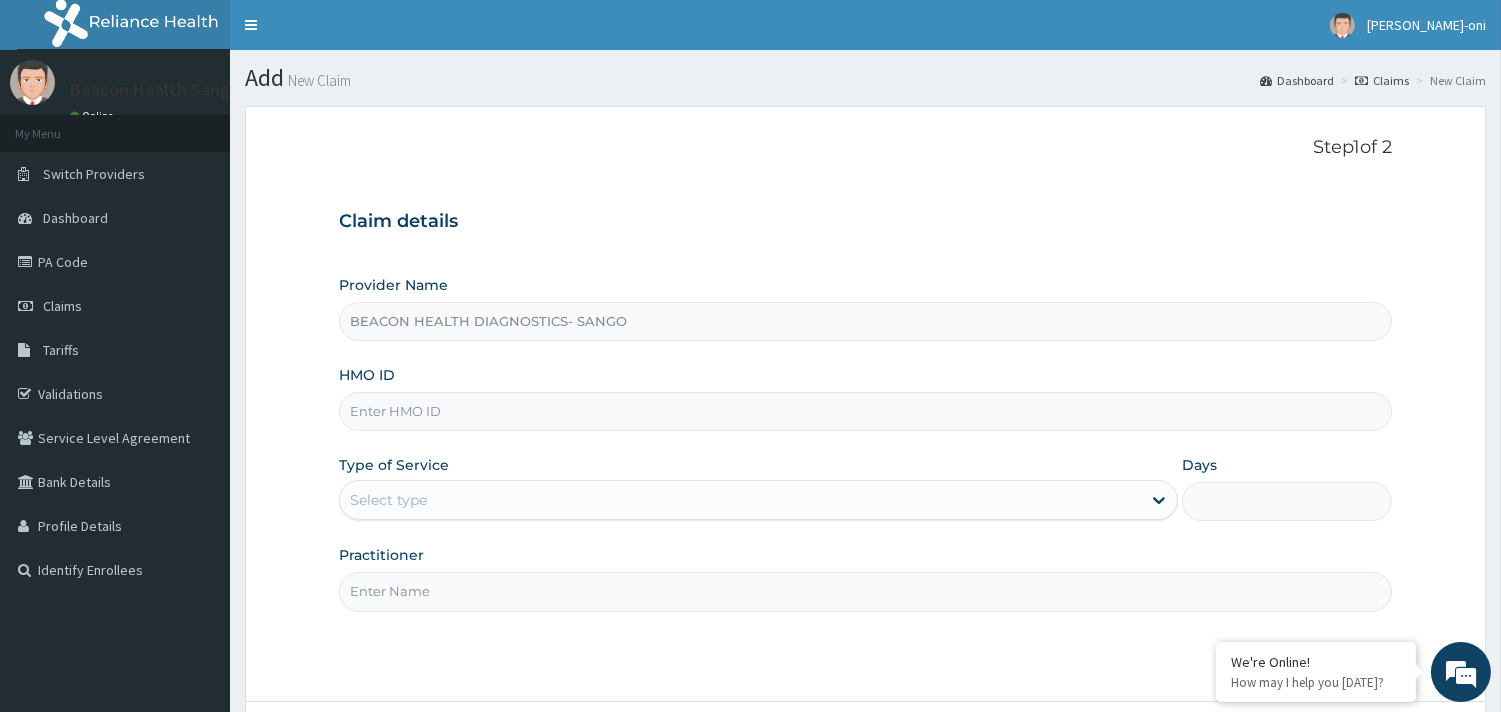 click on "HMO ID" at bounding box center [865, 411] 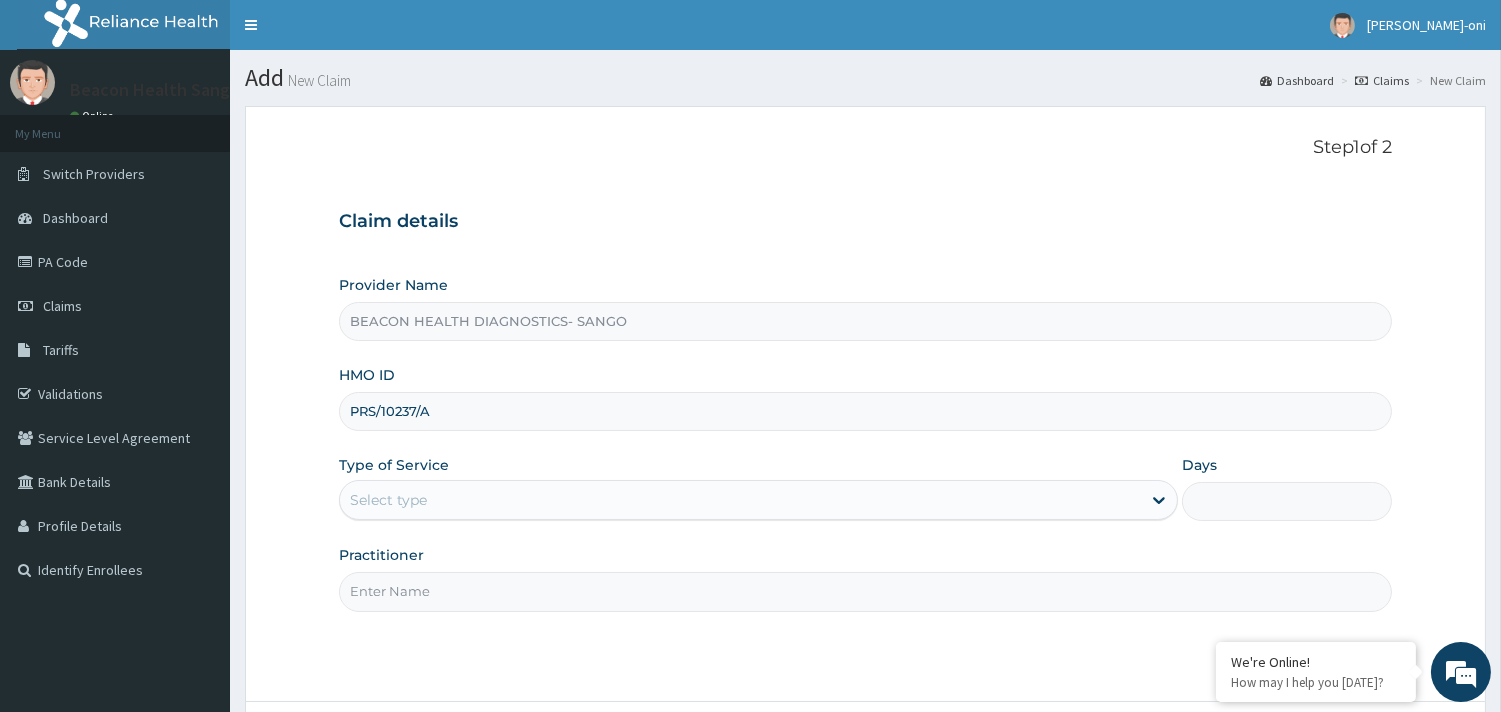 type on "PRS/10237/A" 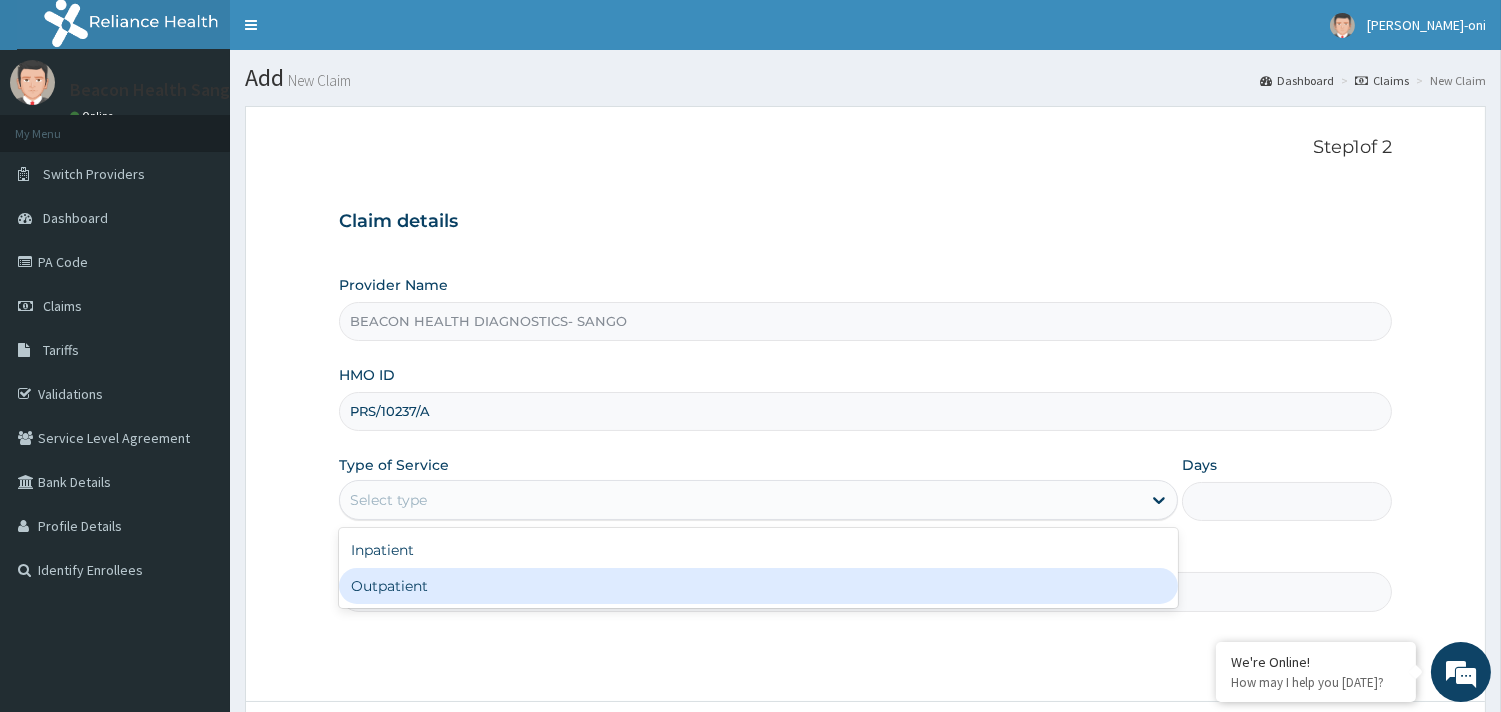 click on "Outpatient" at bounding box center [758, 586] 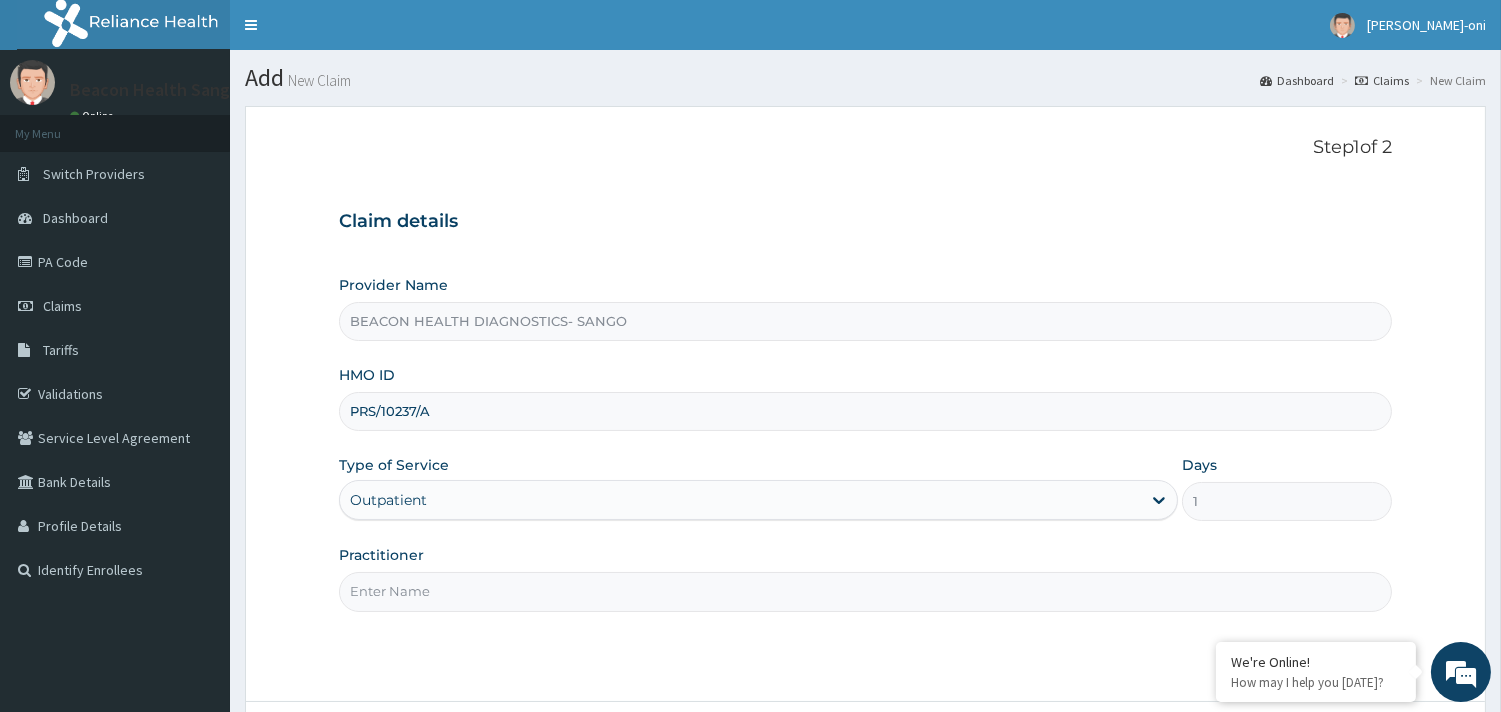 scroll, scrollTop: 0, scrollLeft: 0, axis: both 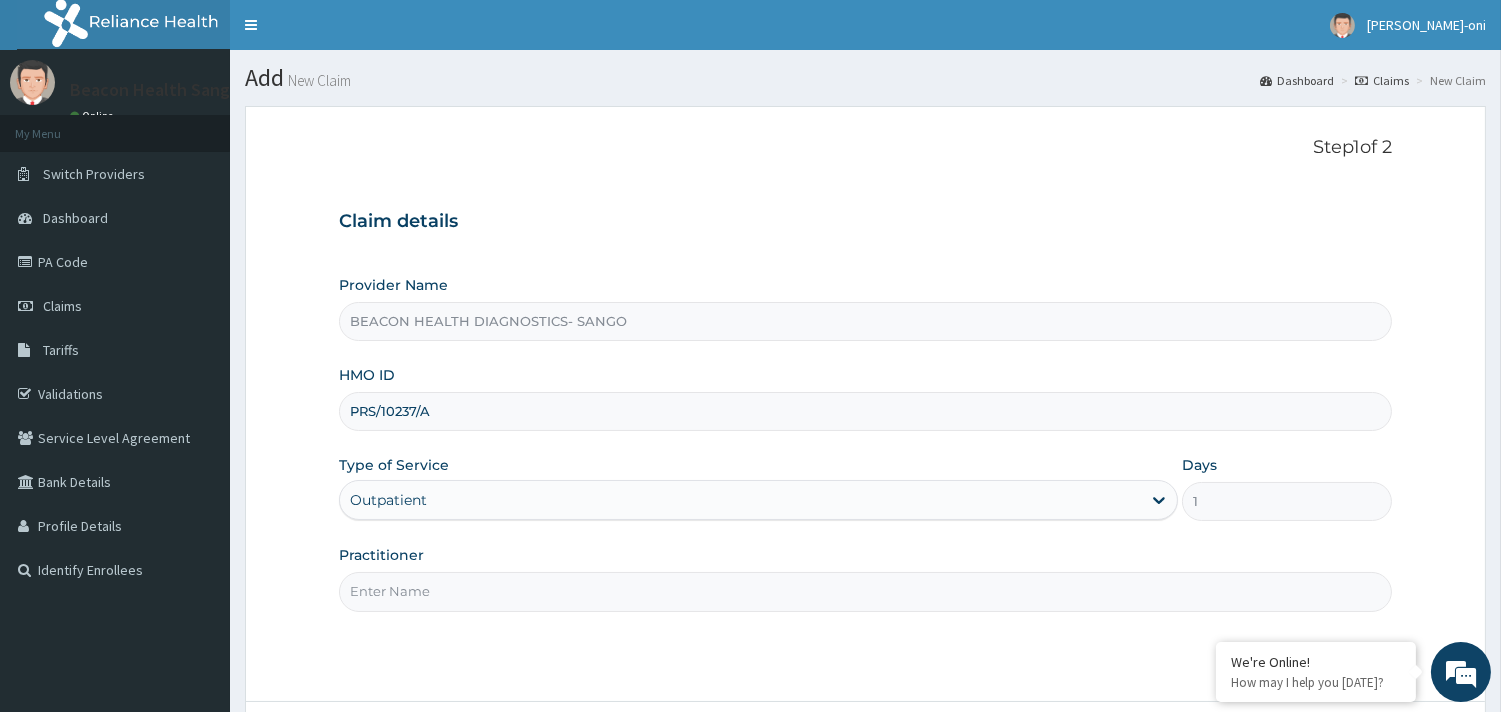 paste on "BeaconHealth Sango-Ota" 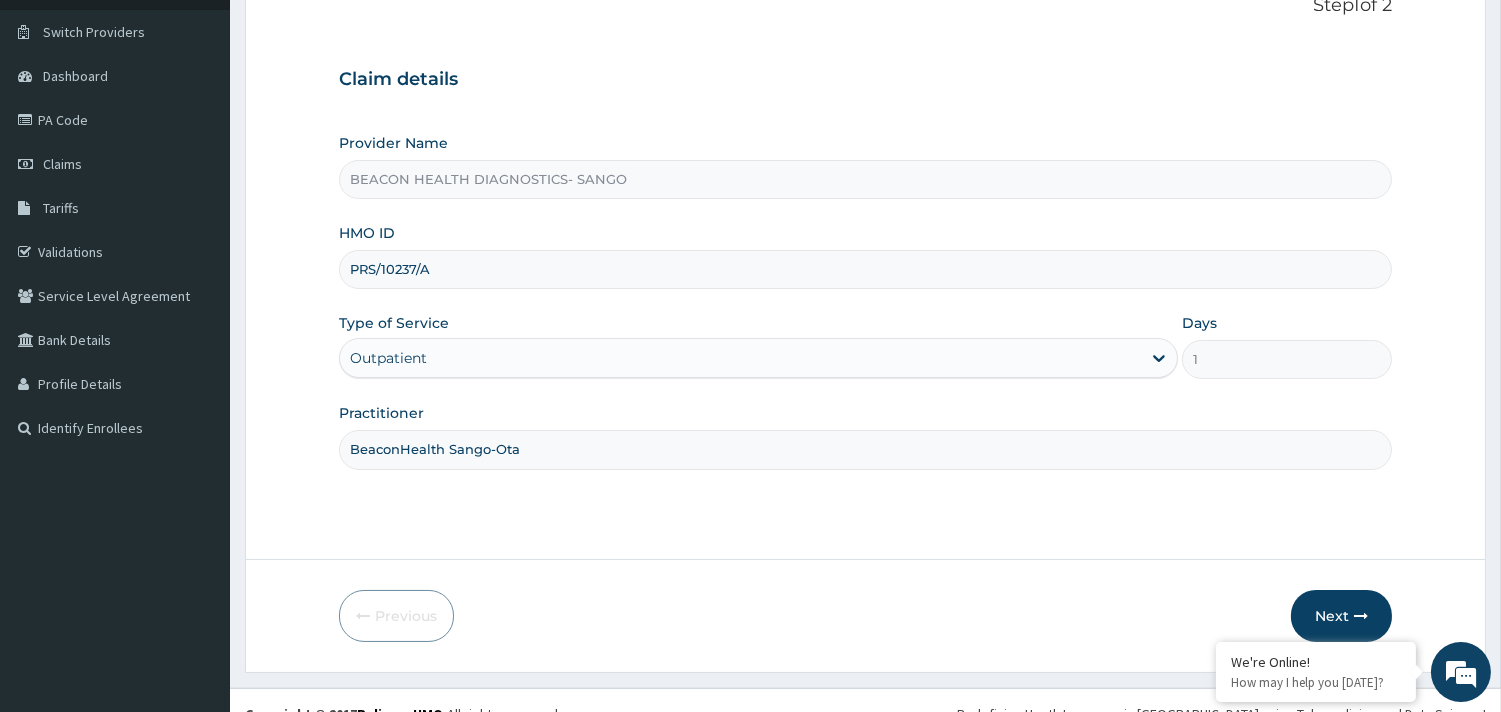 scroll, scrollTop: 170, scrollLeft: 0, axis: vertical 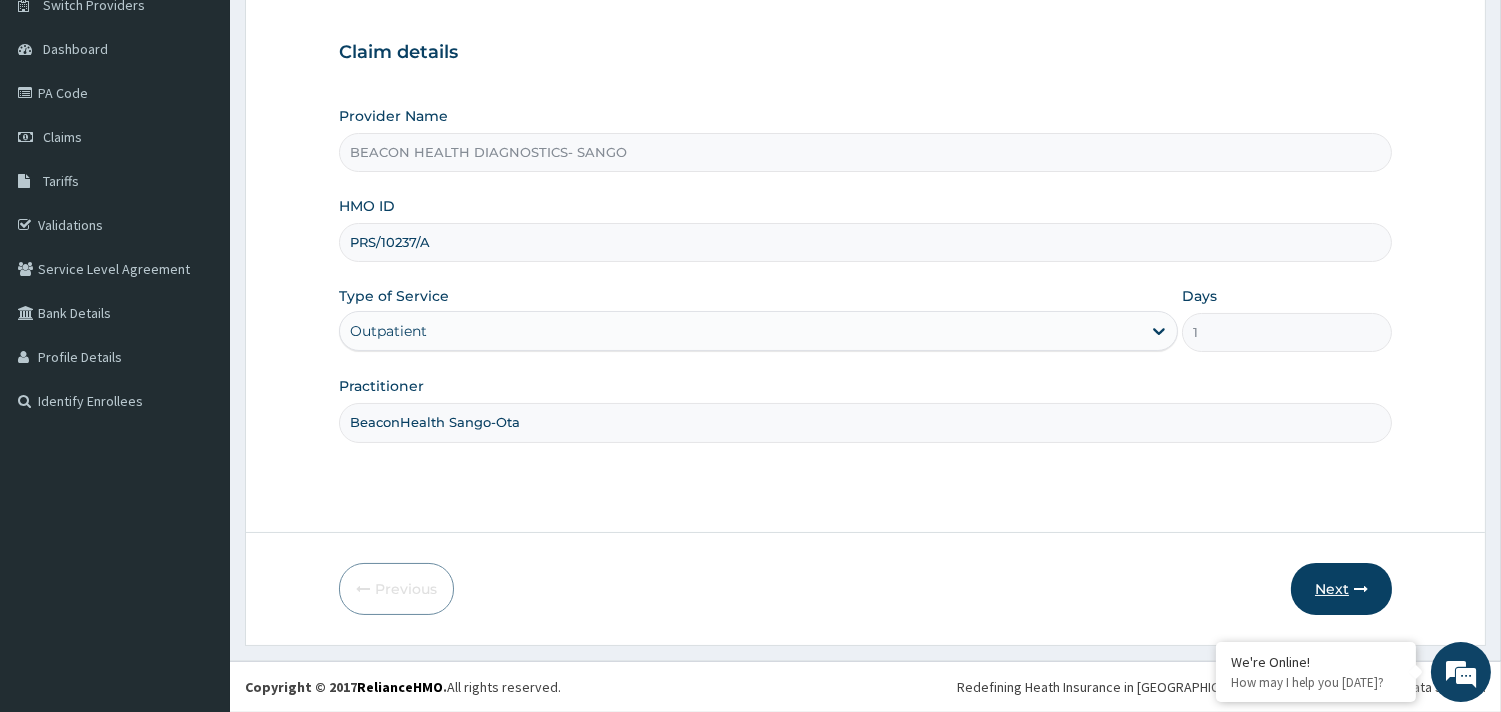 type on "BeaconHealth Sango-Ota" 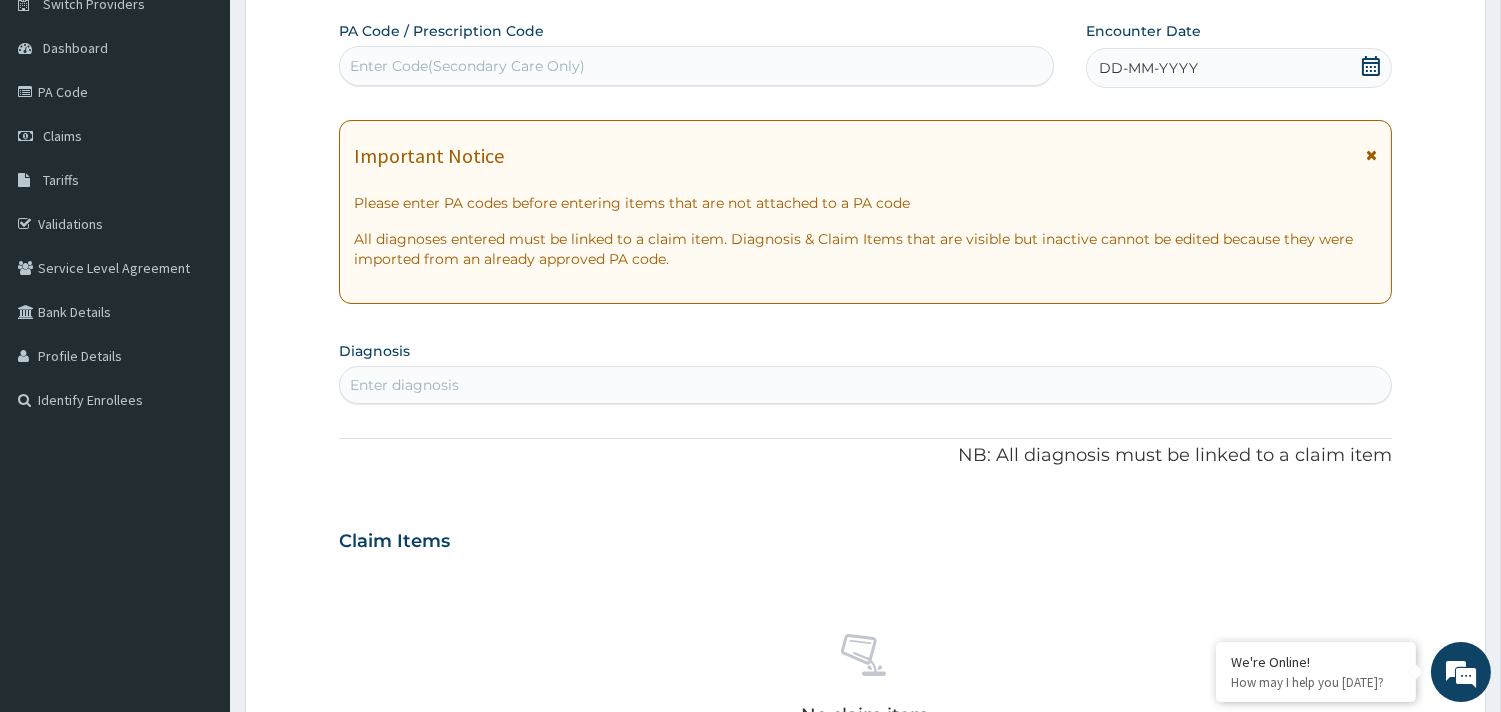 click on "Enter Code(Secondary Care Only)" at bounding box center (467, 66) 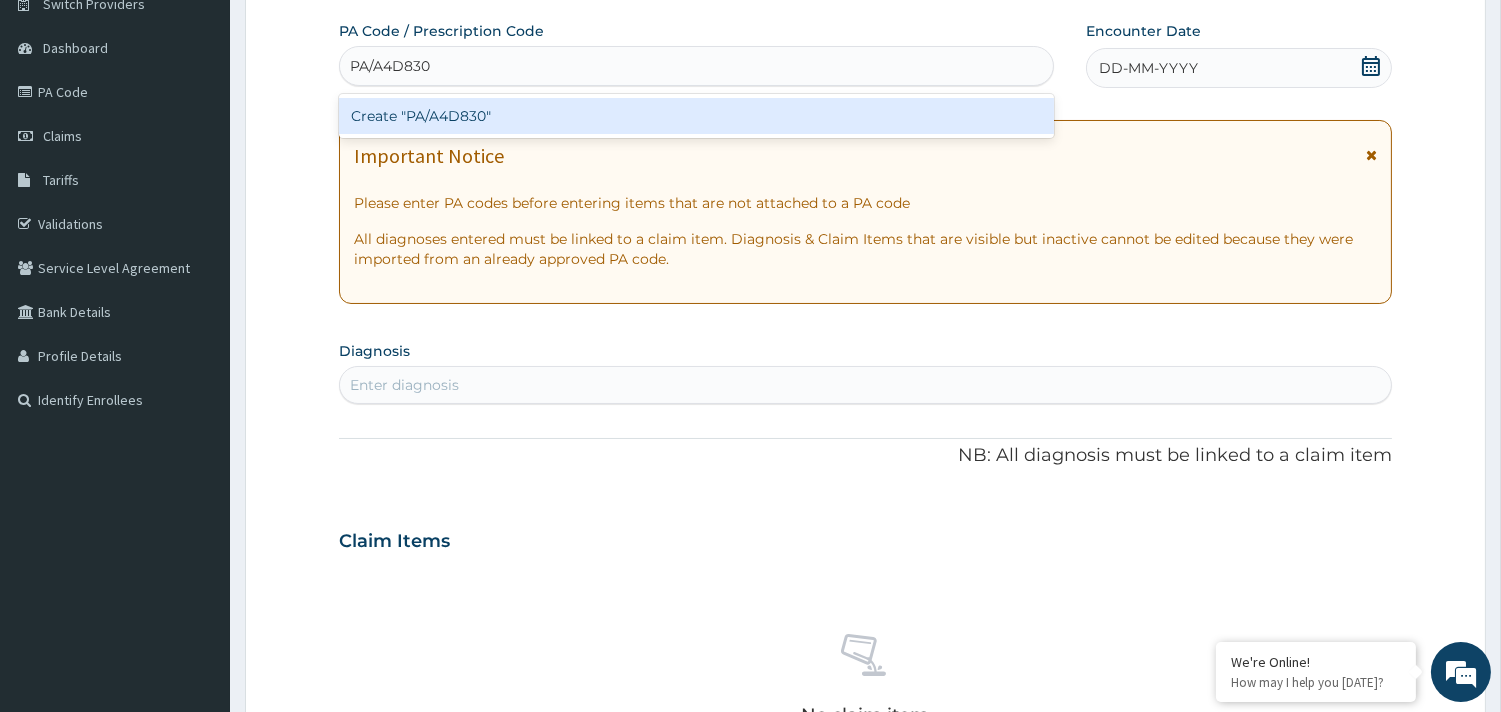 click on "Create "PA/A4D830"" at bounding box center (696, 116) 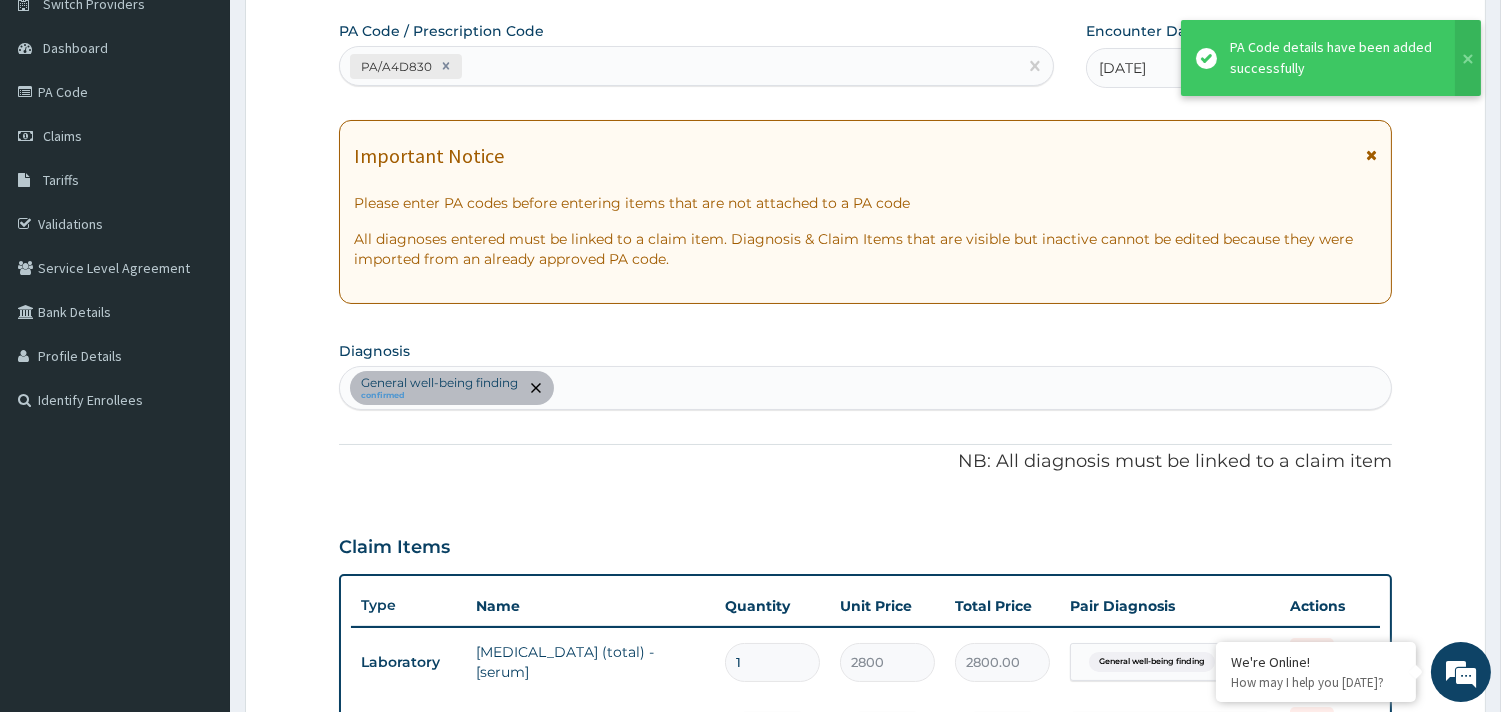 scroll, scrollTop: 753, scrollLeft: 0, axis: vertical 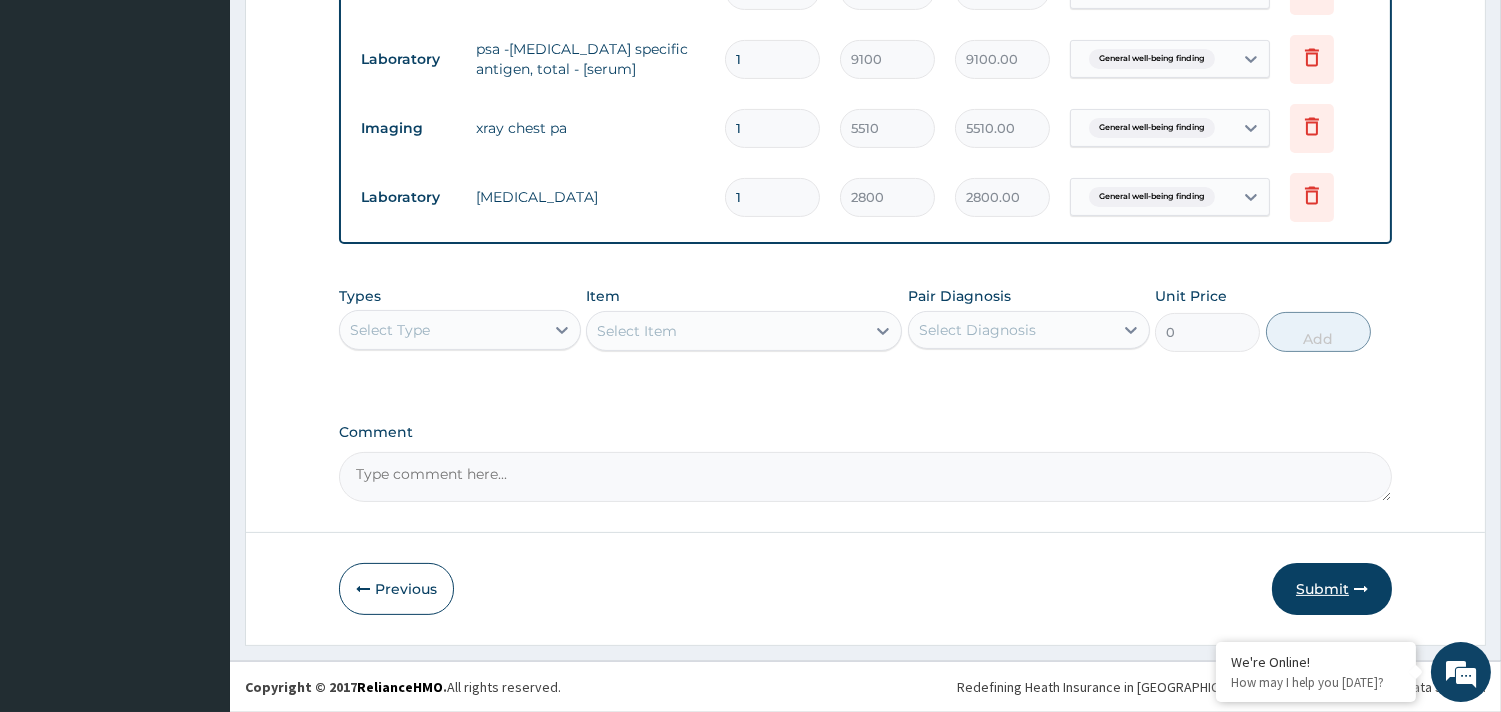 click on "Submit" at bounding box center (1332, 589) 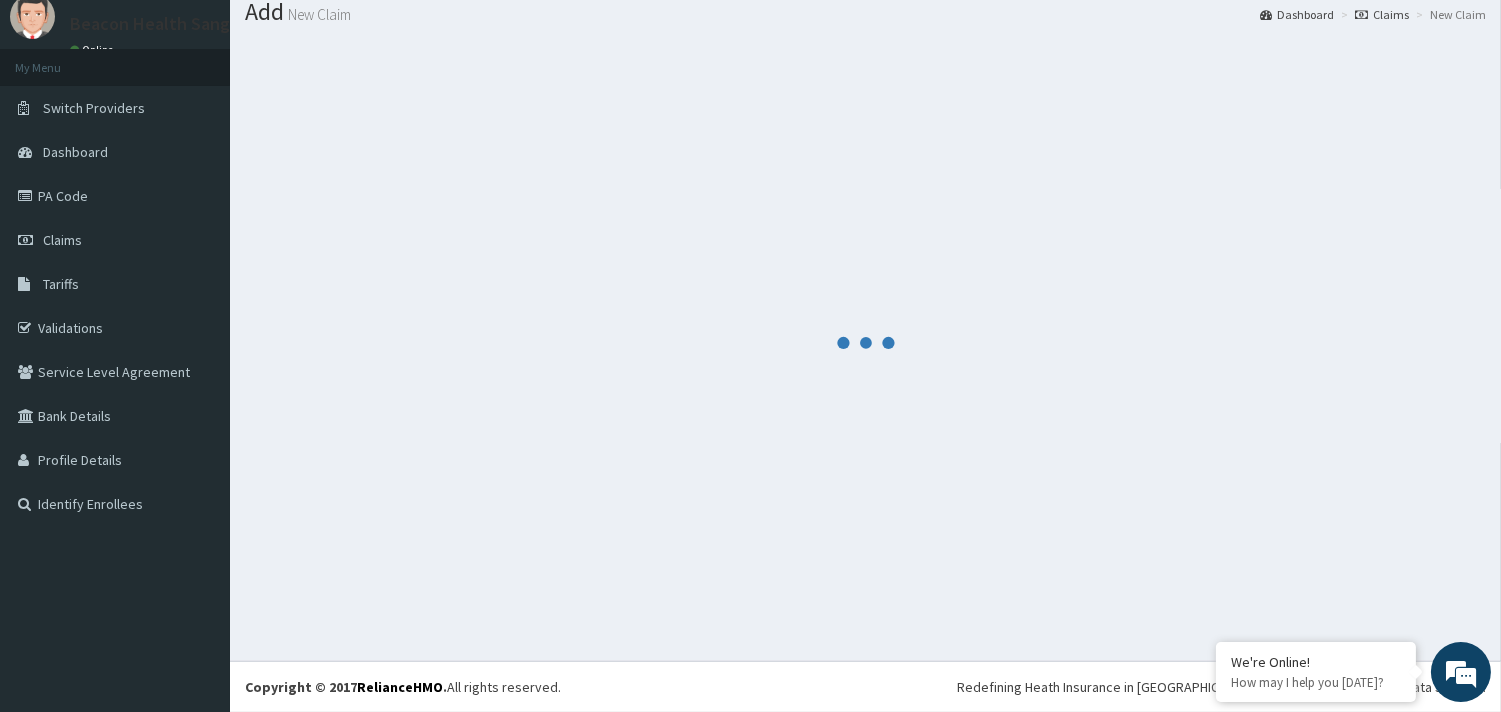 scroll, scrollTop: 65, scrollLeft: 0, axis: vertical 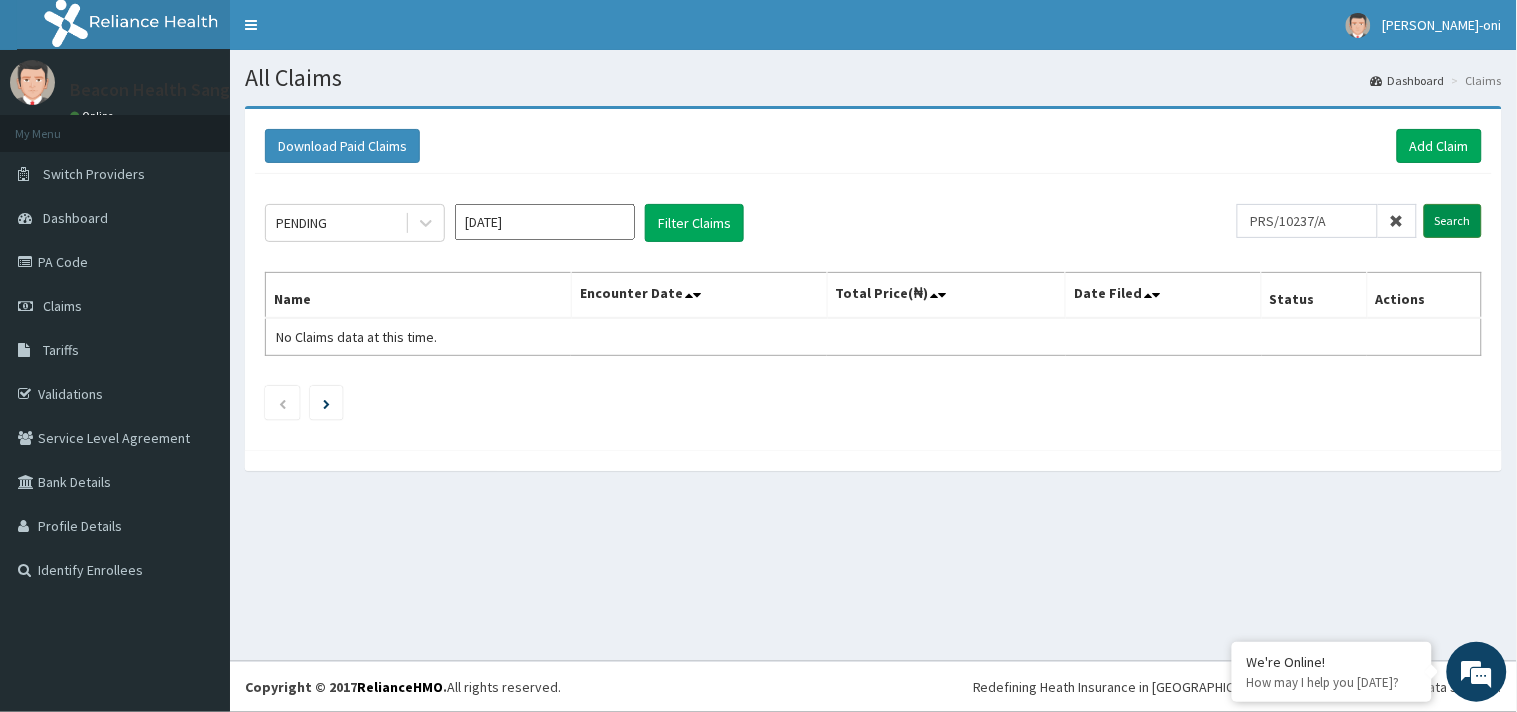 type on "PRS/10237/A" 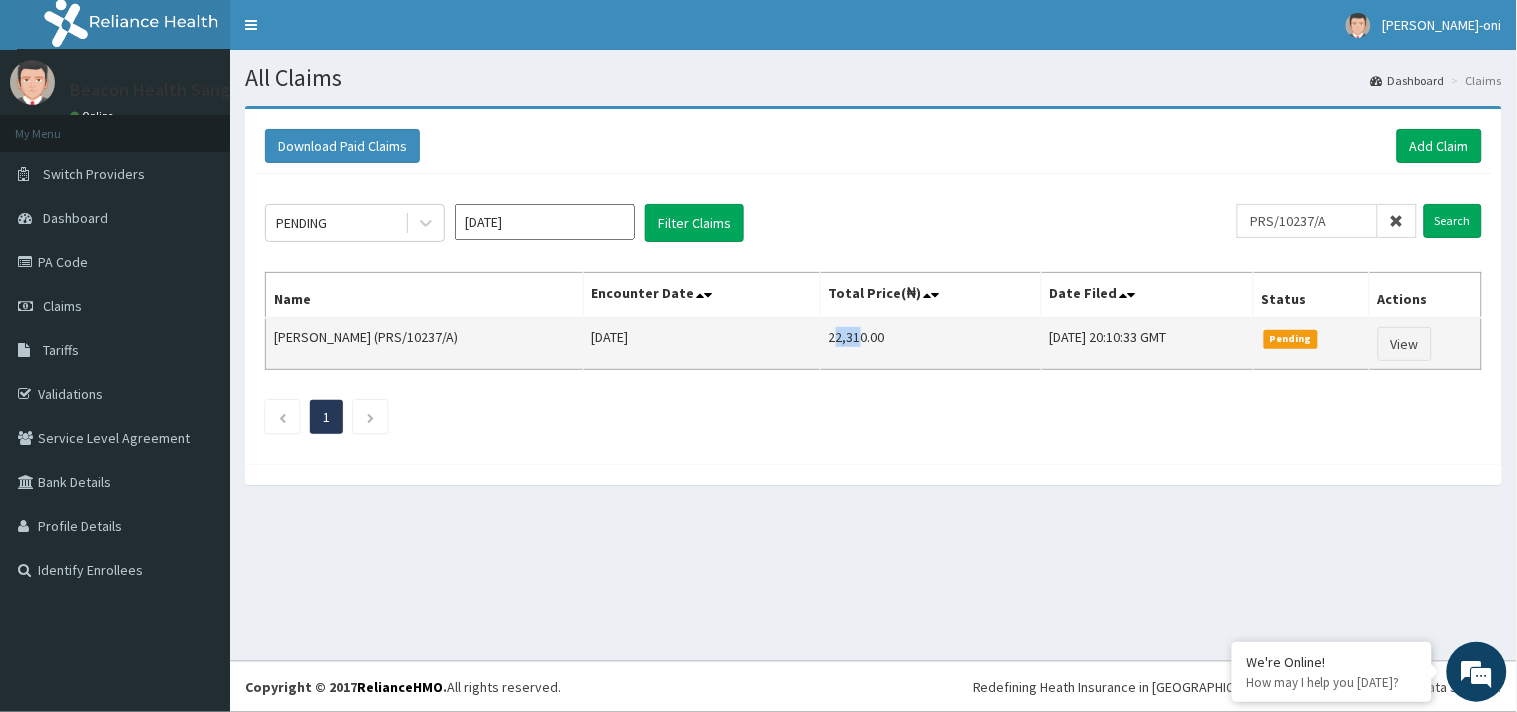 drag, startPoint x: 777, startPoint y: 338, endPoint x: 804, endPoint y: 346, distance: 28.160255 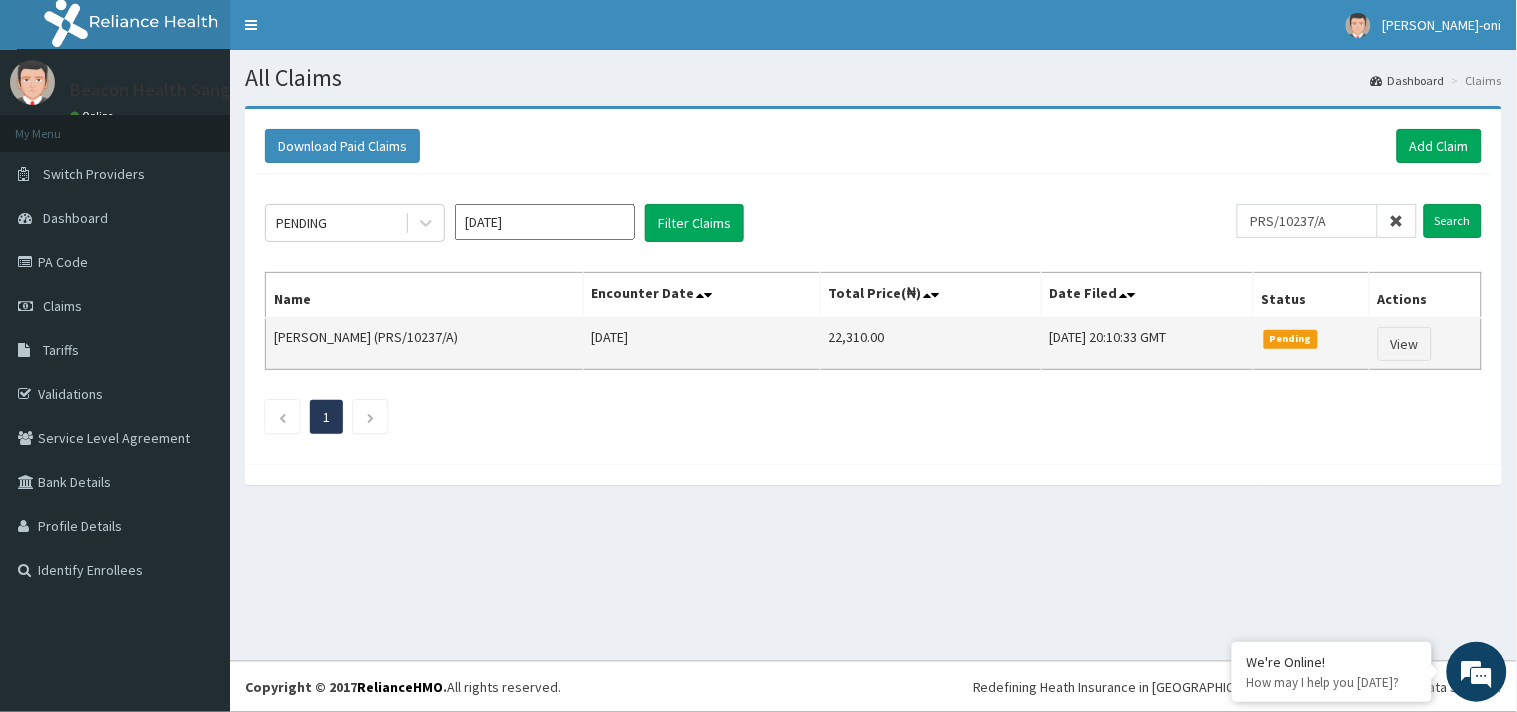 scroll, scrollTop: 0, scrollLeft: 0, axis: both 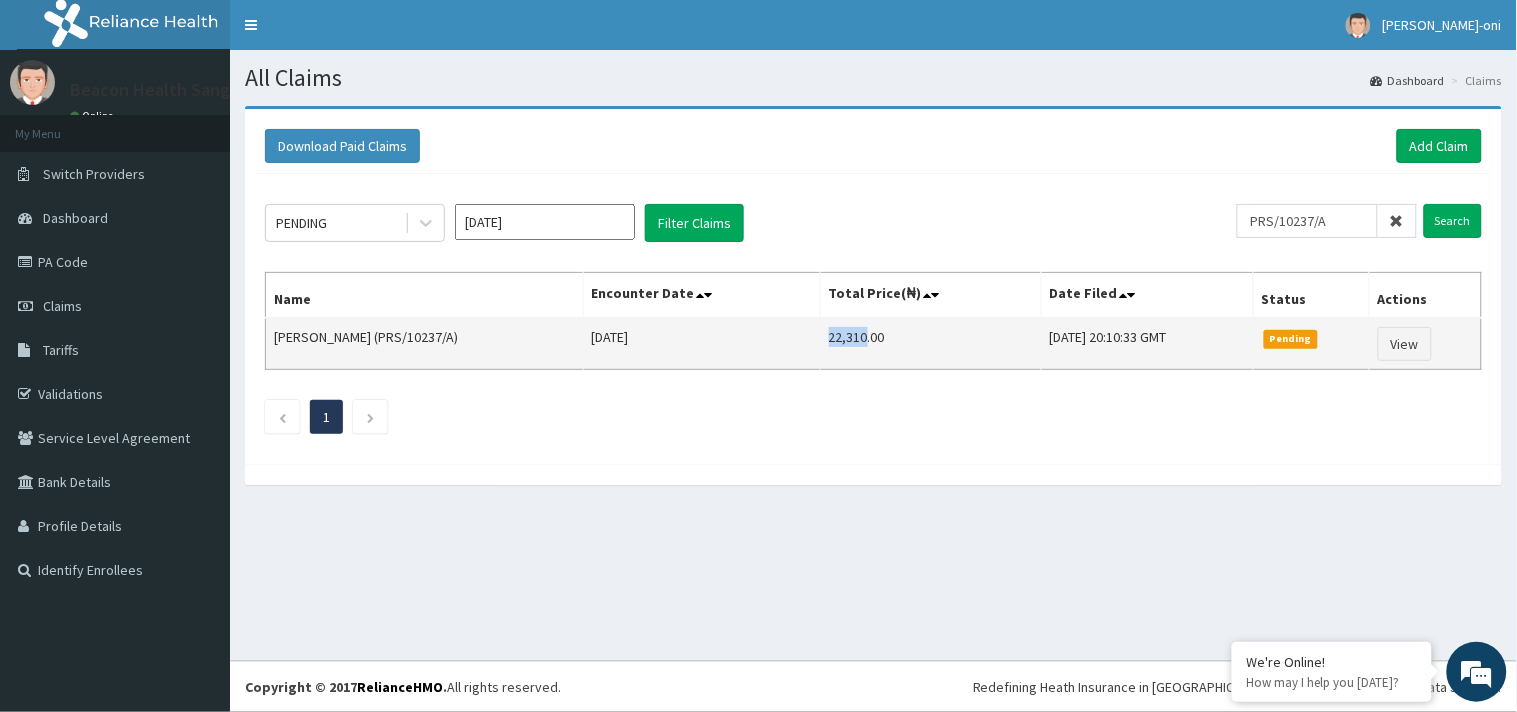 drag, startPoint x: 771, startPoint y: 341, endPoint x: 811, endPoint y: 348, distance: 40.60788 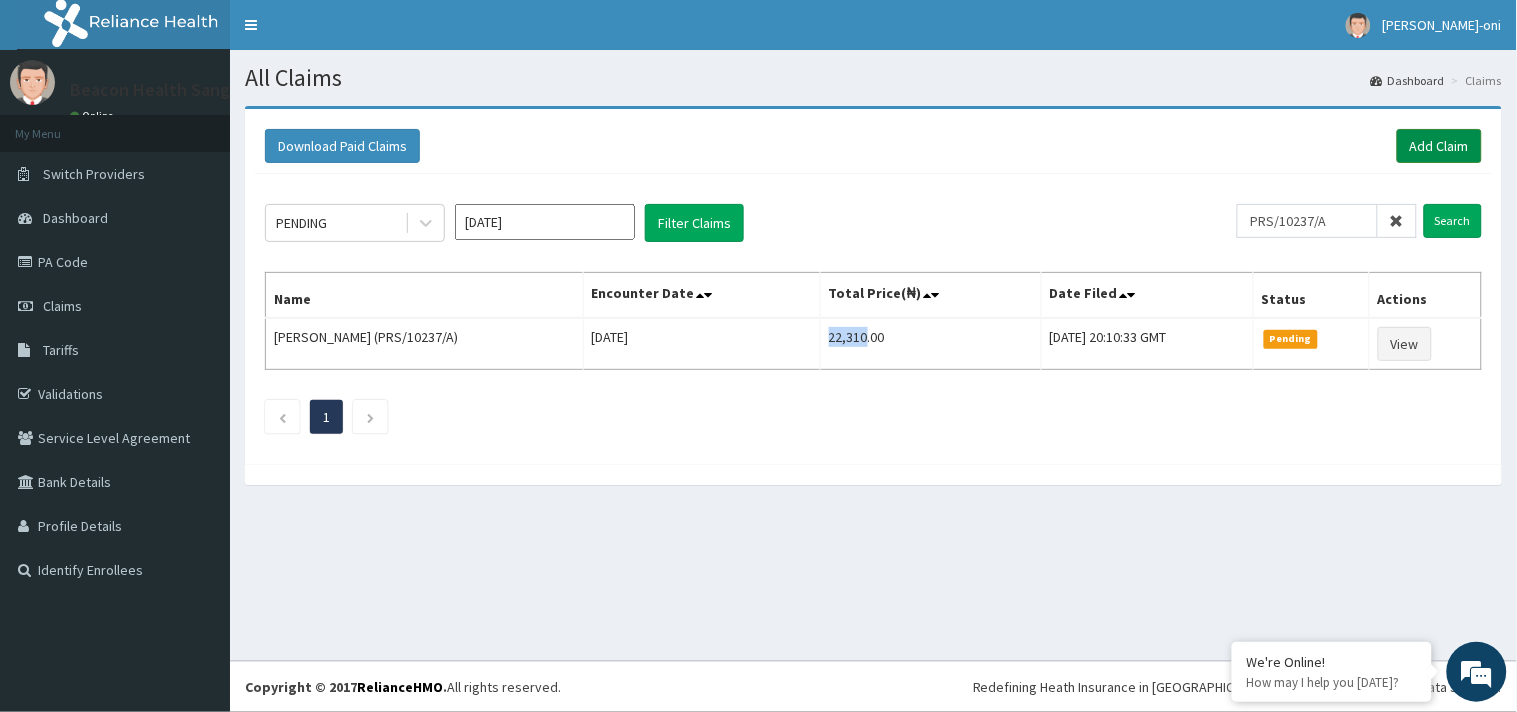click on "Add Claim" at bounding box center [1439, 146] 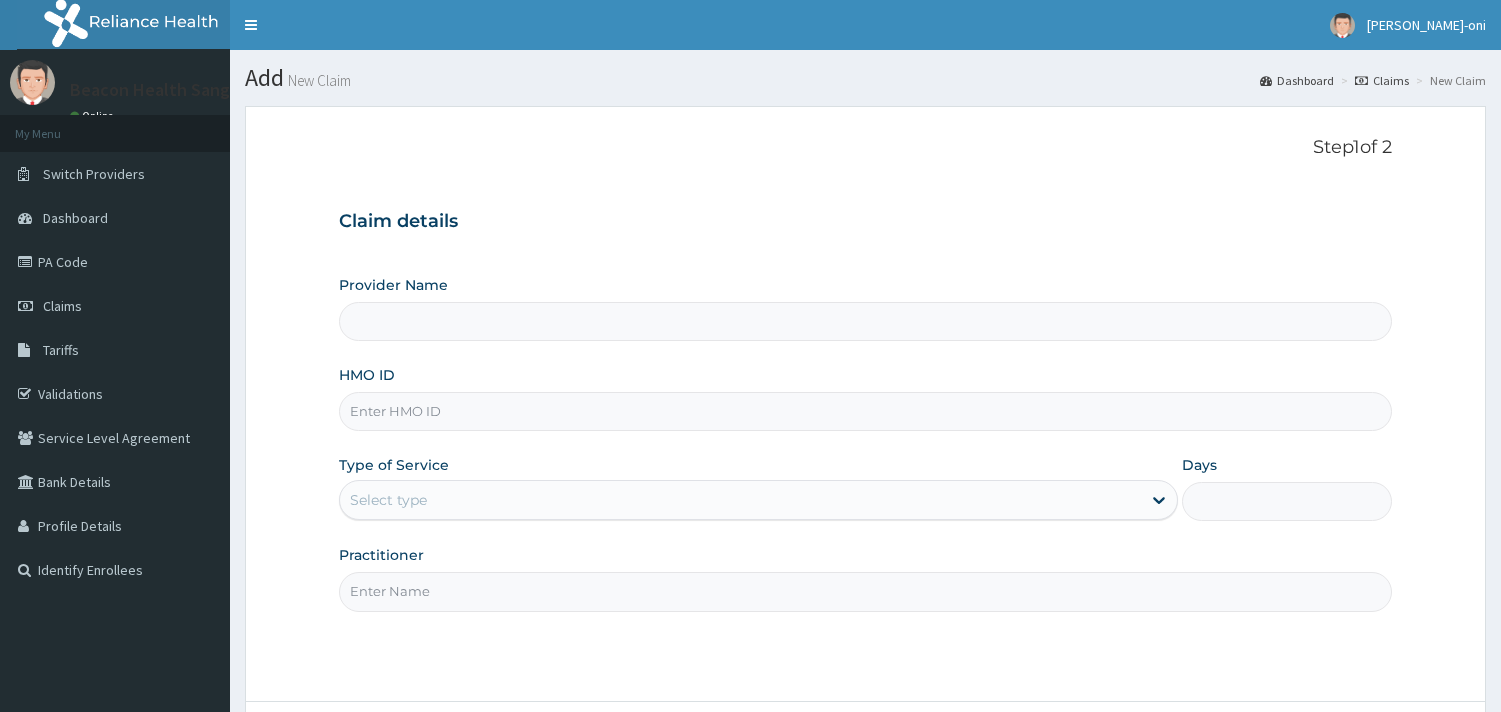 scroll, scrollTop: 0, scrollLeft: 0, axis: both 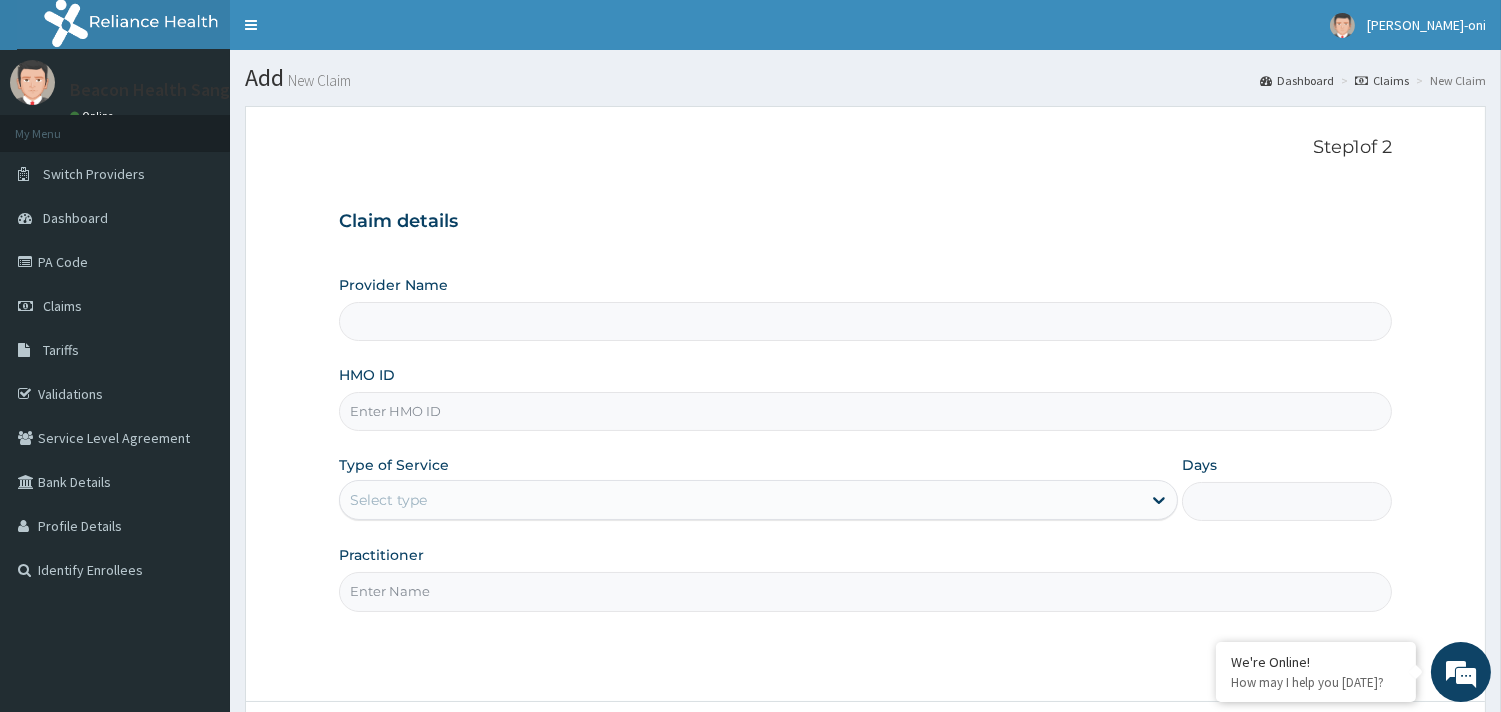 type on "BEACON HEALTH DIAGNOSTICS- SANGO" 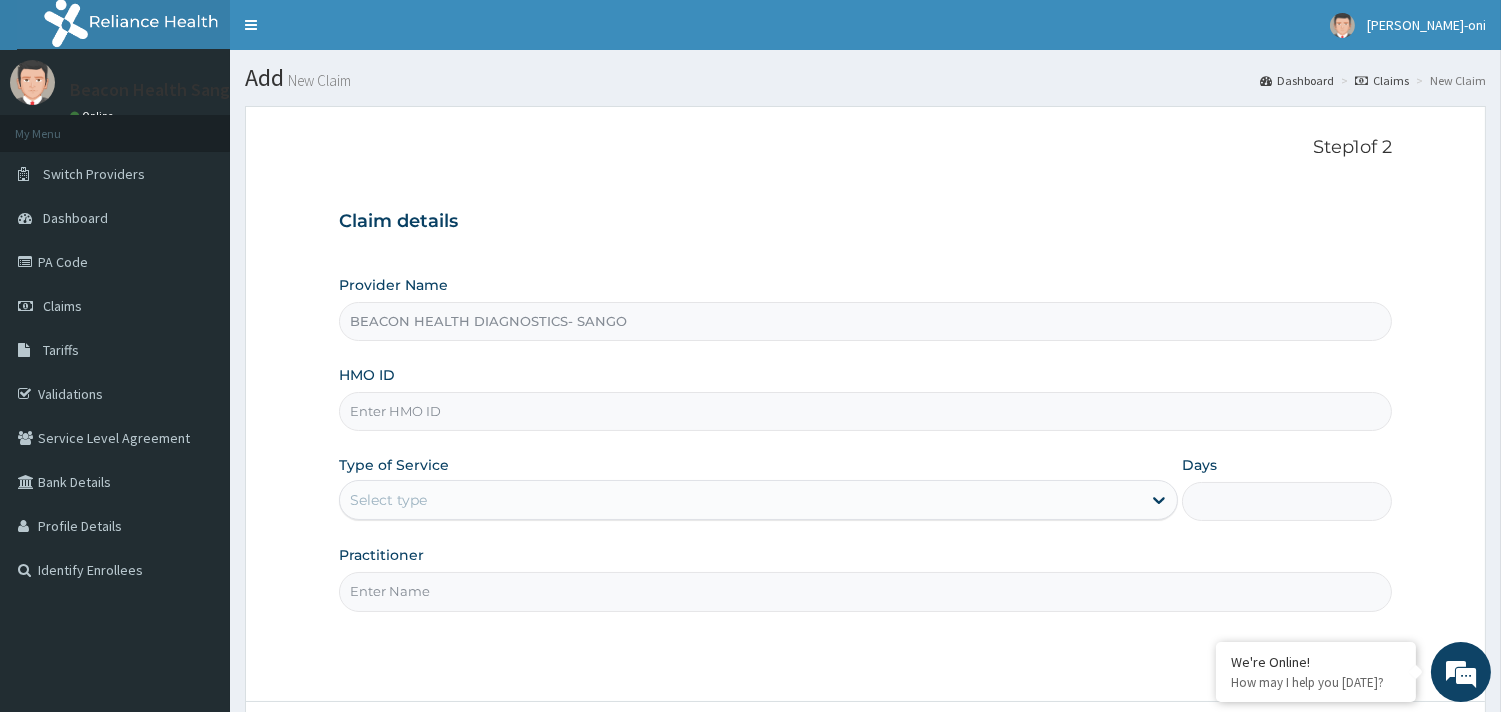 scroll, scrollTop: 0, scrollLeft: 0, axis: both 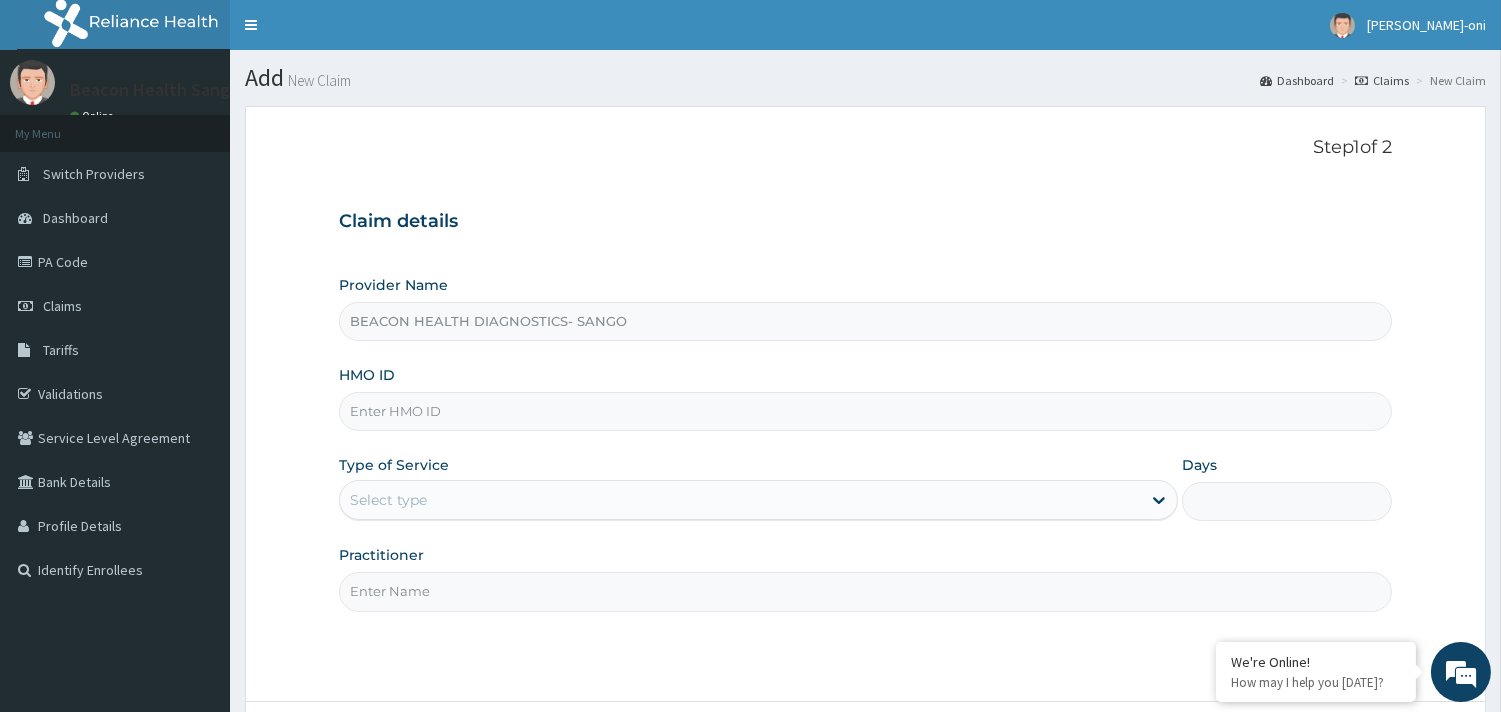 click on "HMO ID" at bounding box center (865, 411) 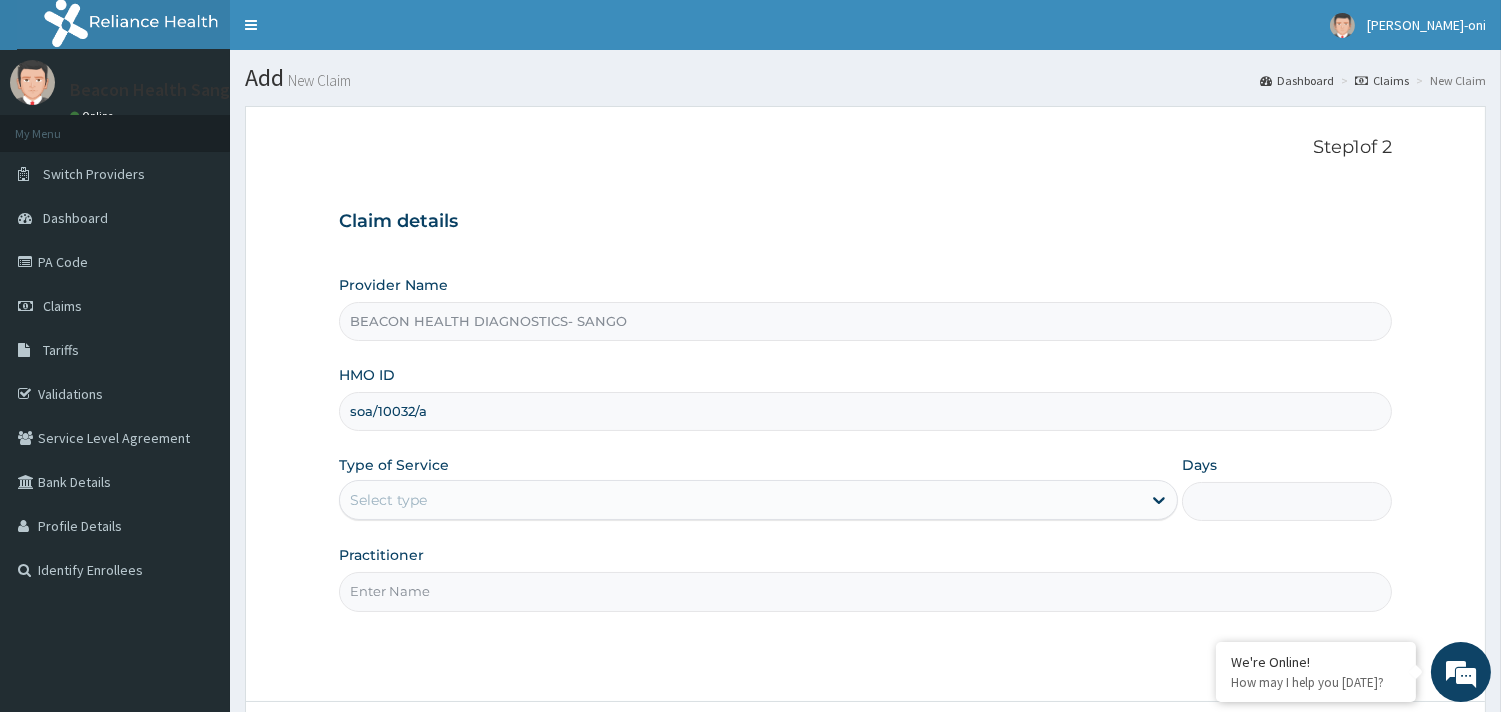 type on "soa/10032/a" 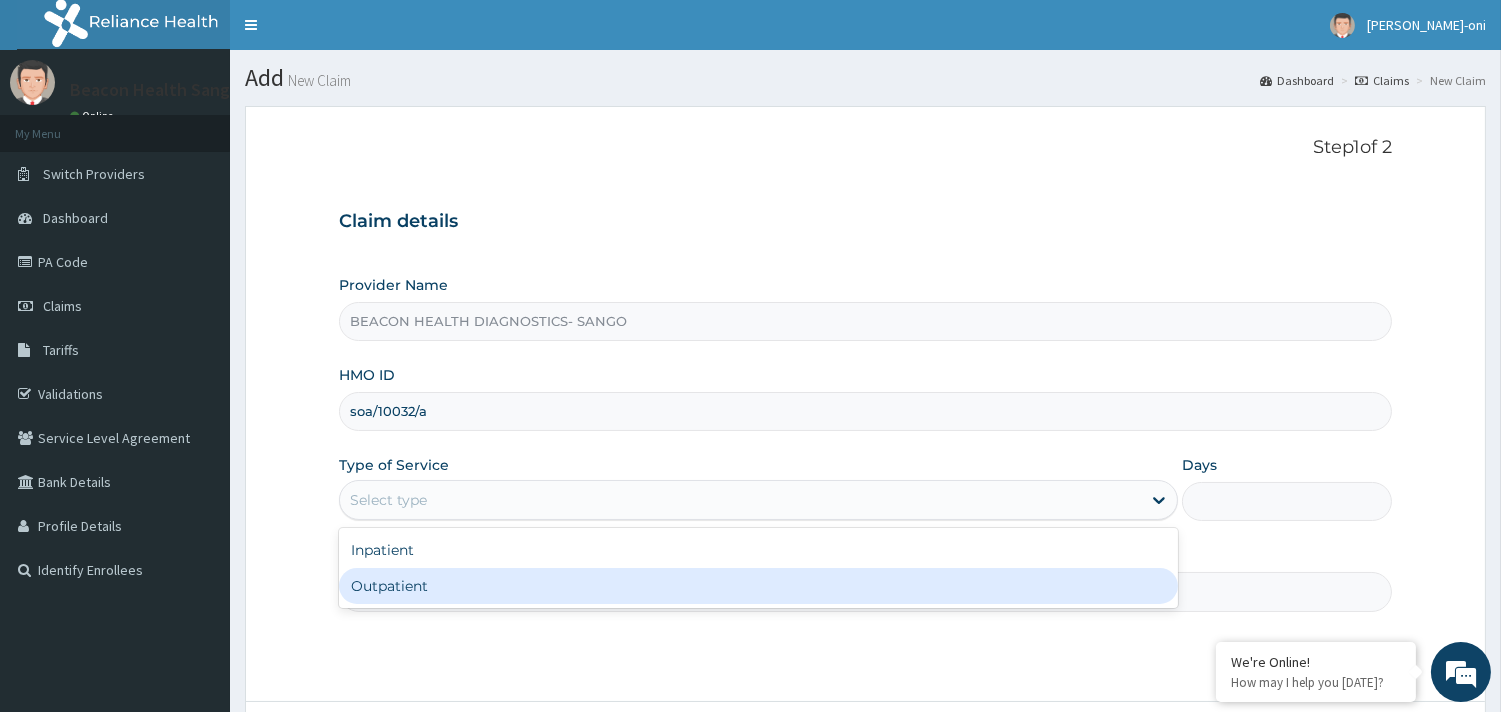 click on "Outpatient" at bounding box center (758, 586) 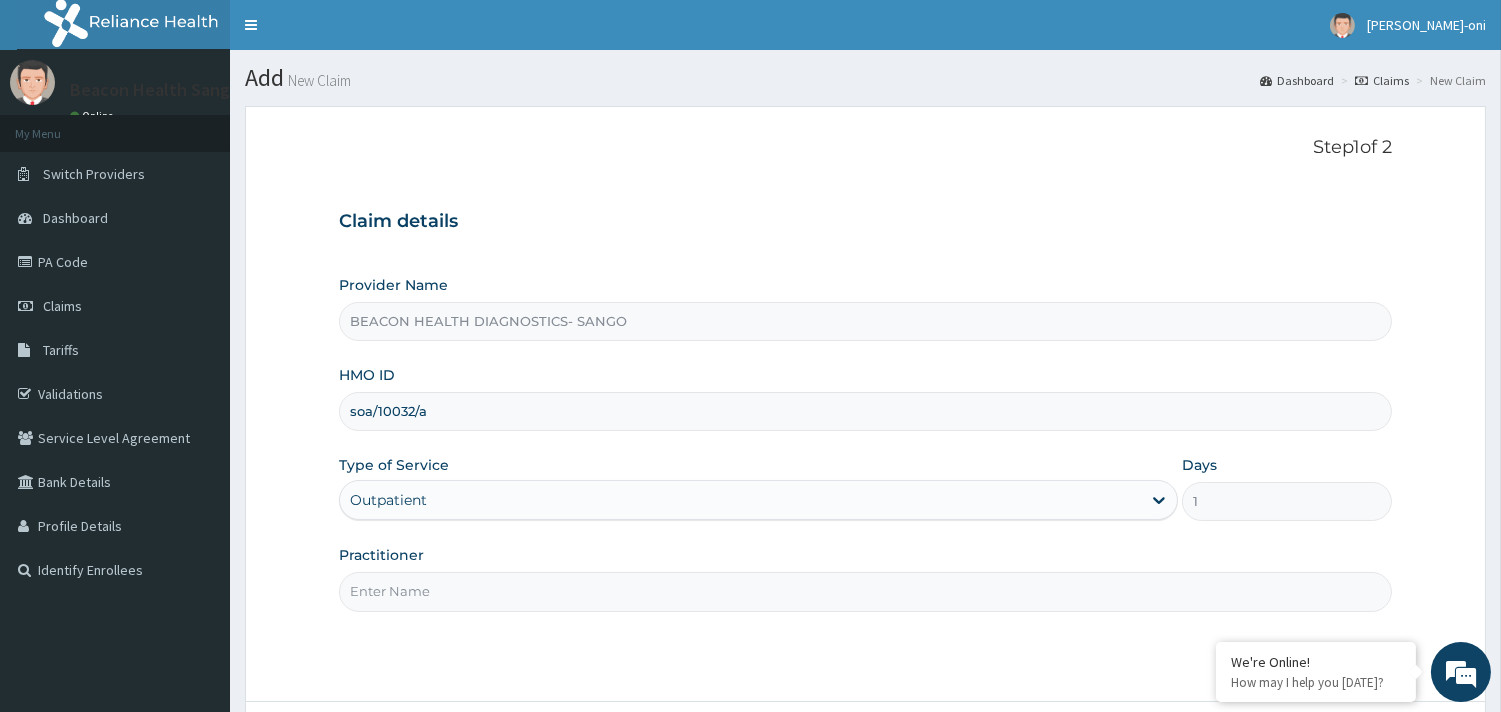 click on "Practitioner" at bounding box center [865, 591] 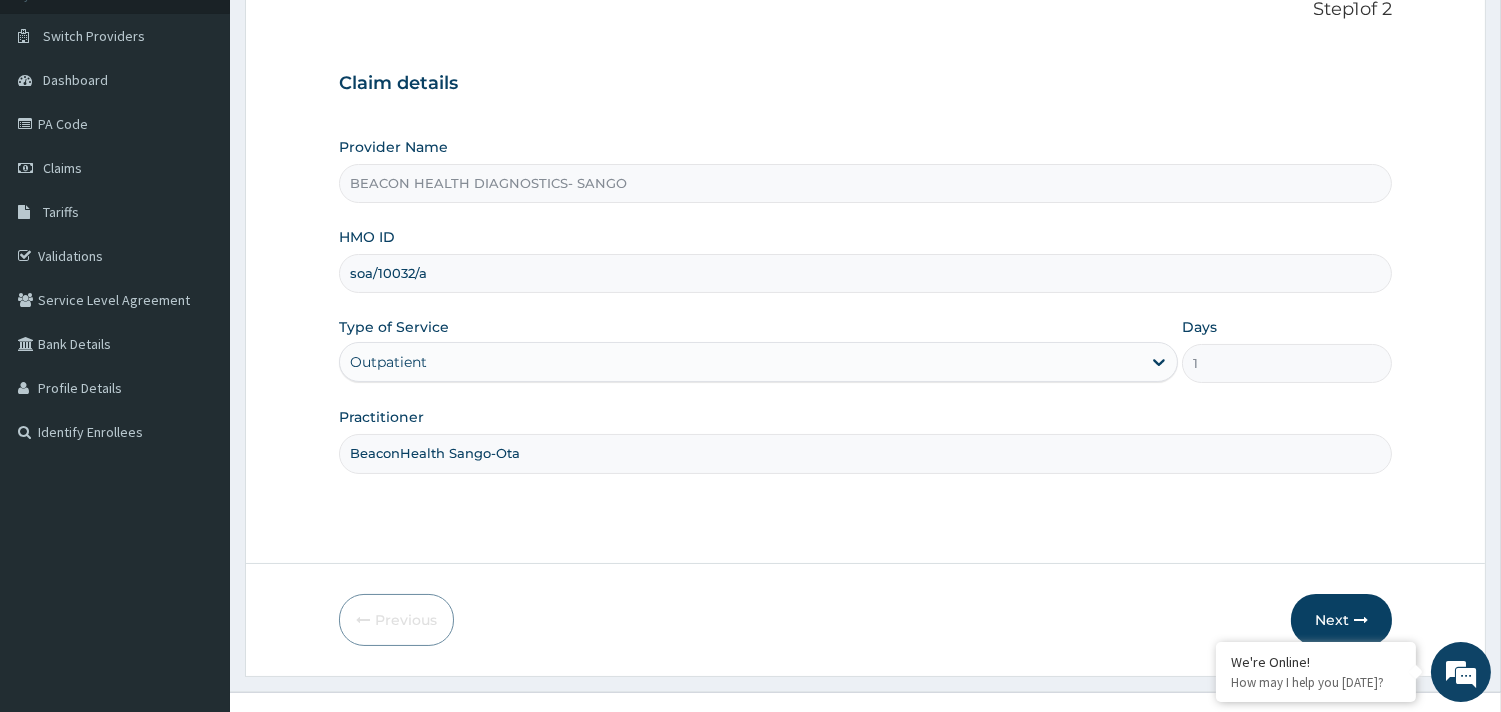 scroll, scrollTop: 170, scrollLeft: 0, axis: vertical 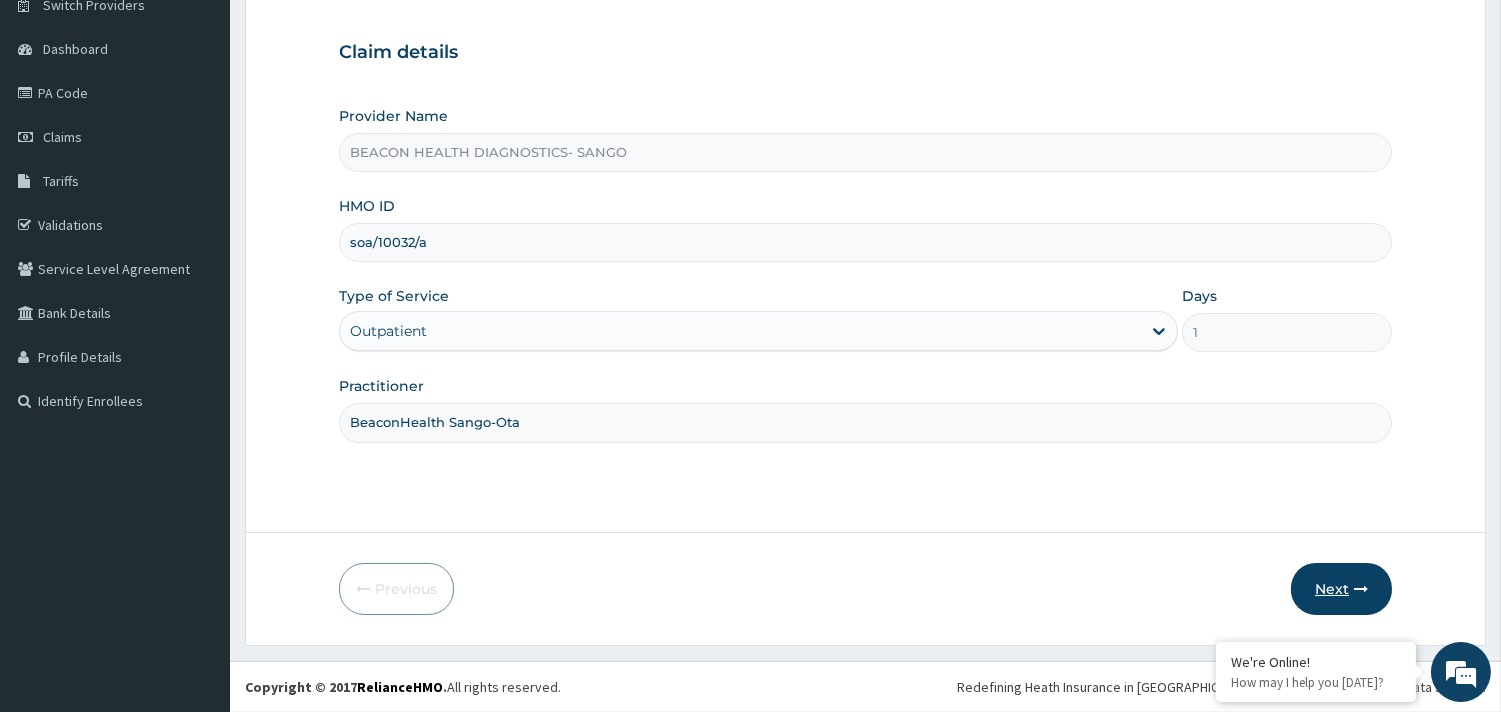 type on "BeaconHealth Sango-Ota" 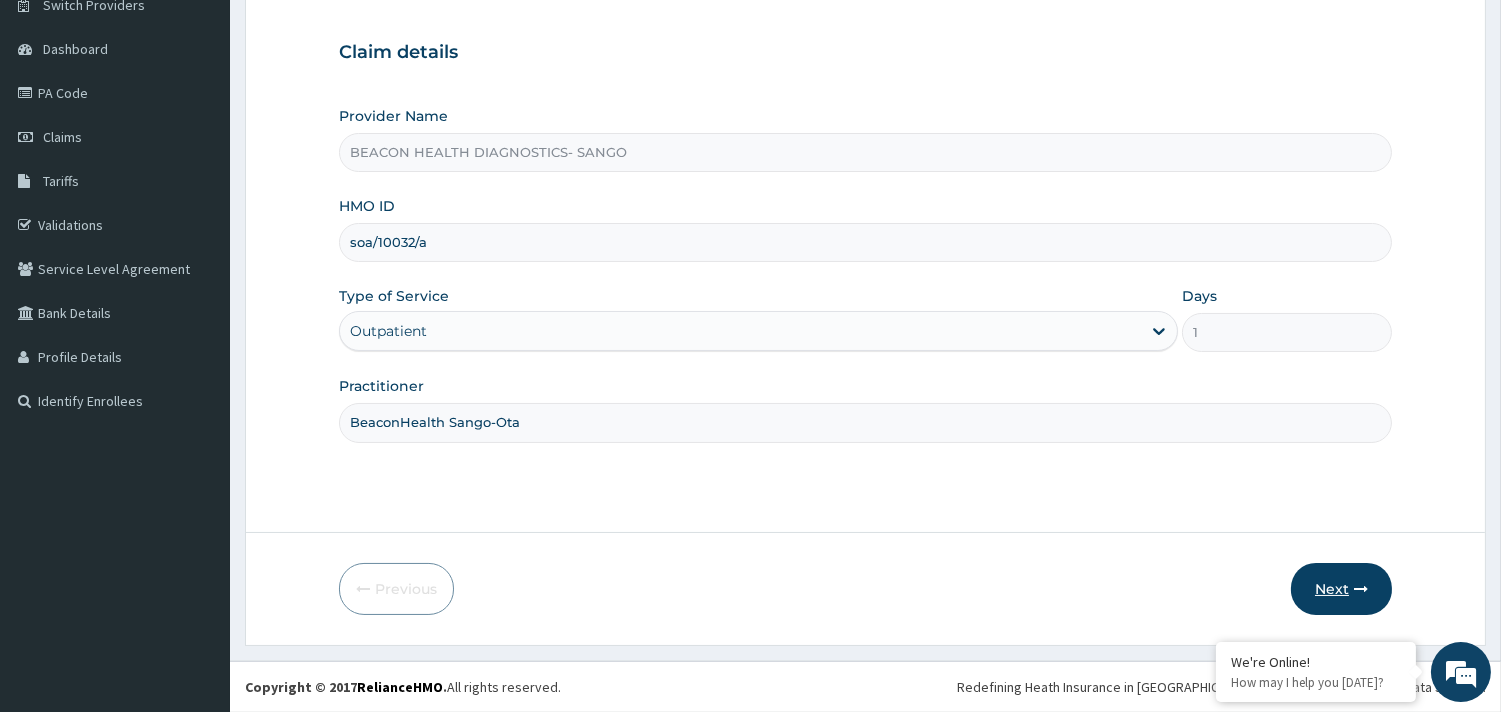 click on "Next" at bounding box center [1341, 589] 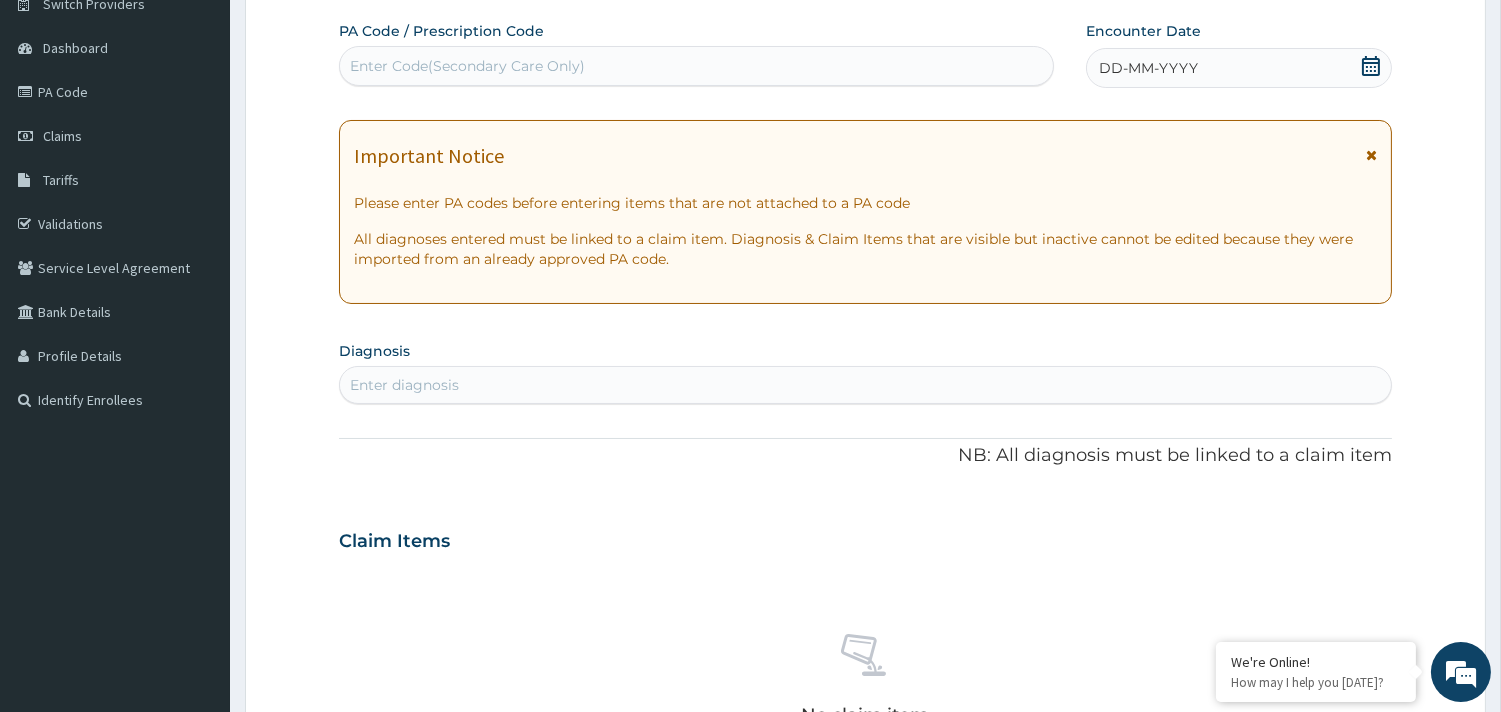 click on "Enter Code(Secondary Care Only)" at bounding box center (696, 66) 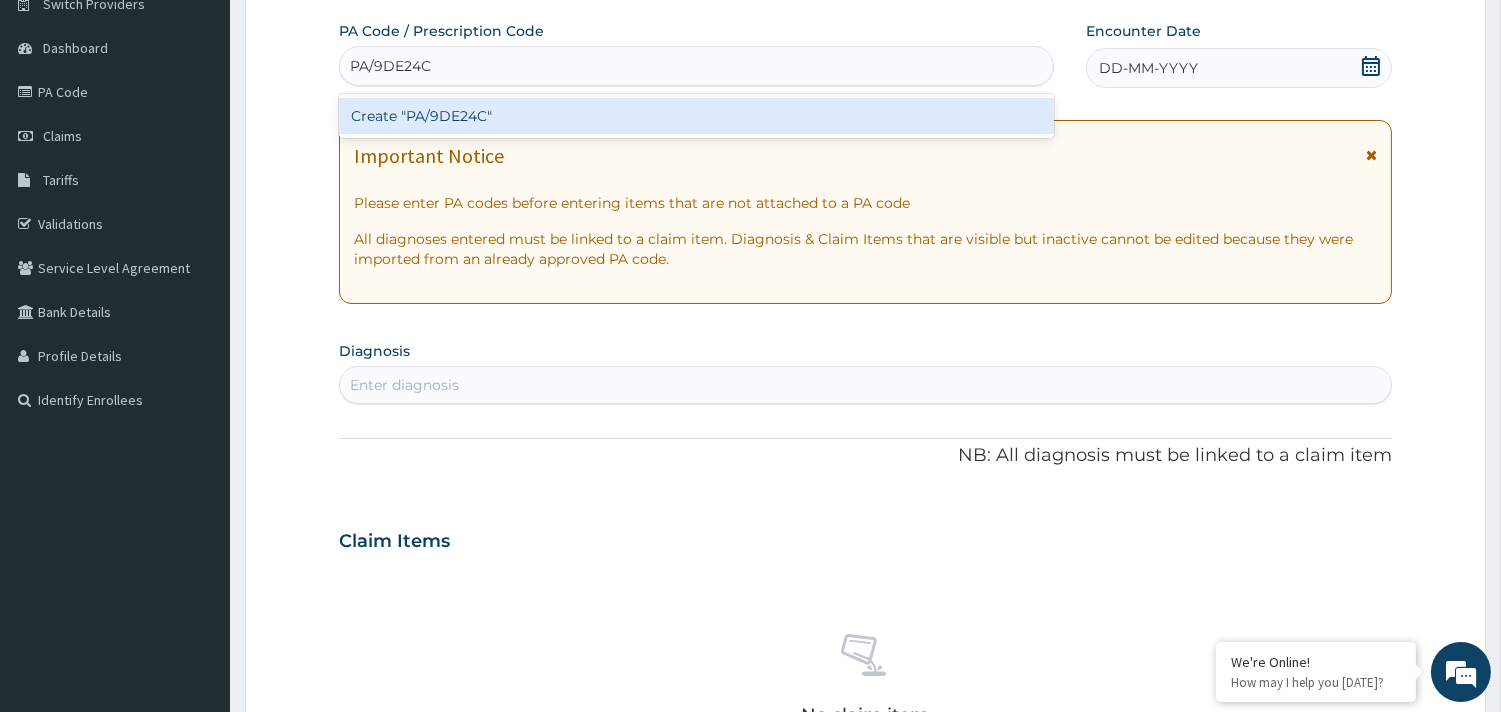 click on "Create "PA/9DE24C"" at bounding box center [696, 116] 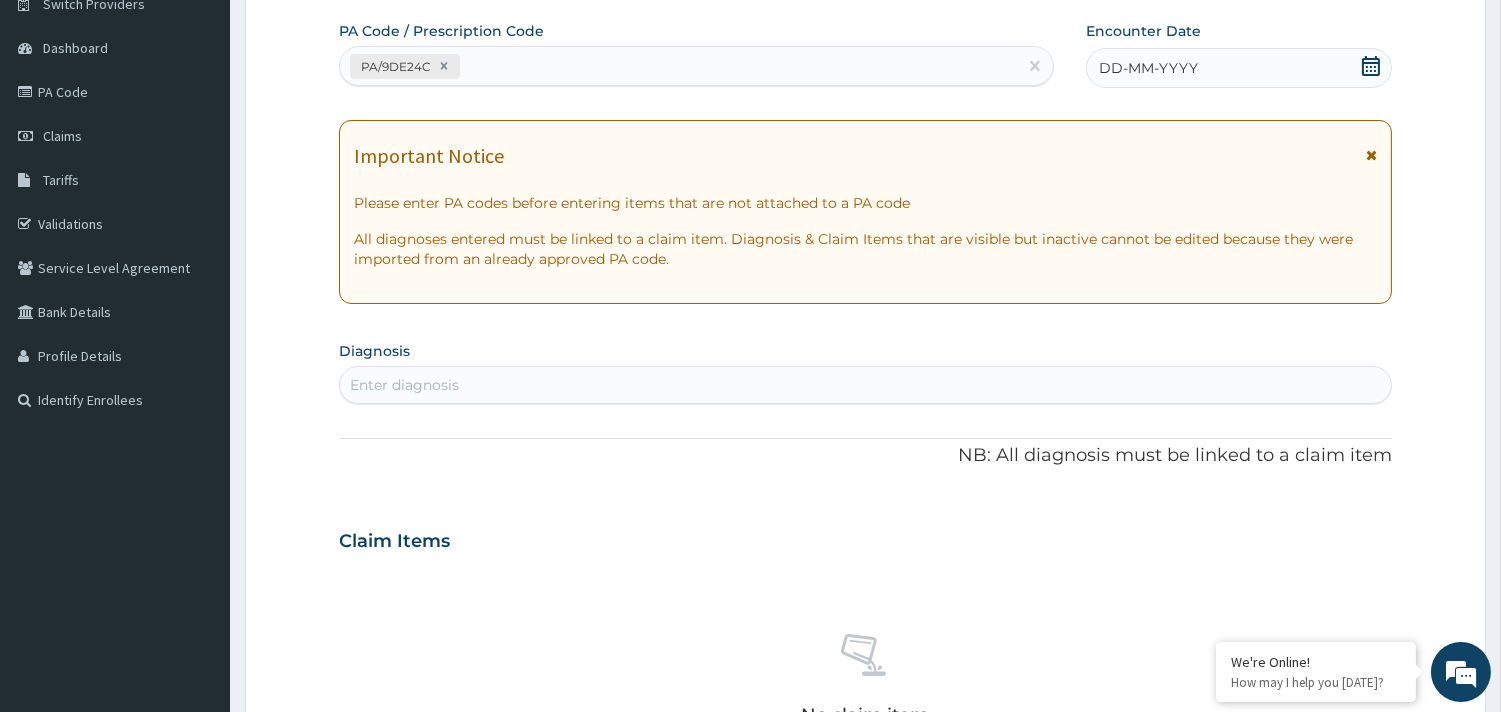 click on "Enter diagnosis" at bounding box center (865, 385) 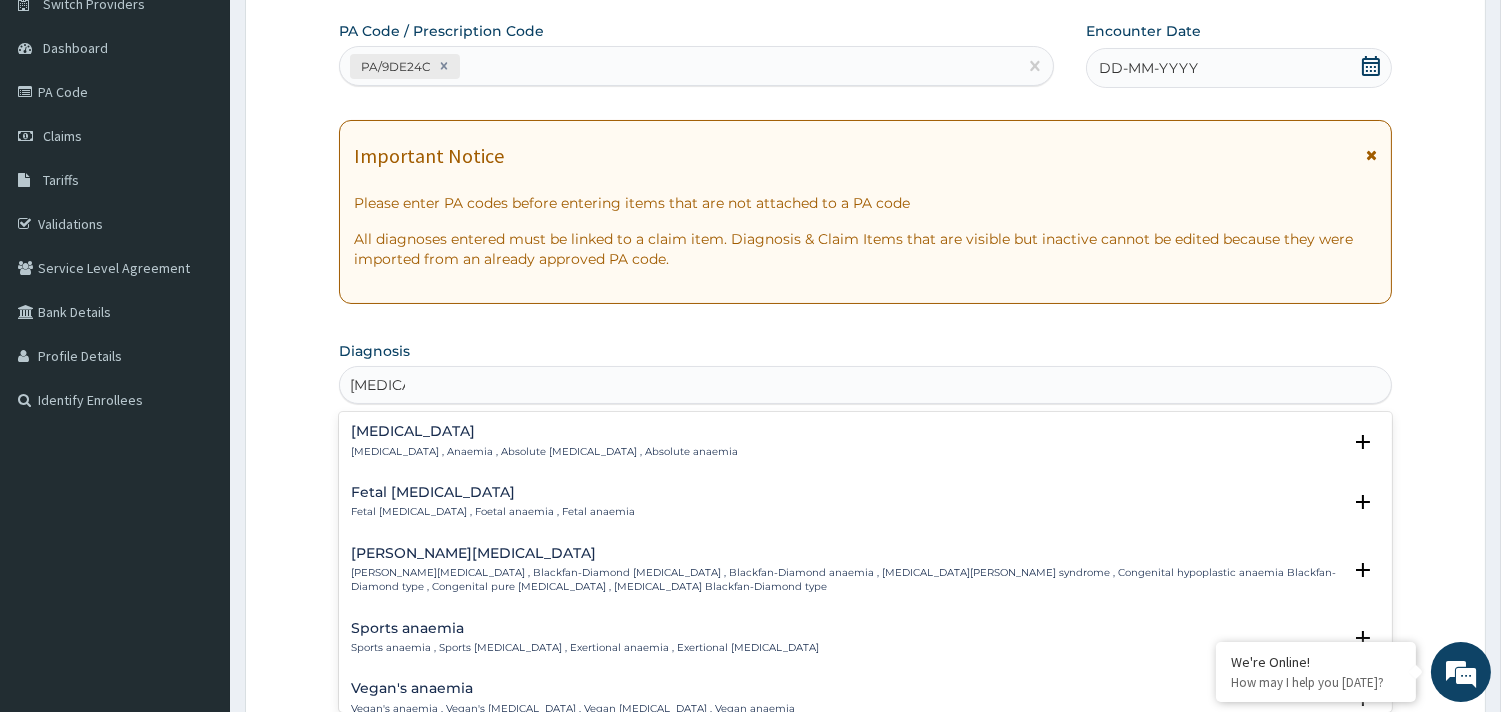 type on "anemi" 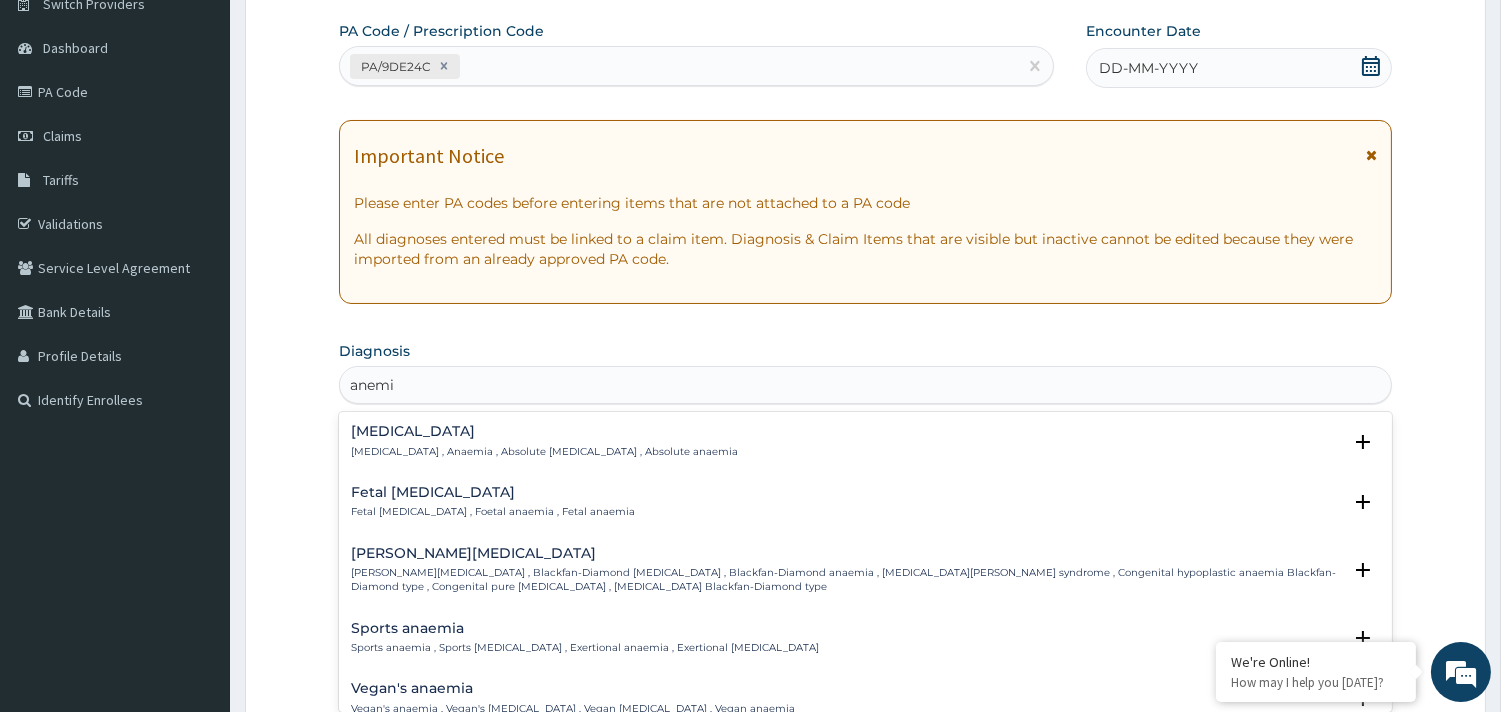 click on "Anemia , Anaemia , Absolute anemia , Absolute anaemia" at bounding box center (544, 452) 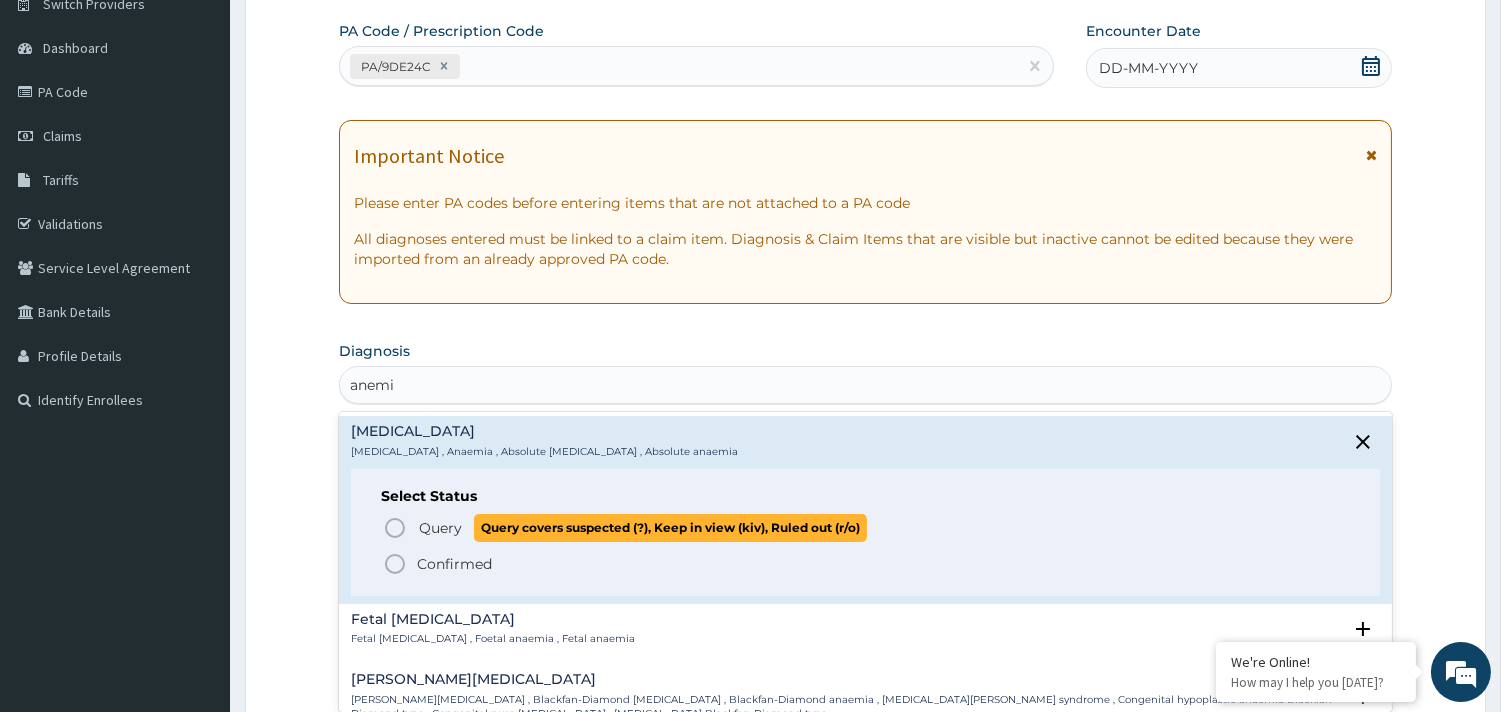 click 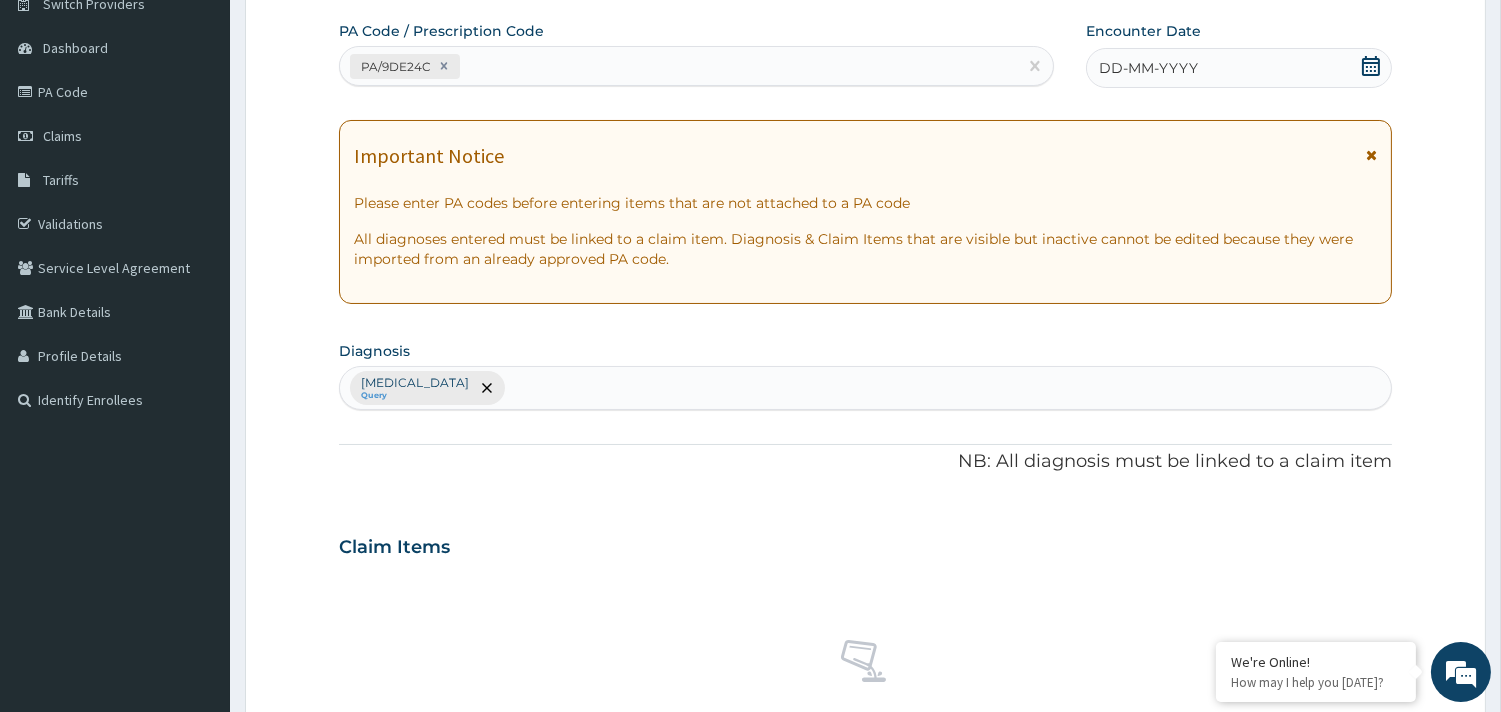 scroll, scrollTop: 730, scrollLeft: 0, axis: vertical 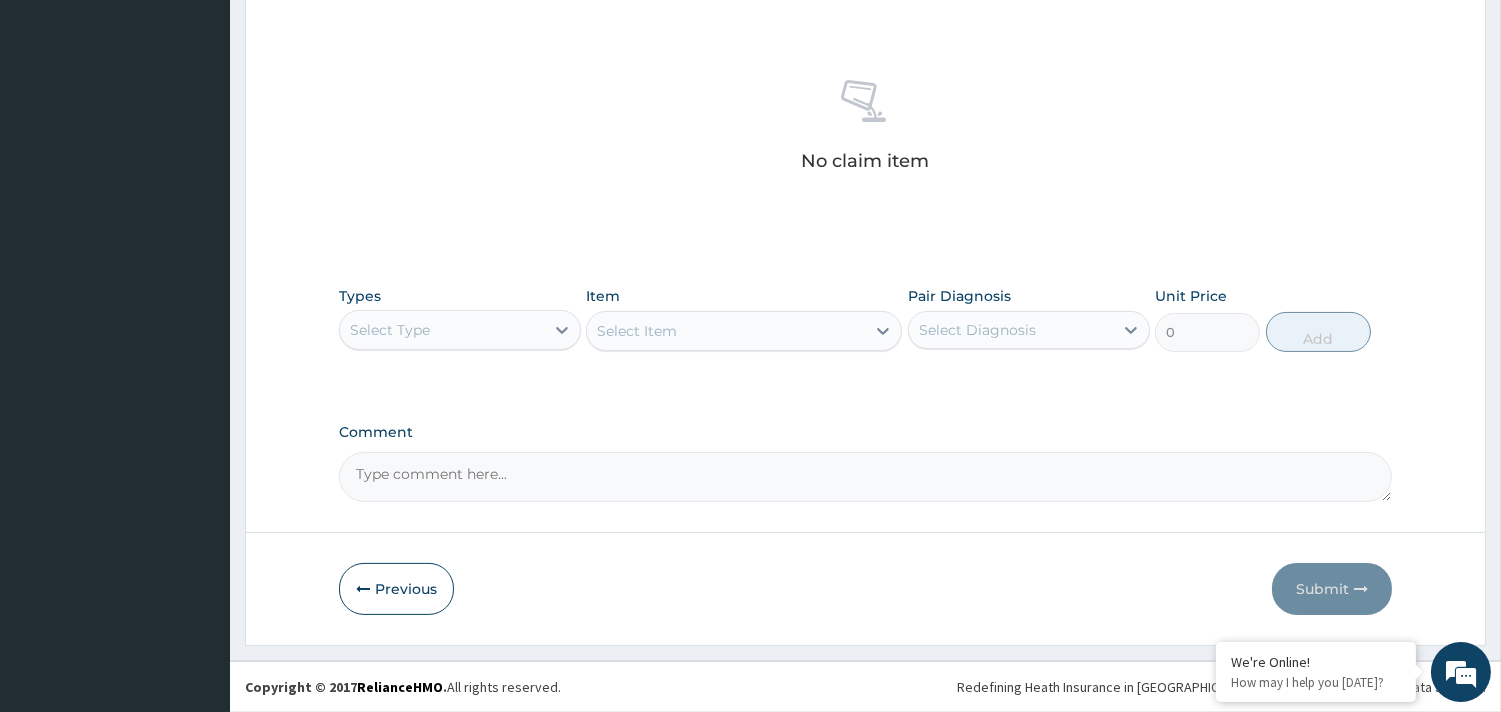 click on "Select Type" at bounding box center [442, 330] 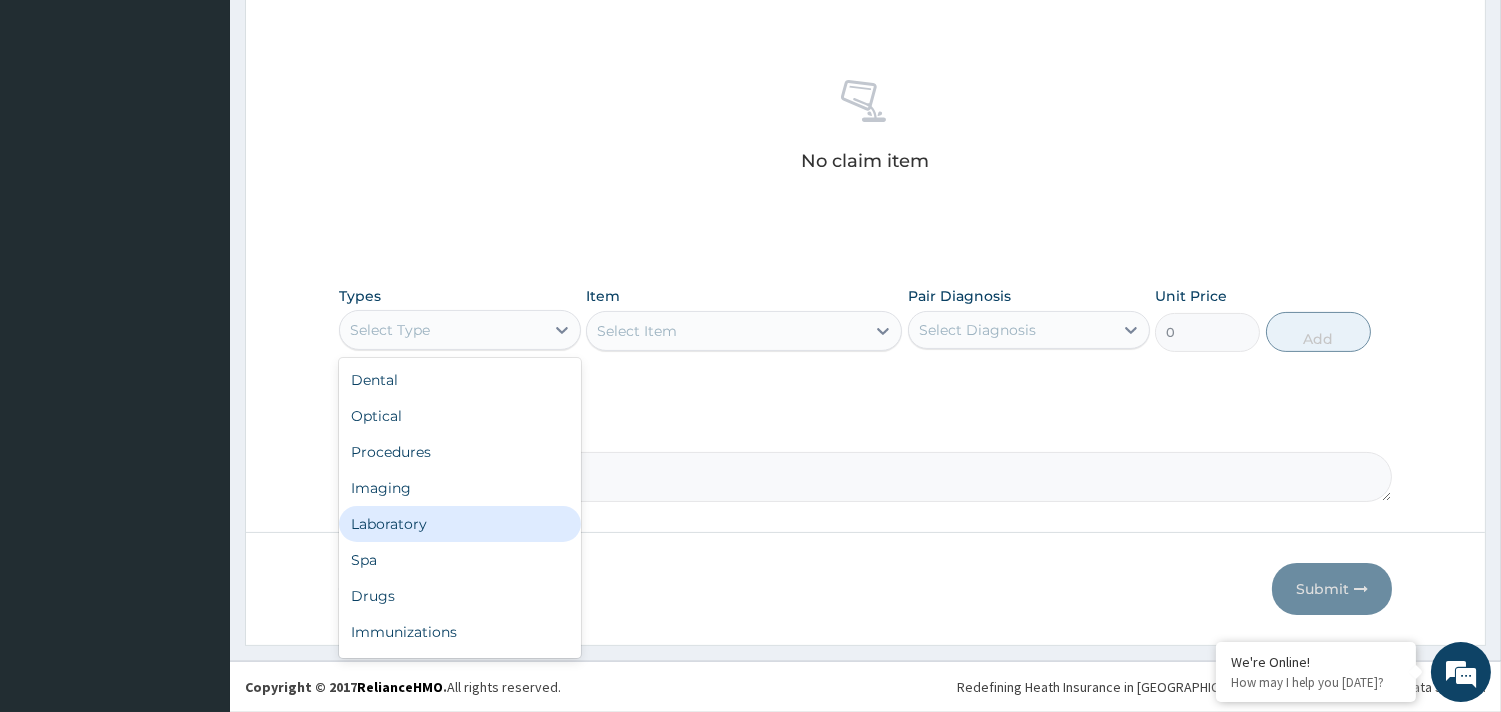 click on "Laboratory" at bounding box center [460, 524] 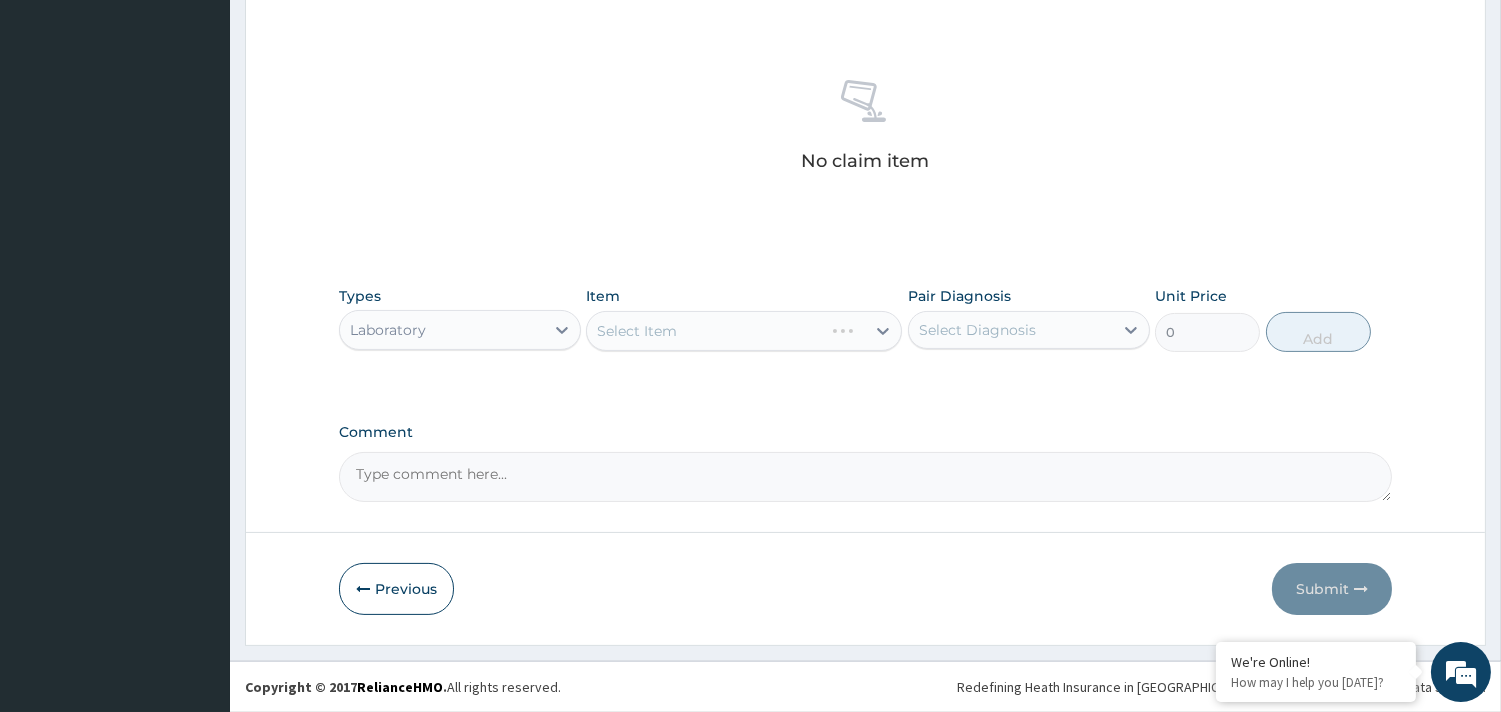 click on "Select Item" at bounding box center [744, 331] 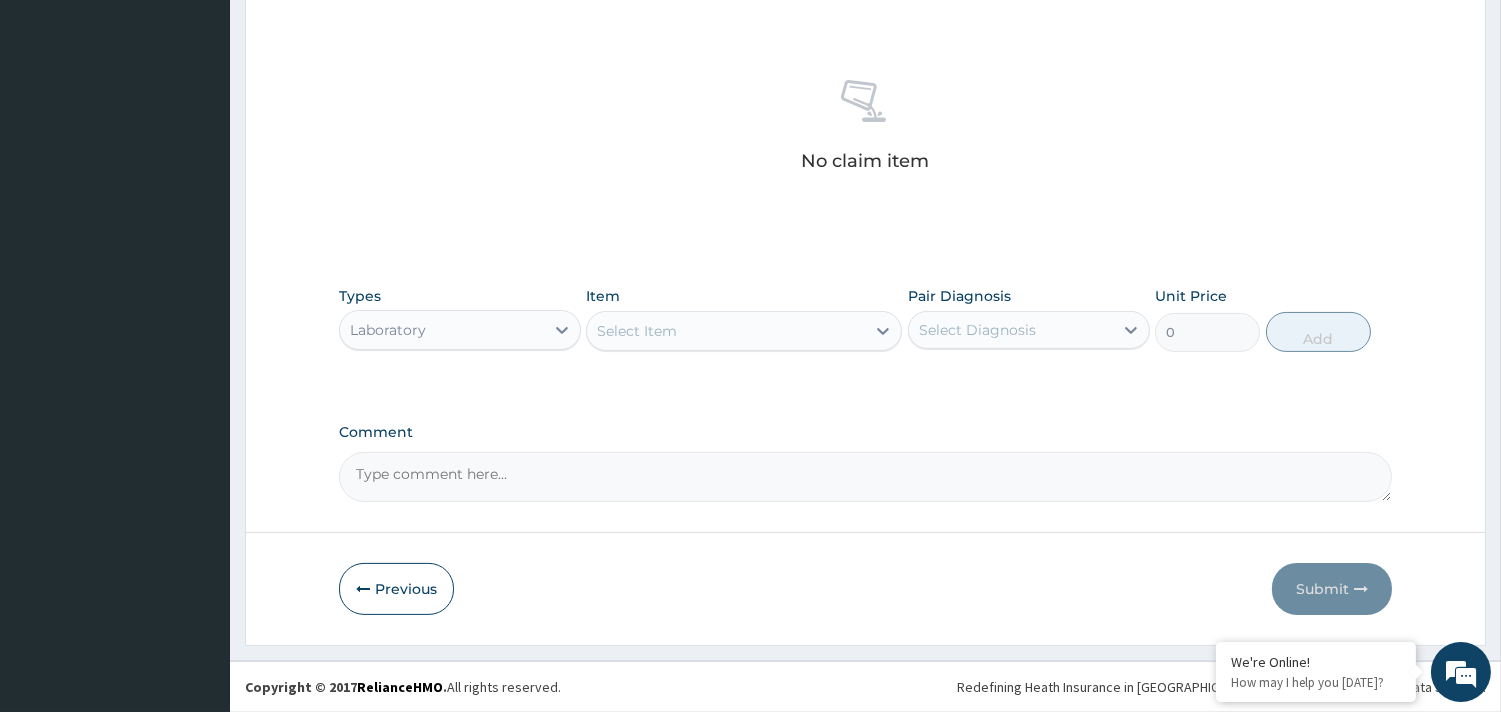 click on "Select Item" at bounding box center (637, 331) 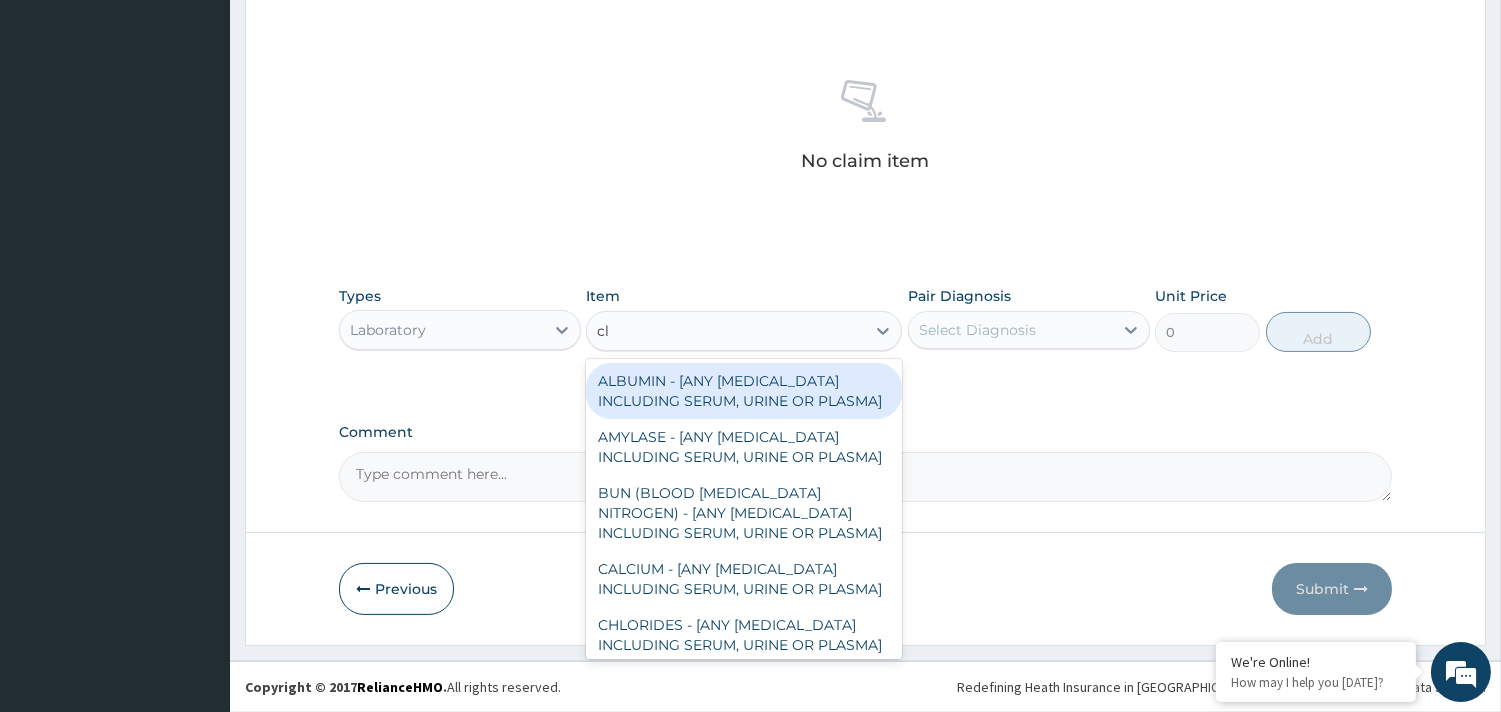 type on "clo" 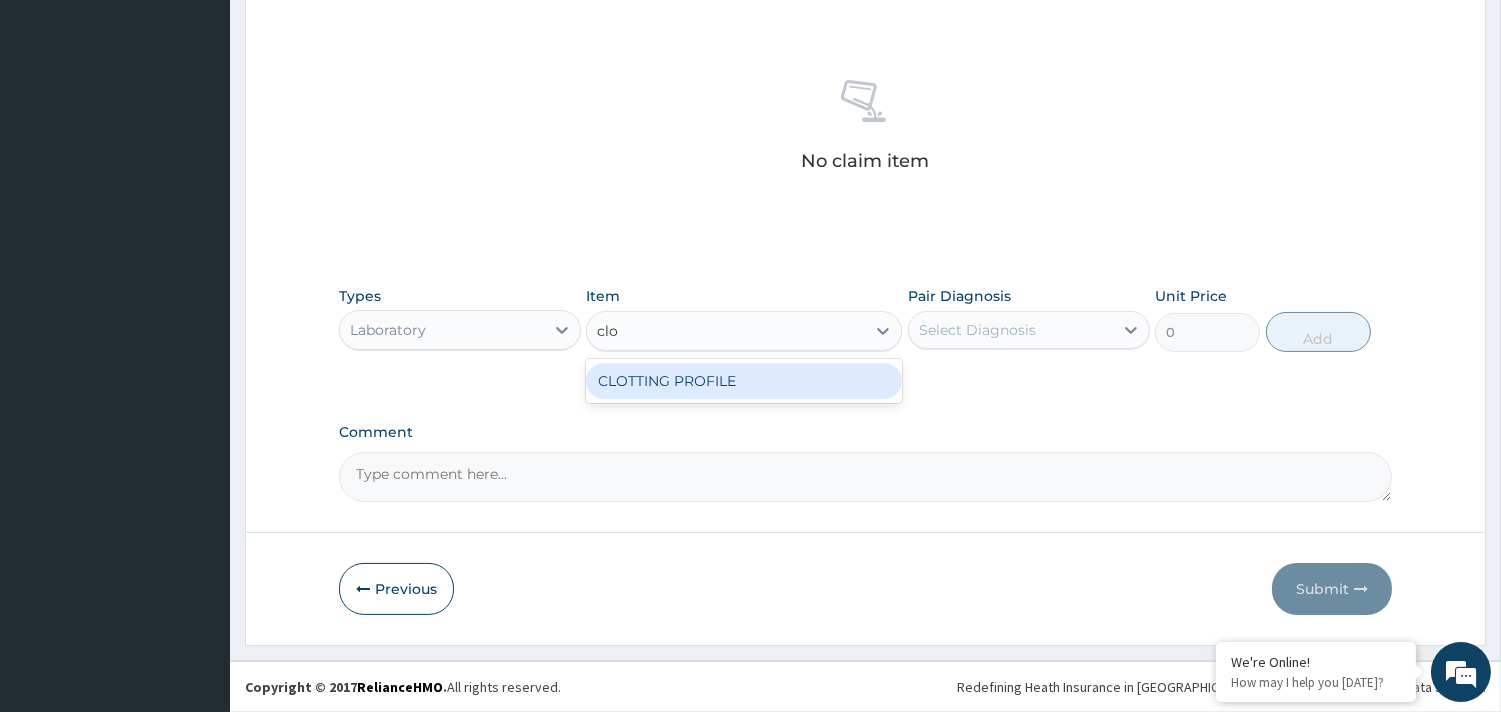 click on "CLOTTING PROFILE" at bounding box center [744, 381] 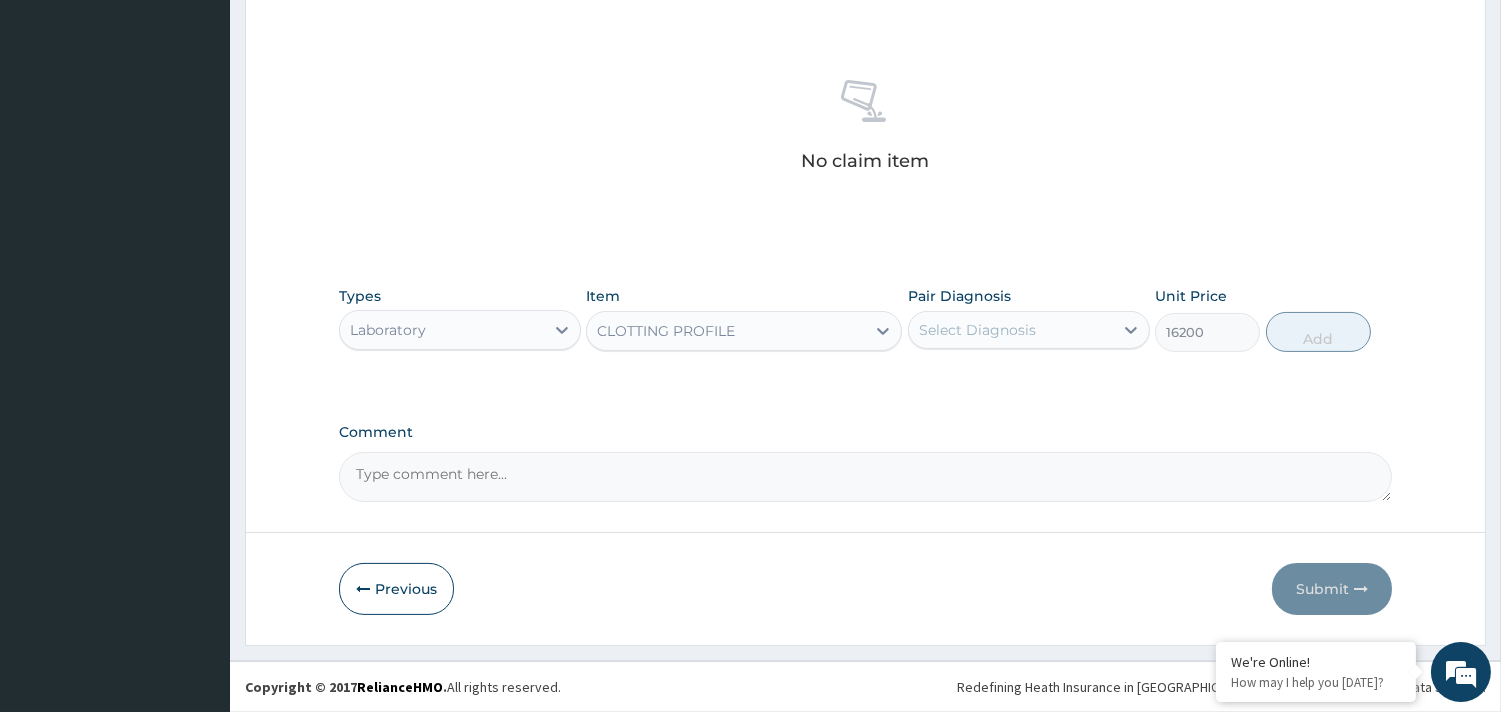 click on "Select Diagnosis" at bounding box center [977, 330] 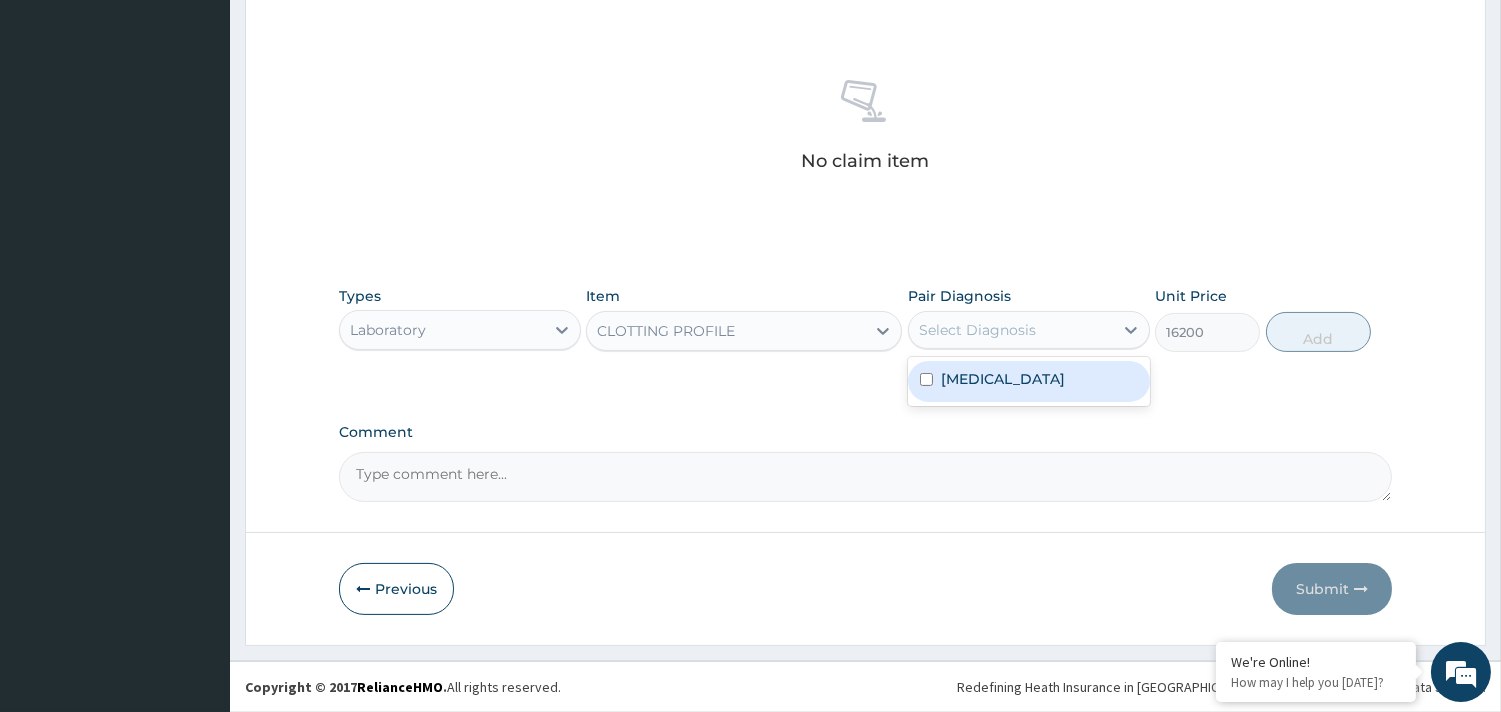 click on "Anemia" at bounding box center (1003, 379) 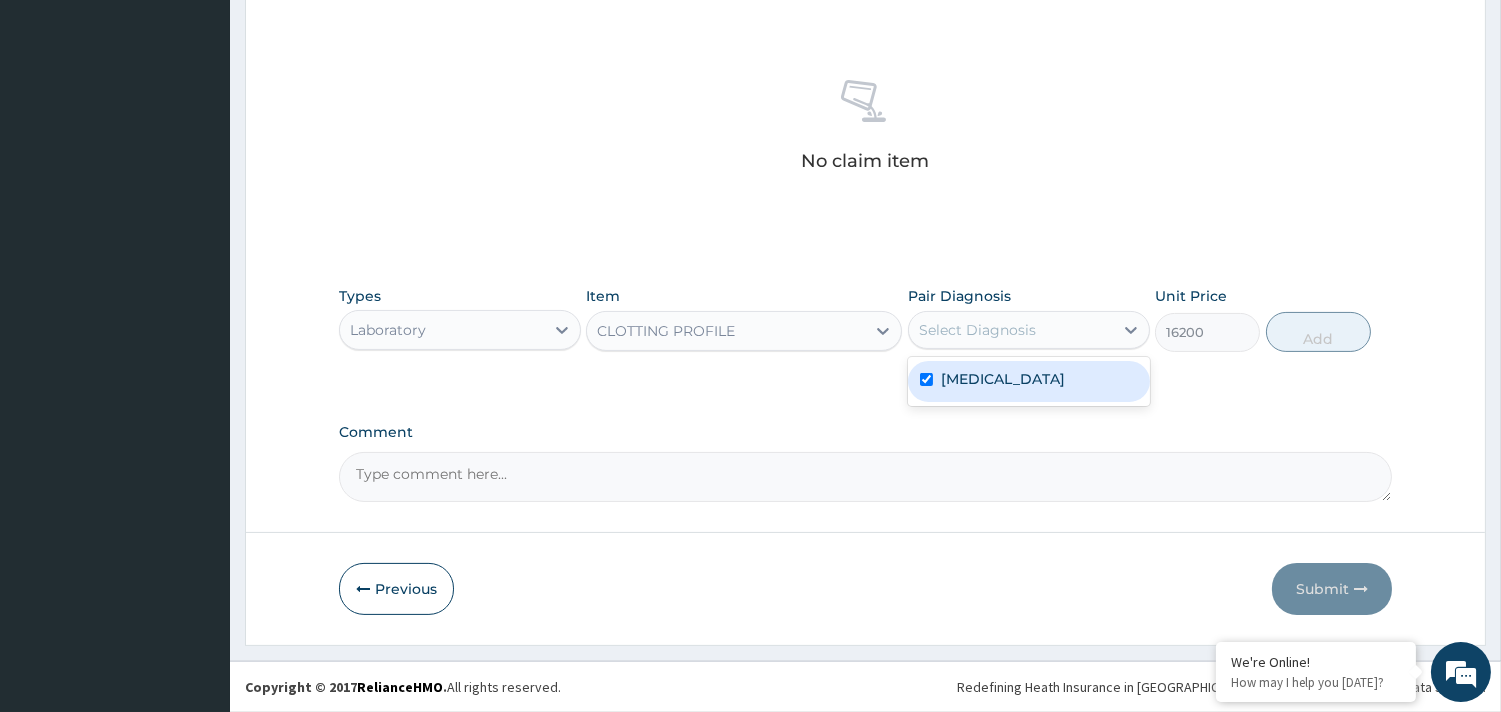 checkbox on "true" 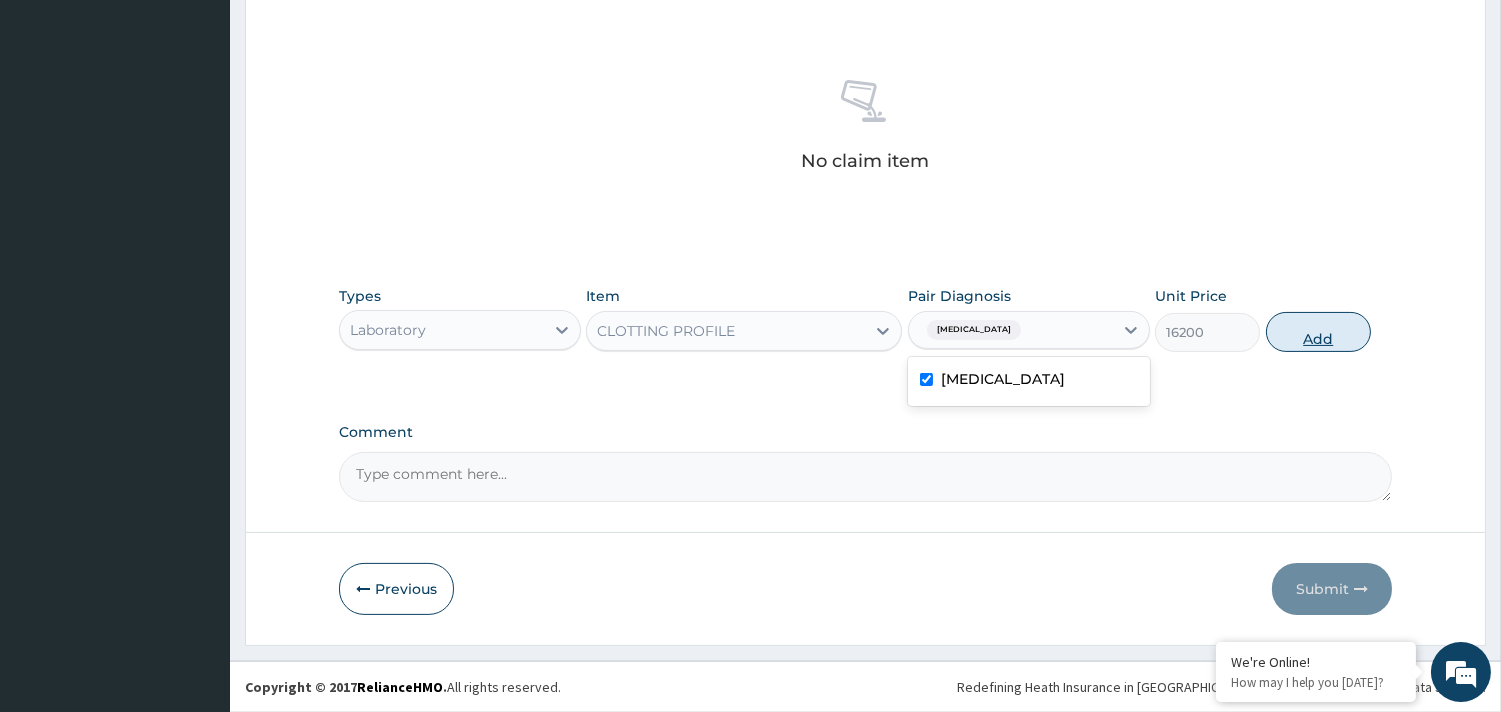 click on "Add" at bounding box center (1318, 332) 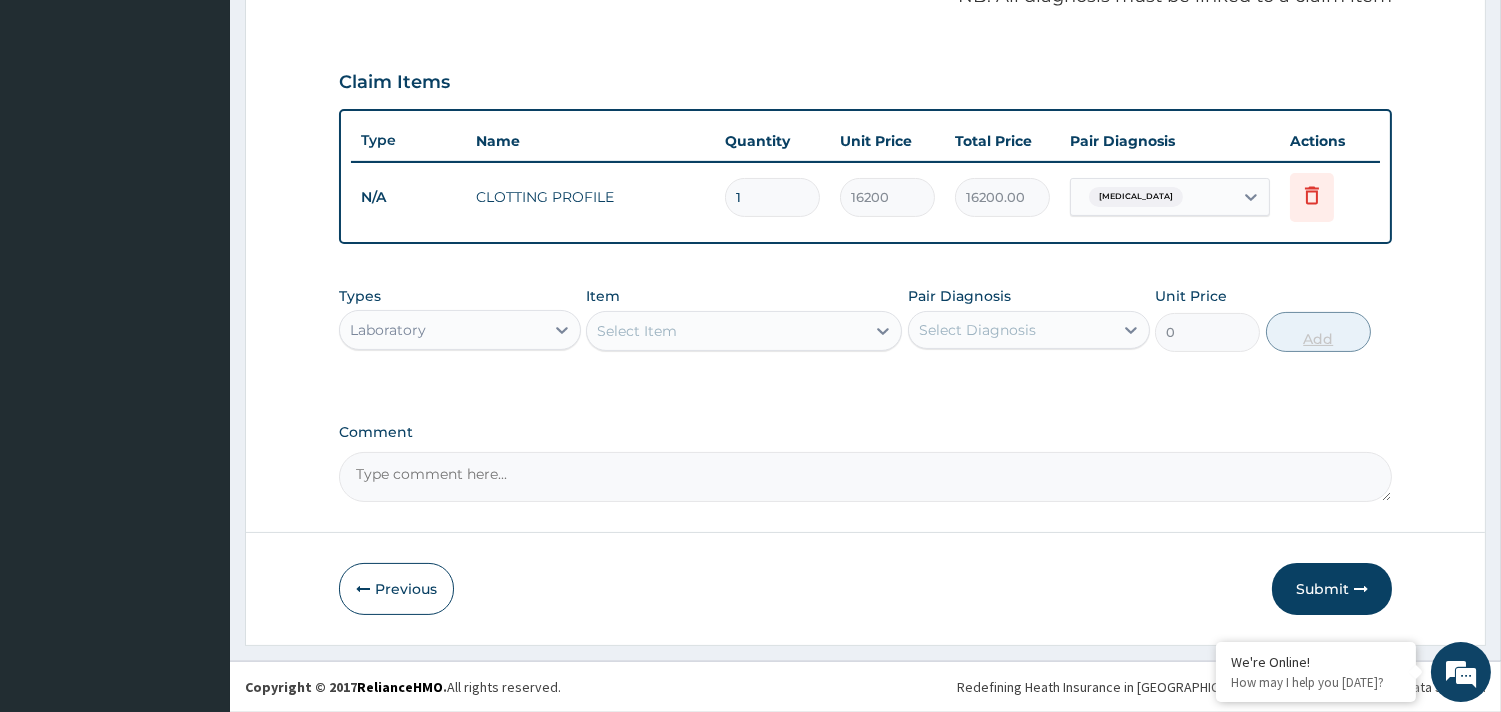 scroll, scrollTop: 633, scrollLeft: 0, axis: vertical 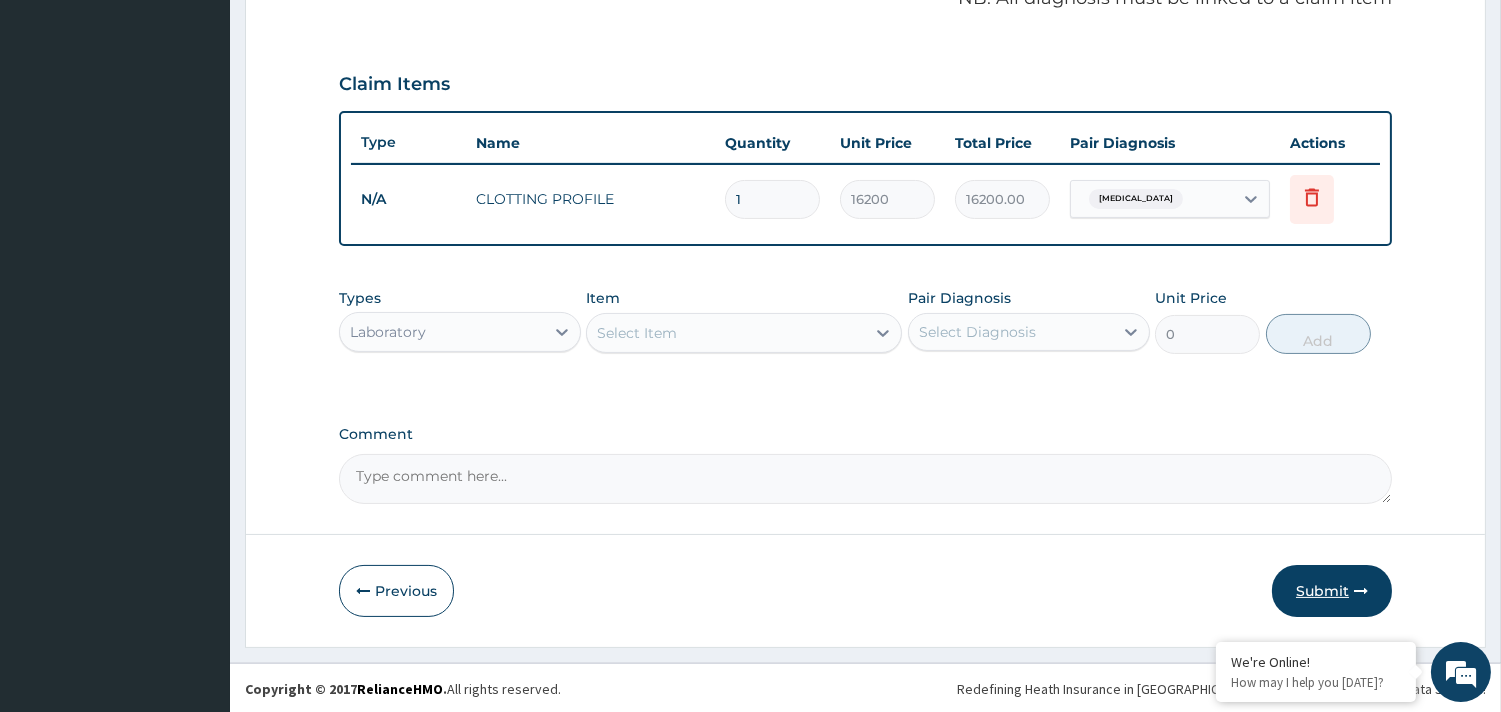 click on "Submit" at bounding box center [1332, 591] 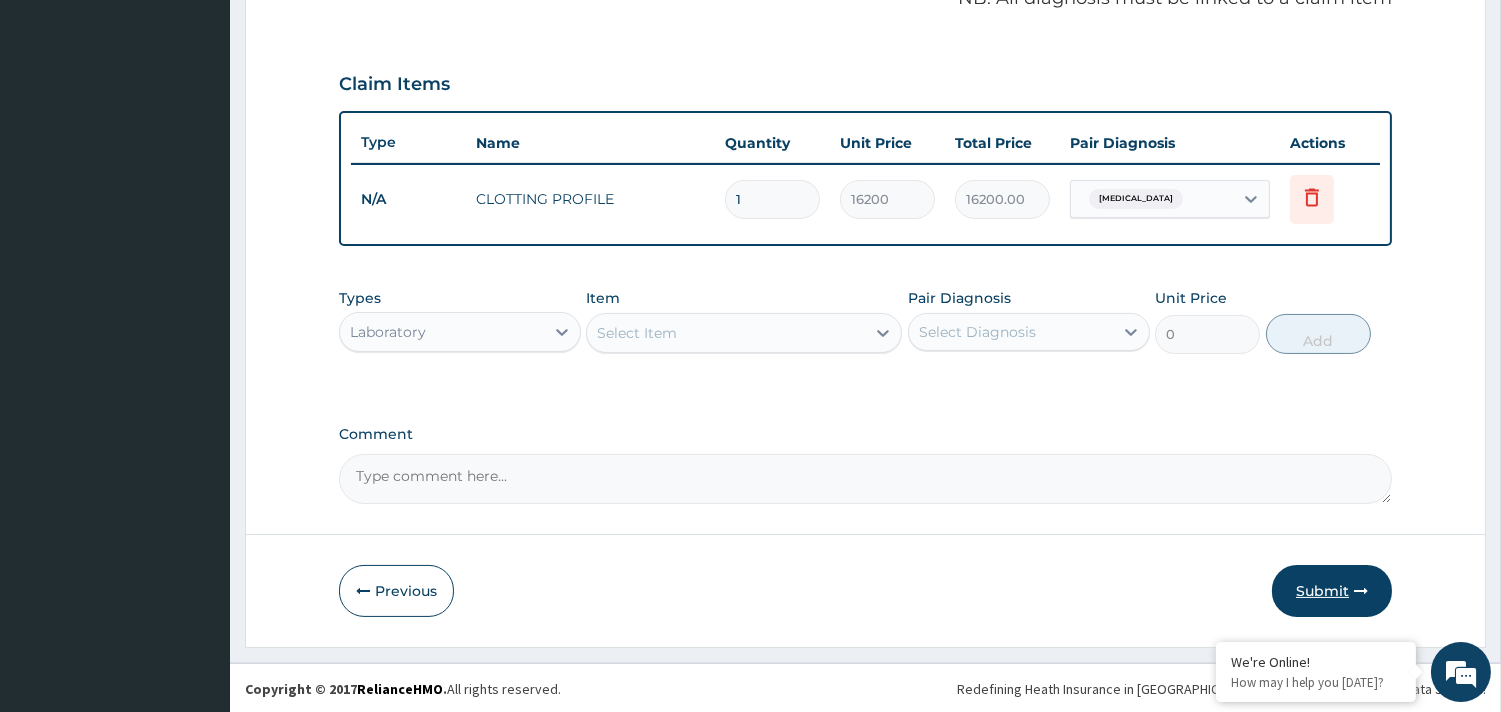 click on "Submit" at bounding box center [1332, 591] 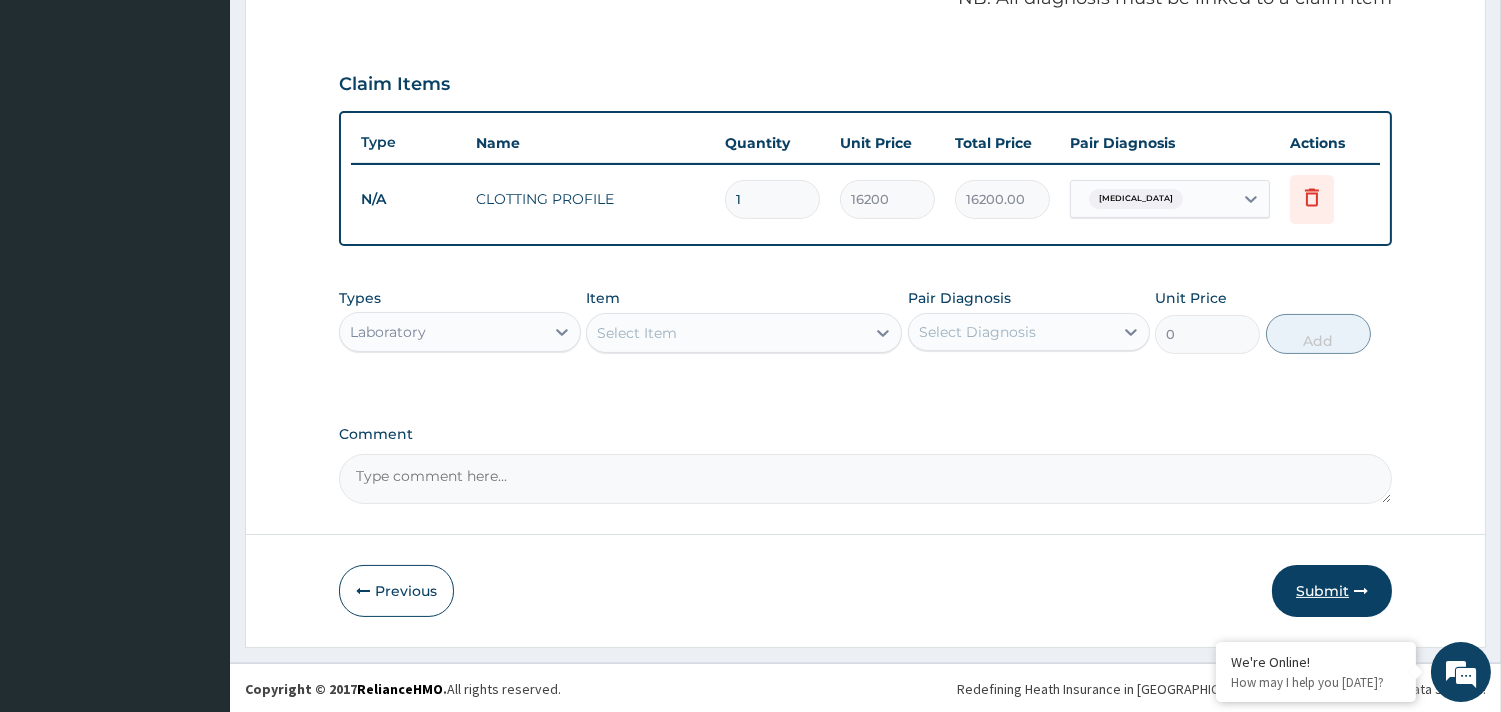 click on "Submit" at bounding box center (1332, 591) 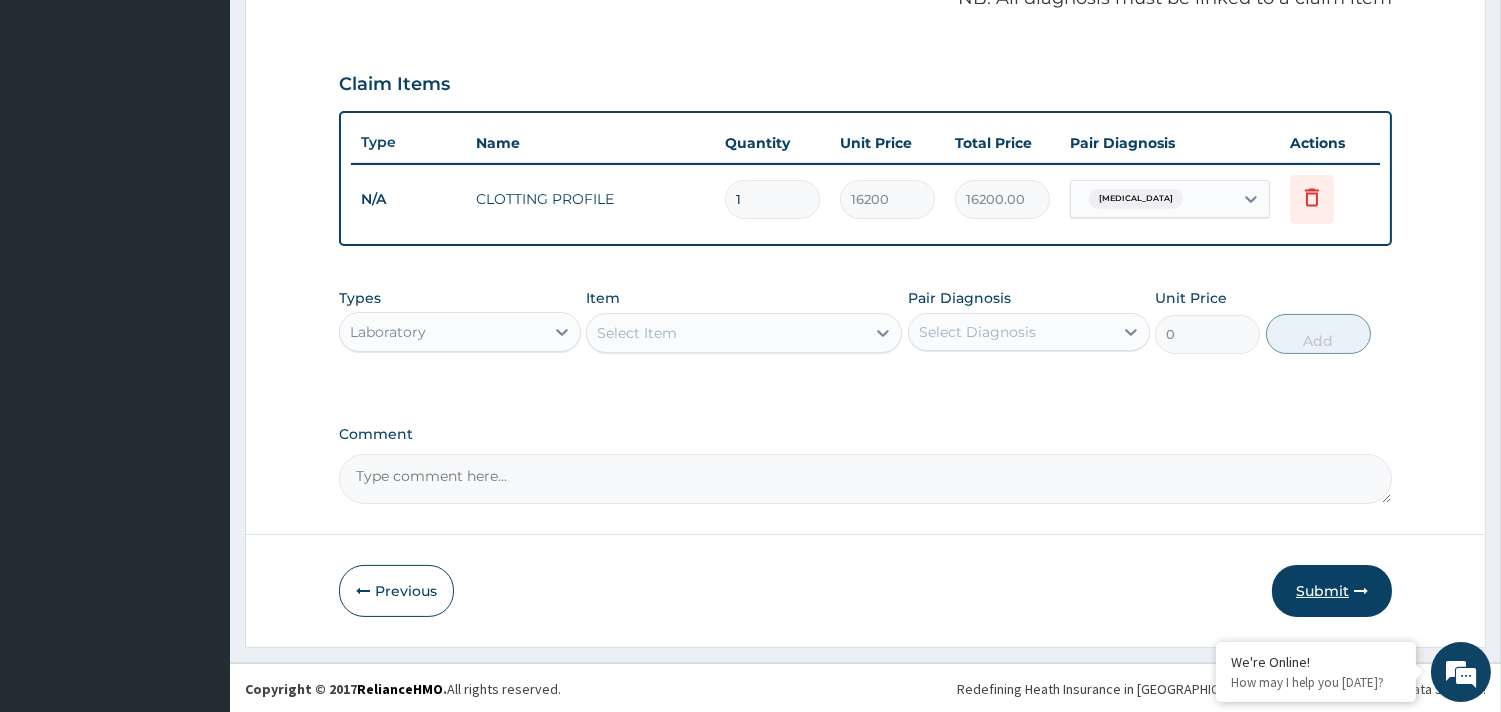 click on "Submit" at bounding box center [1332, 591] 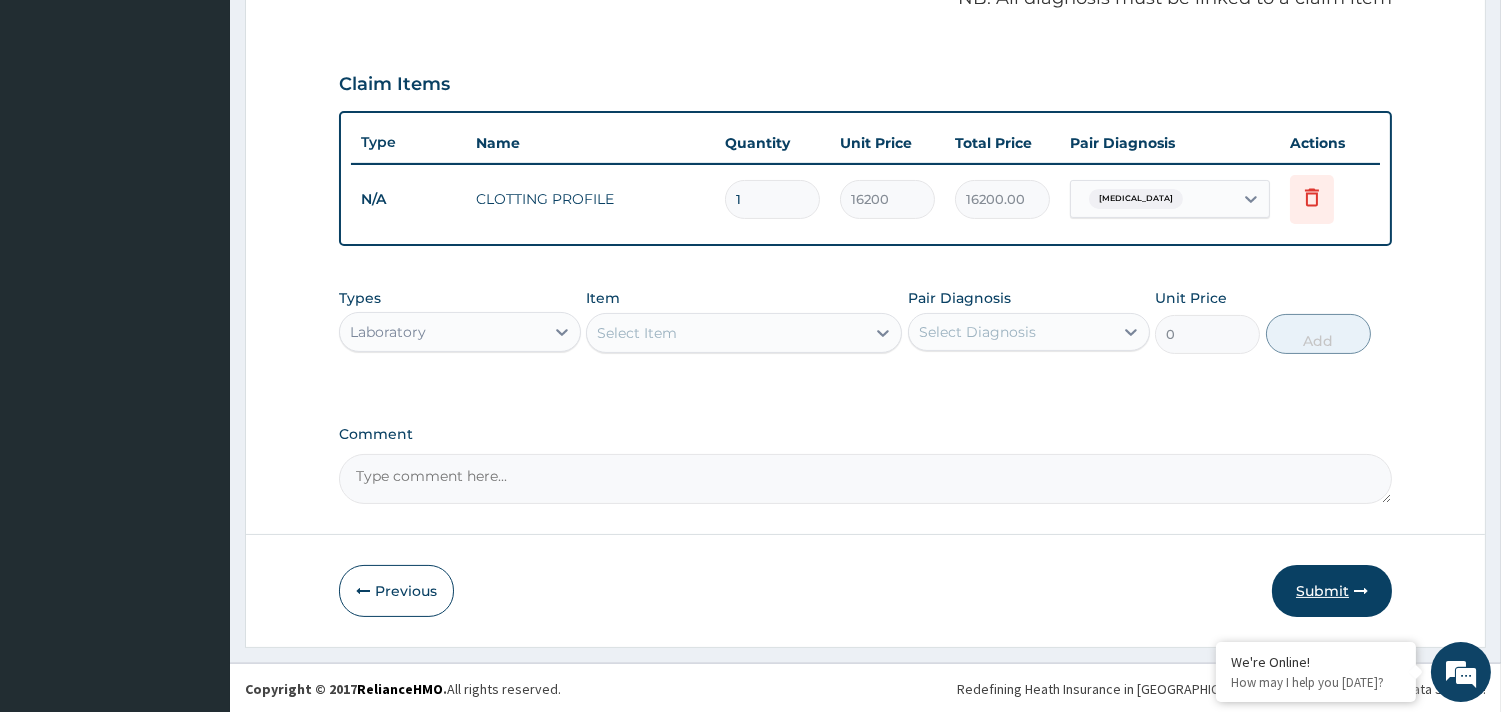 click on "Submit" at bounding box center (1332, 591) 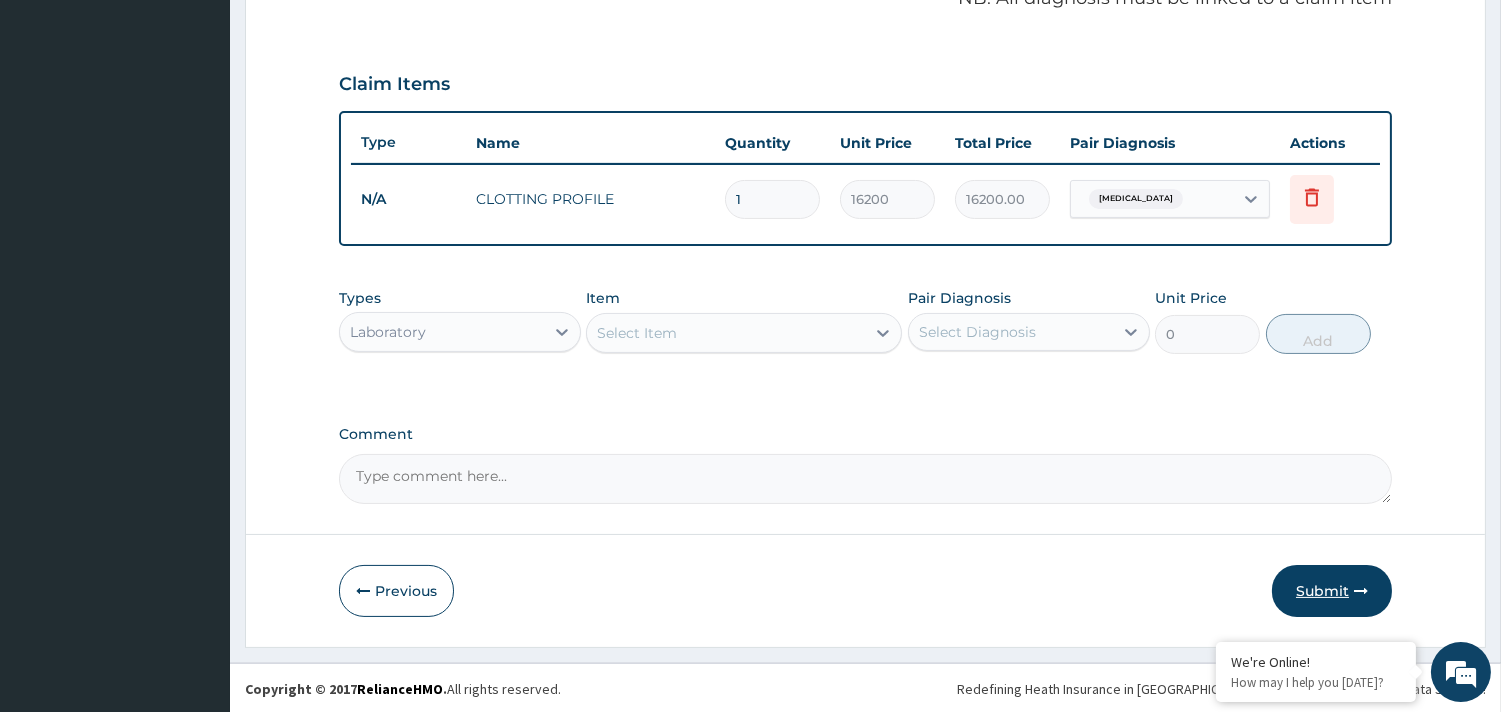 click on "Submit" at bounding box center [1332, 591] 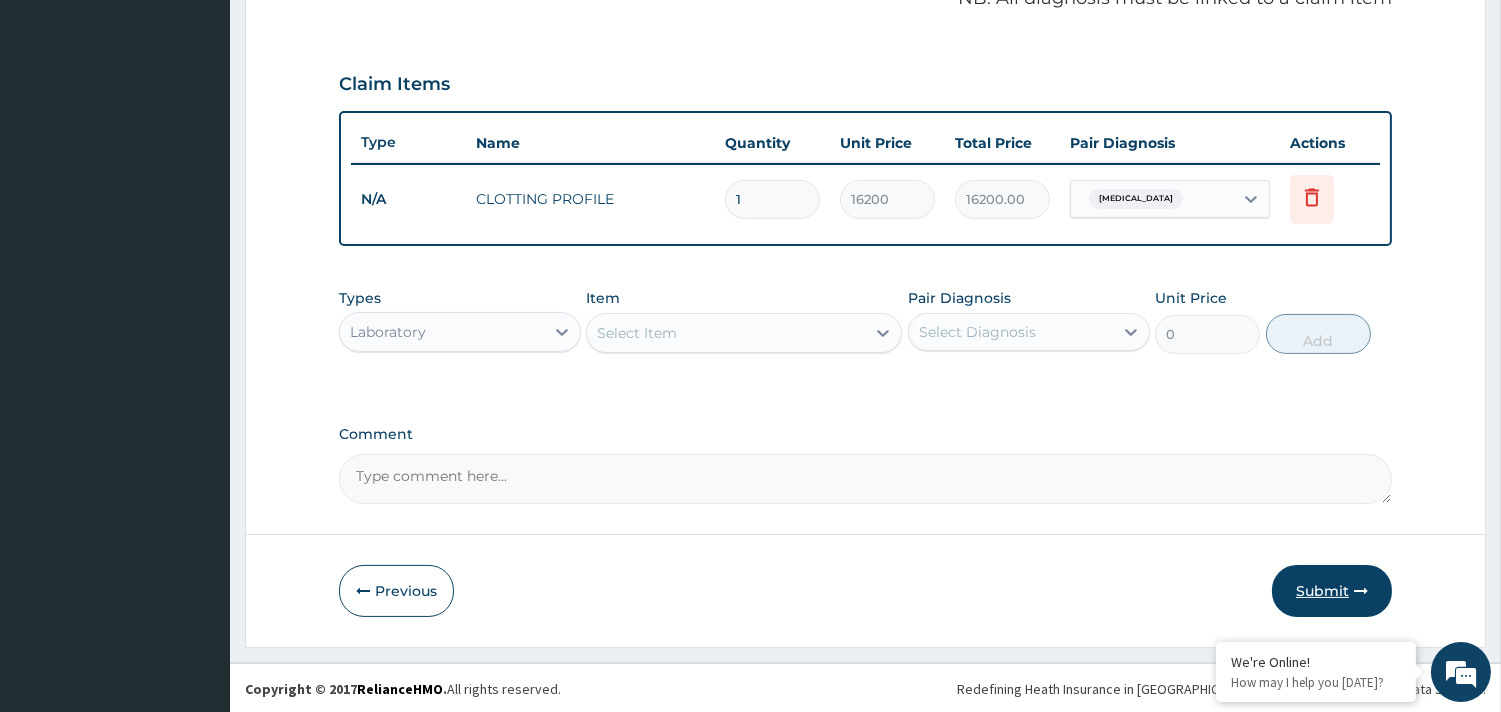 click on "Submit" at bounding box center (1332, 591) 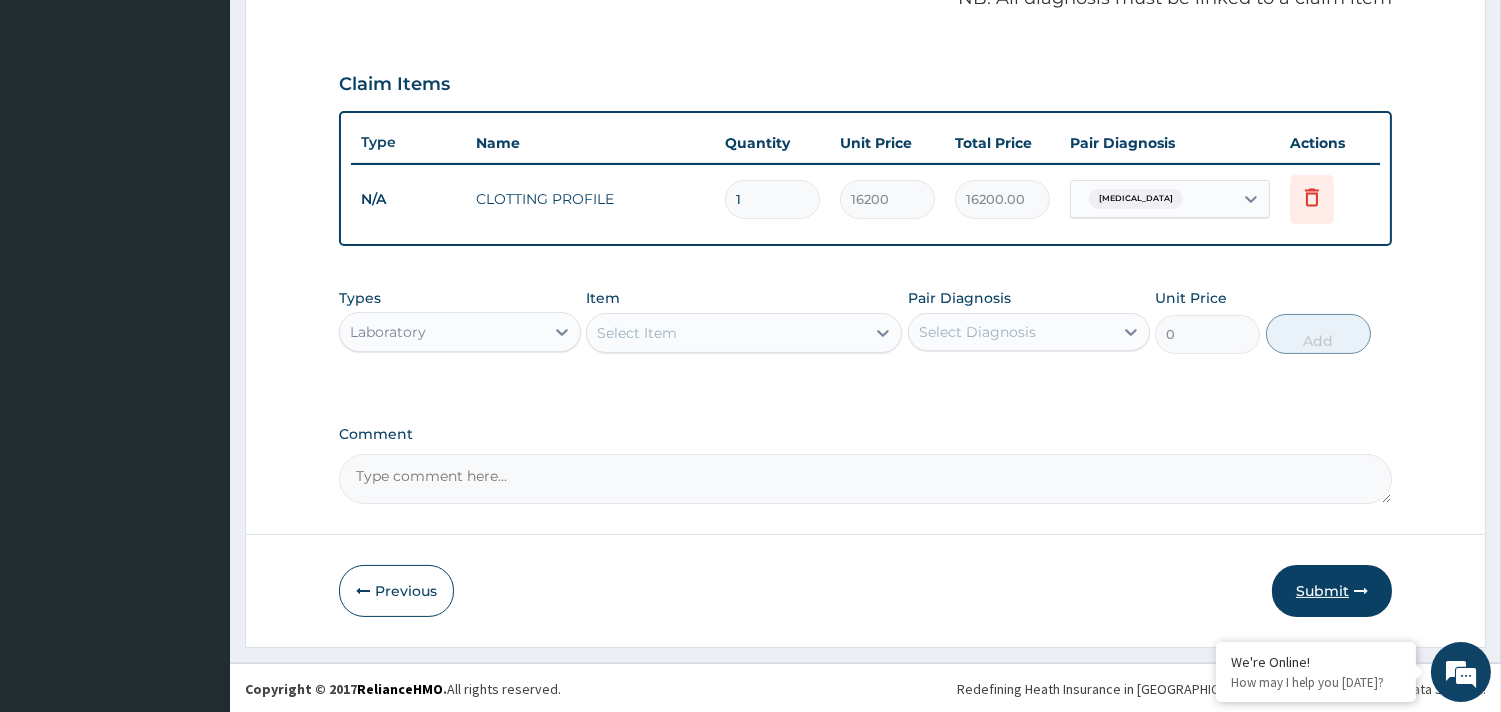 click on "Submit" at bounding box center [1332, 591] 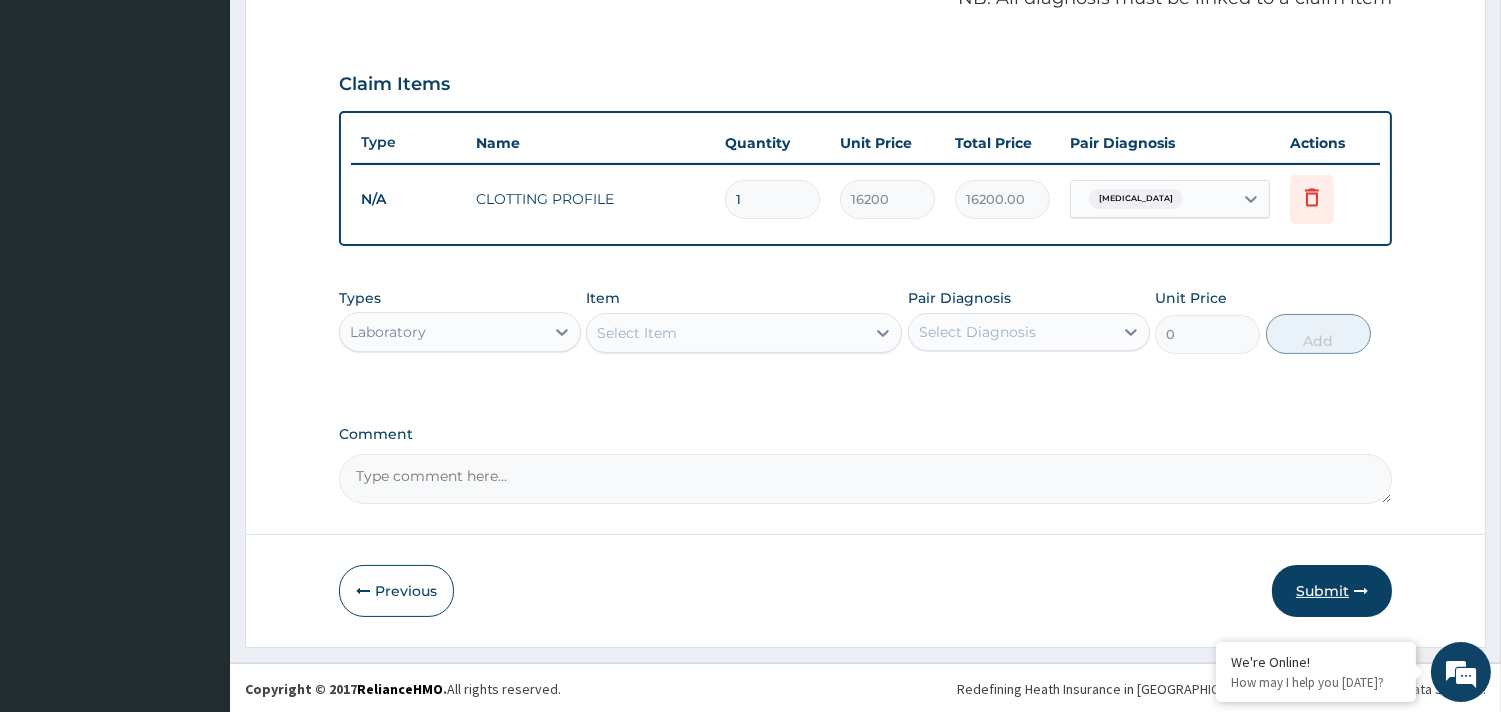 click on "Submit" at bounding box center (1332, 591) 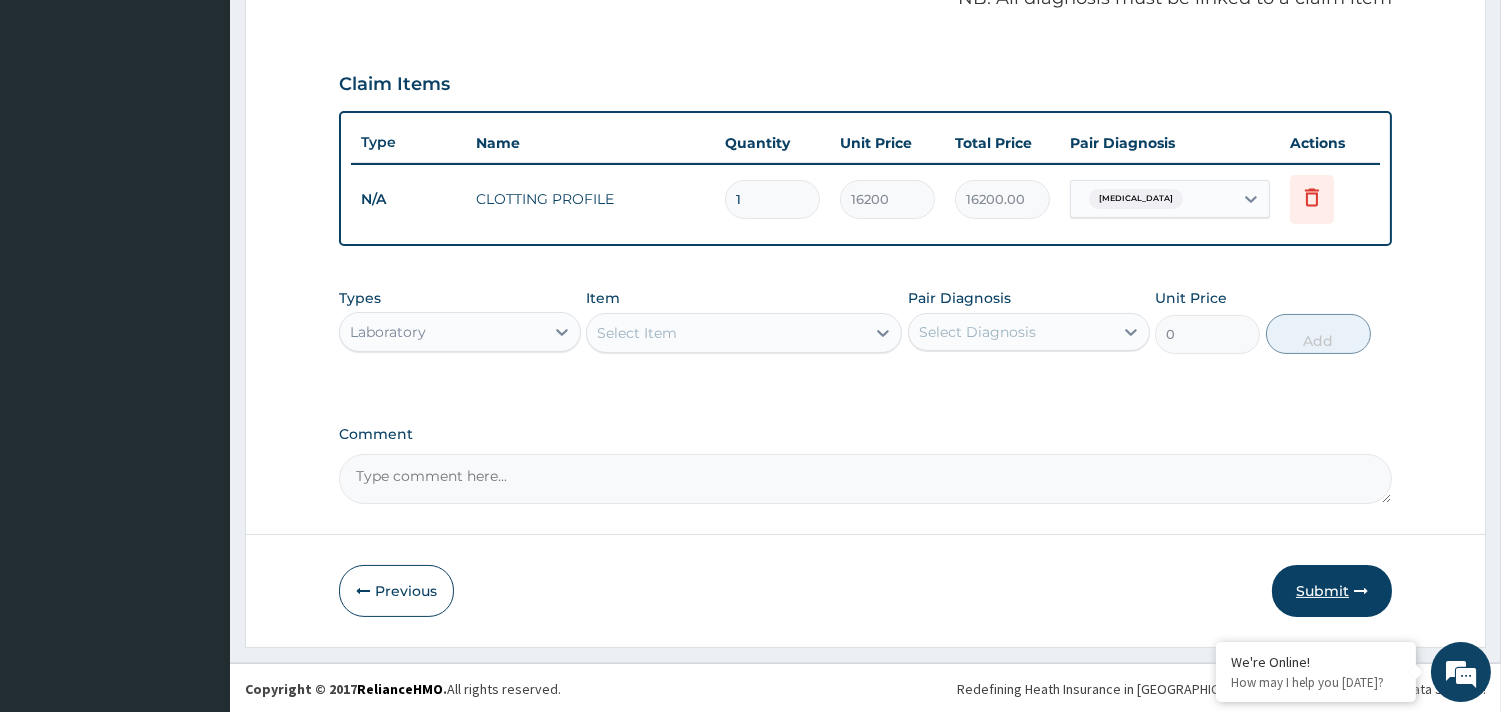 click at bounding box center (1361, 591) 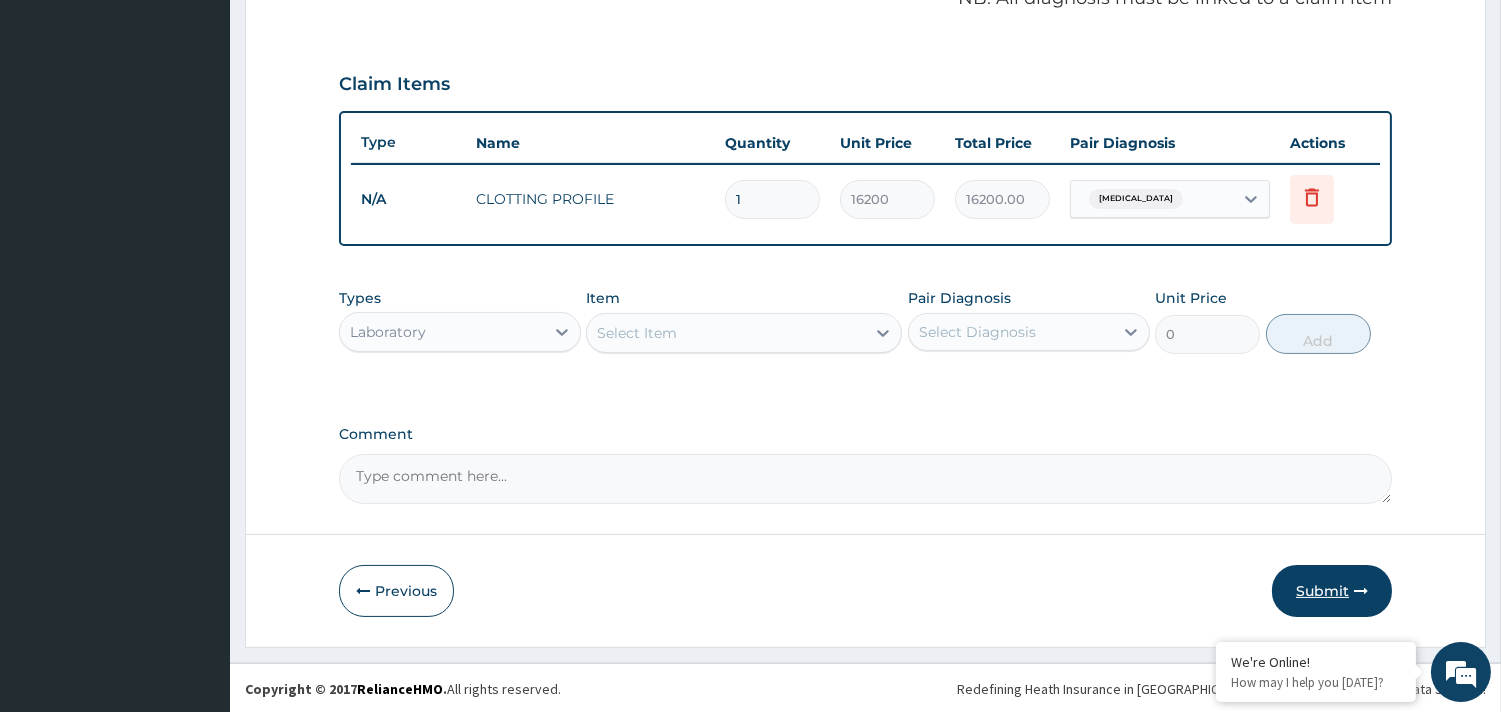 click at bounding box center [1361, 591] 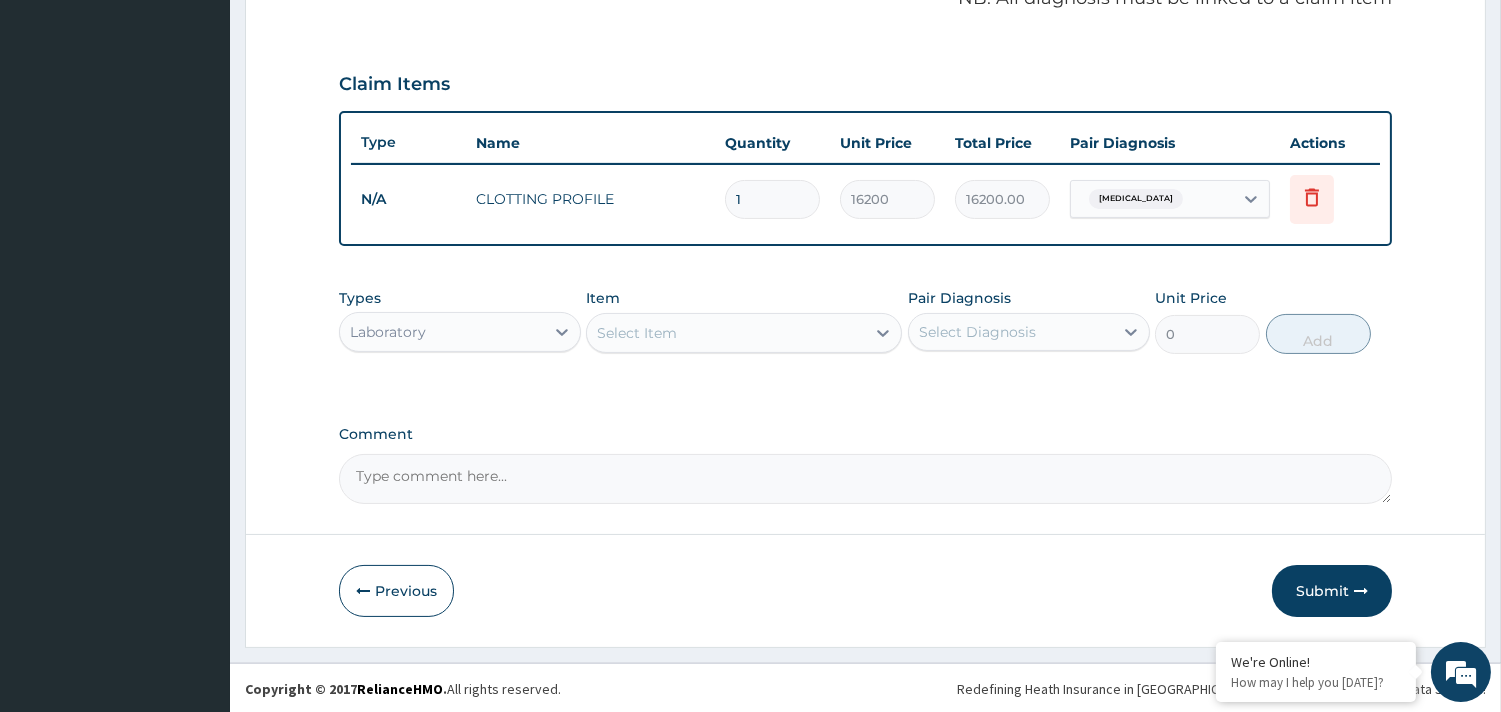 scroll, scrollTop: 11, scrollLeft: 0, axis: vertical 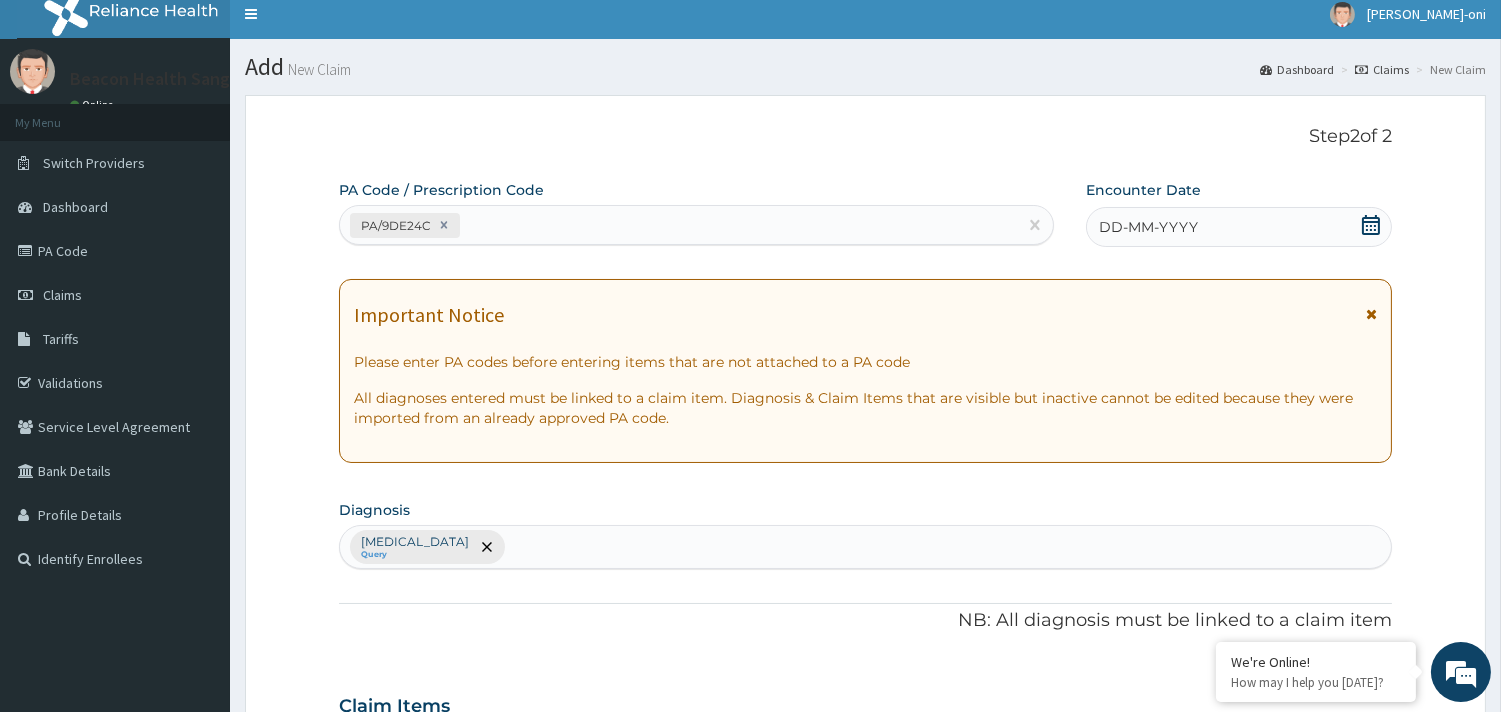 click on "DD-MM-YYYY" at bounding box center [1239, 227] 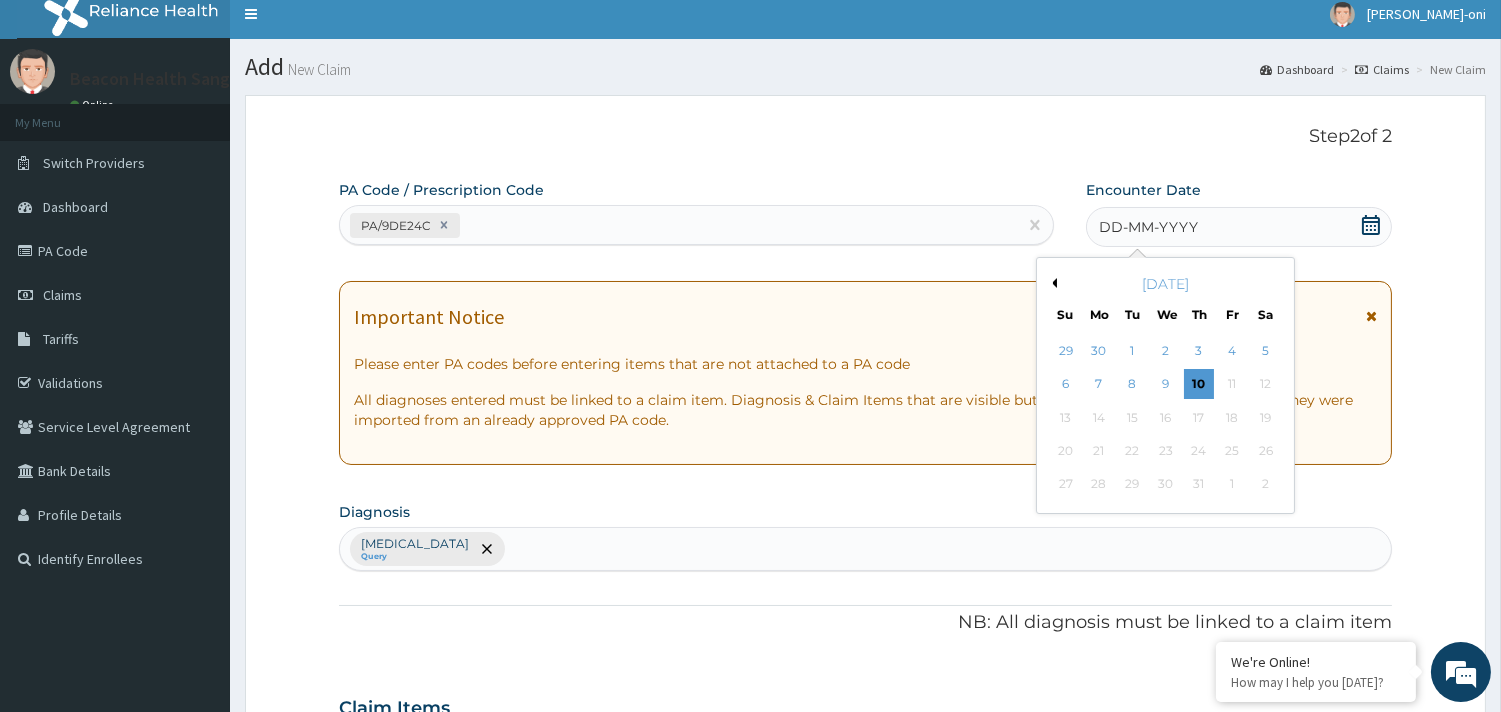 click on "July 2025" at bounding box center [1165, 284] 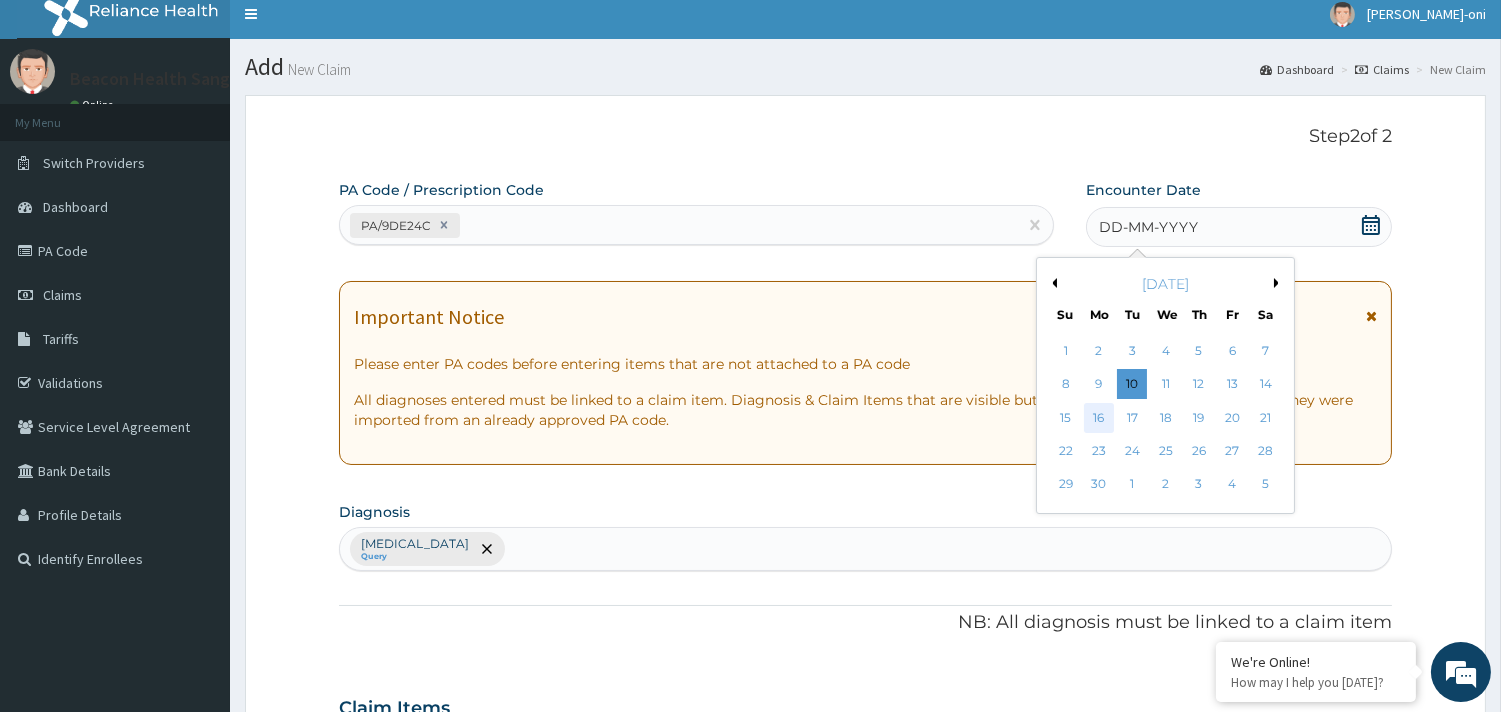click on "16" at bounding box center [1099, 418] 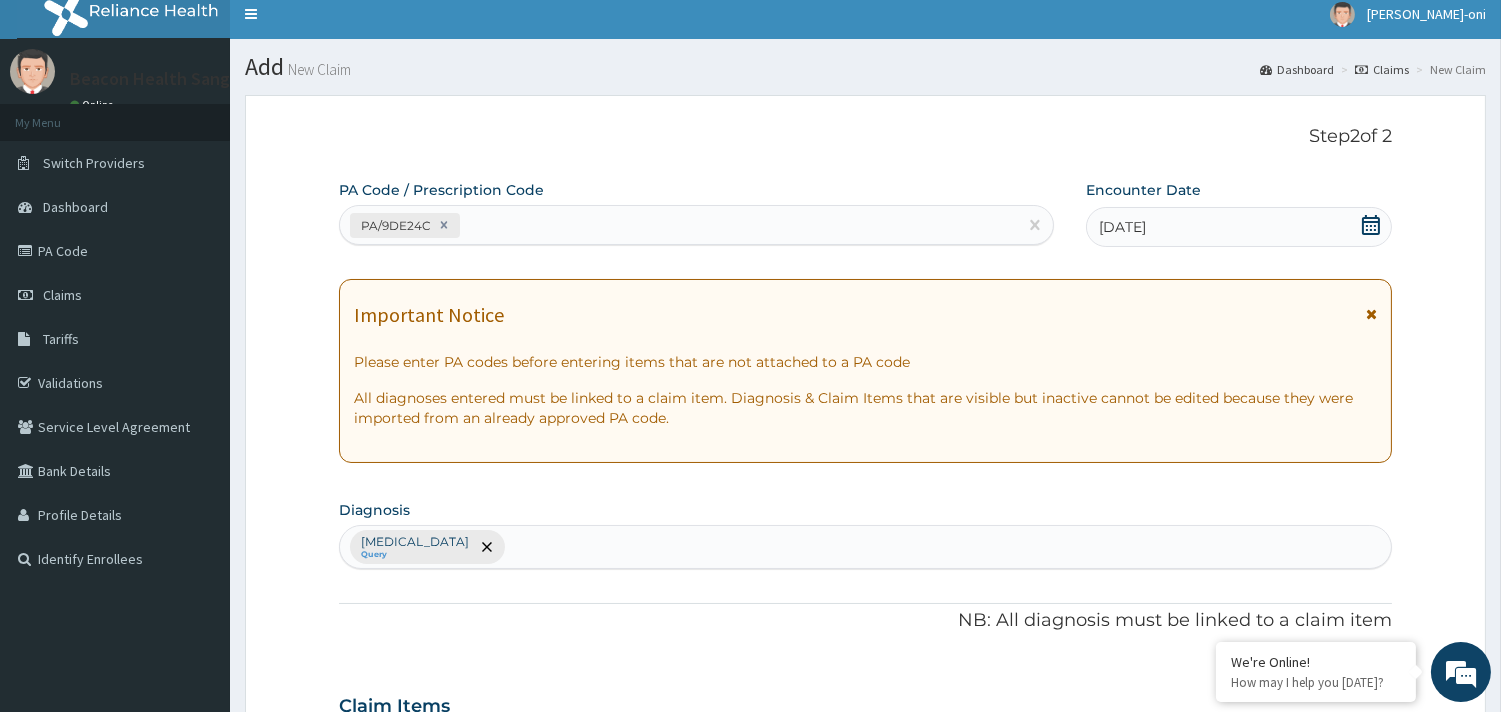 scroll, scrollTop: 633, scrollLeft: 0, axis: vertical 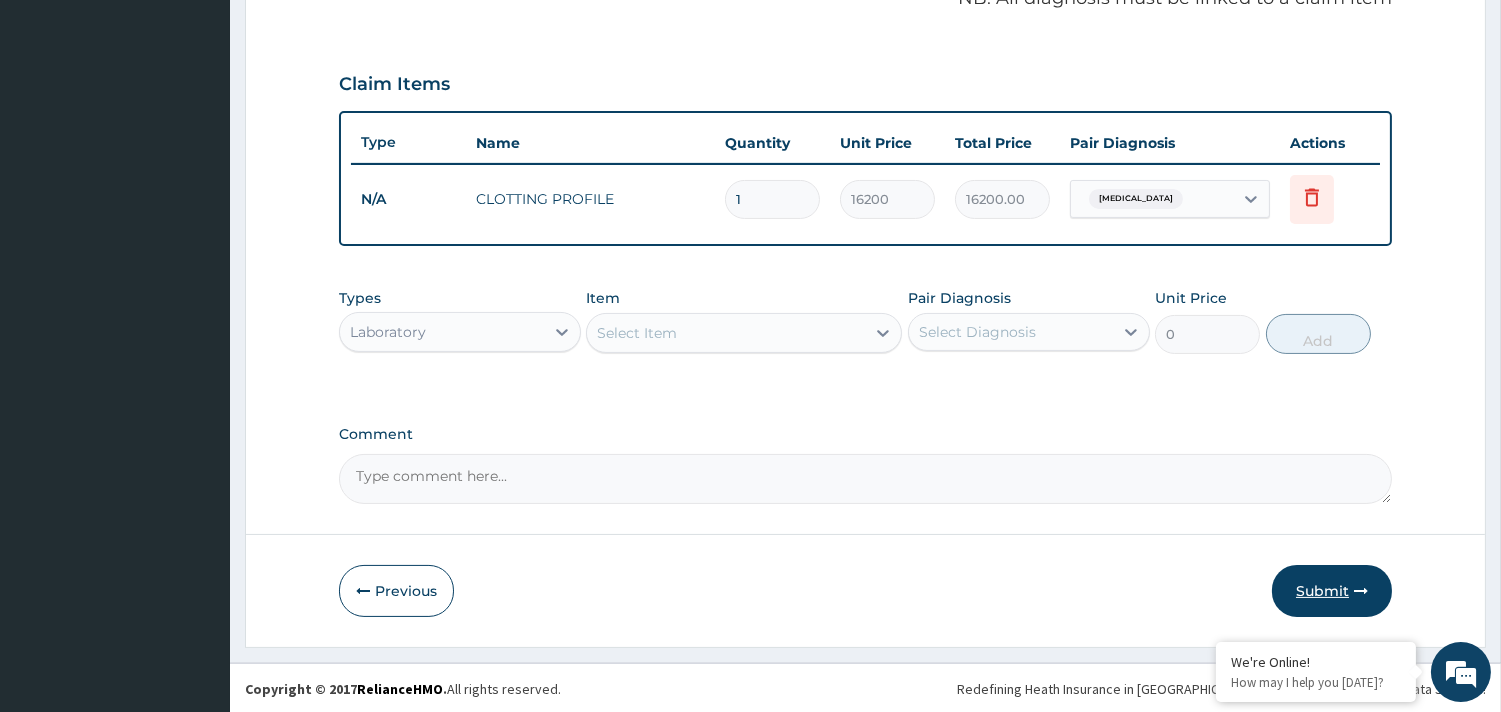 click on "Submit" at bounding box center (1332, 591) 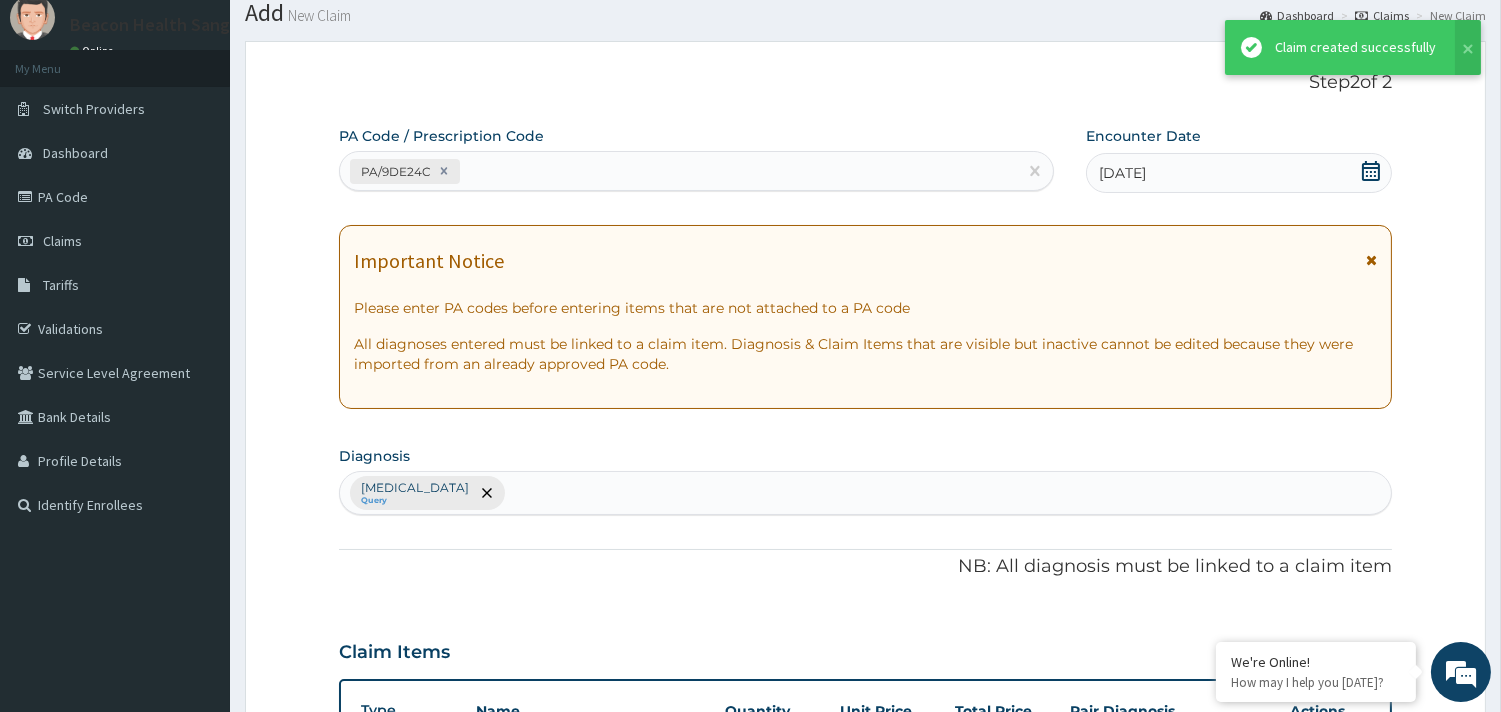 scroll, scrollTop: 633, scrollLeft: 0, axis: vertical 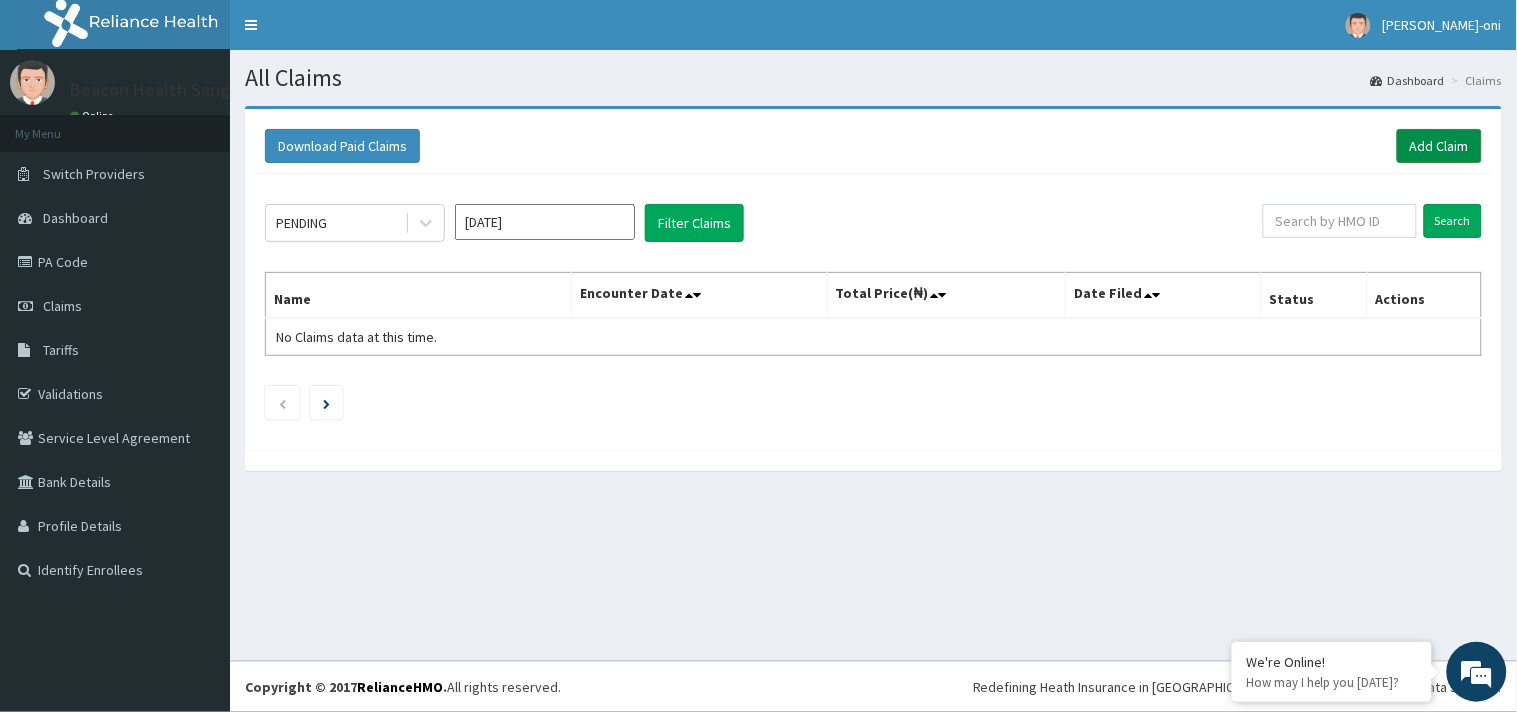 click on "Add Claim" at bounding box center (1439, 146) 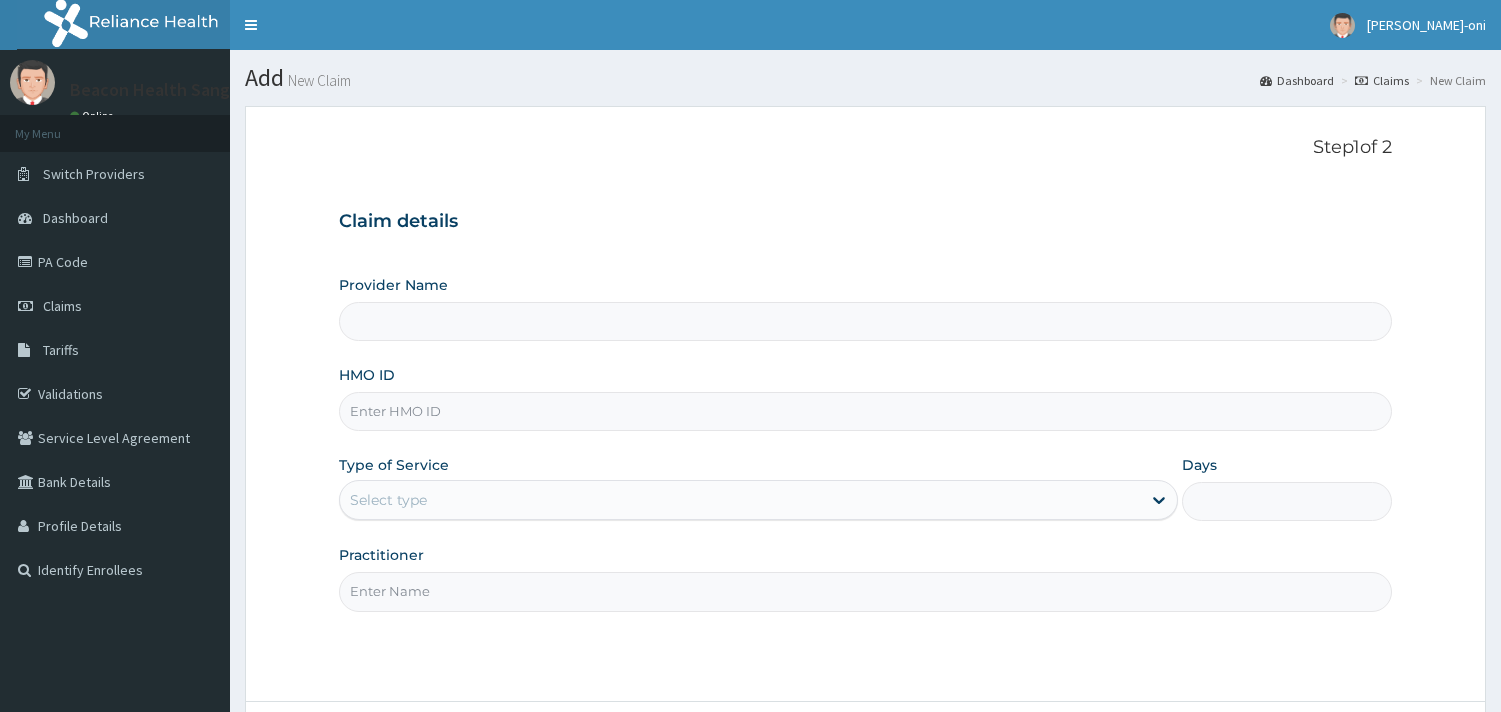 scroll, scrollTop: 0, scrollLeft: 0, axis: both 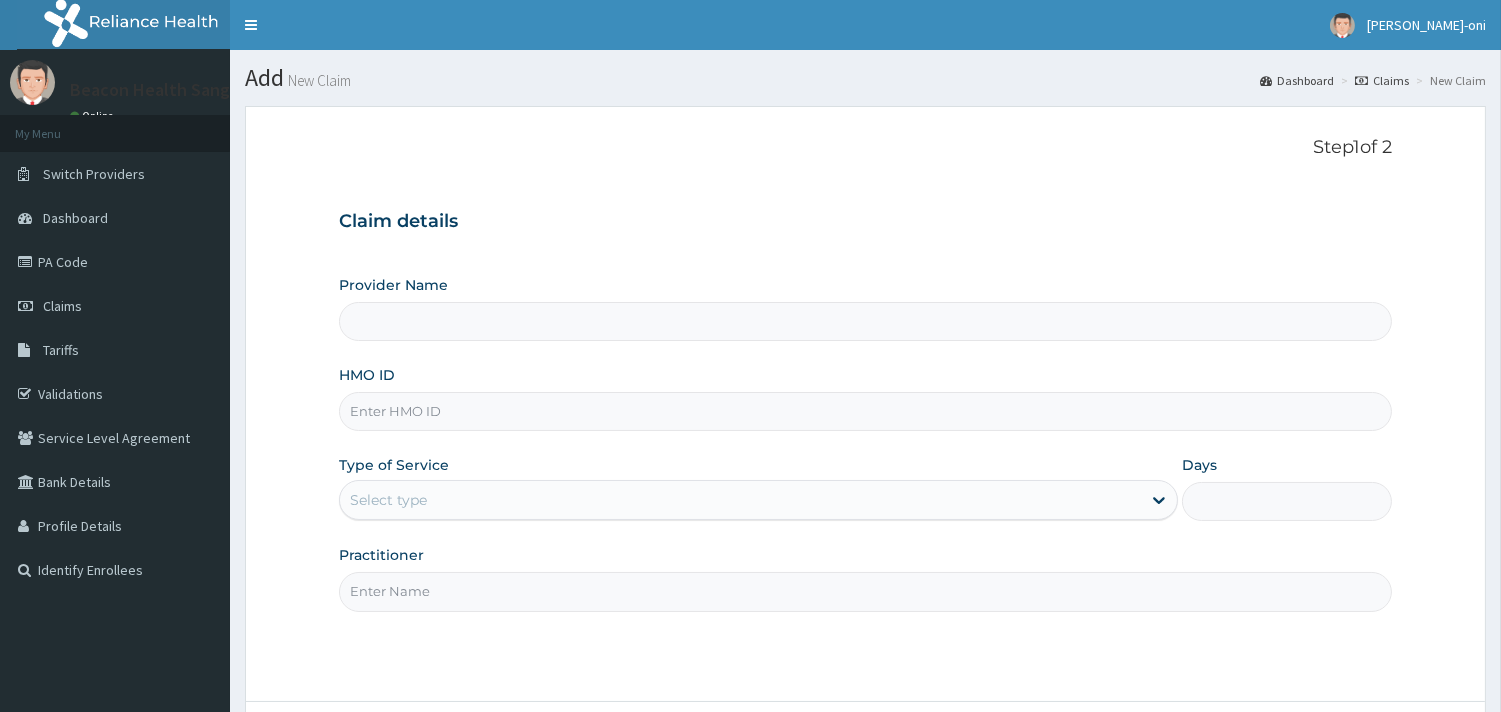 click on "HMO ID" at bounding box center [865, 411] 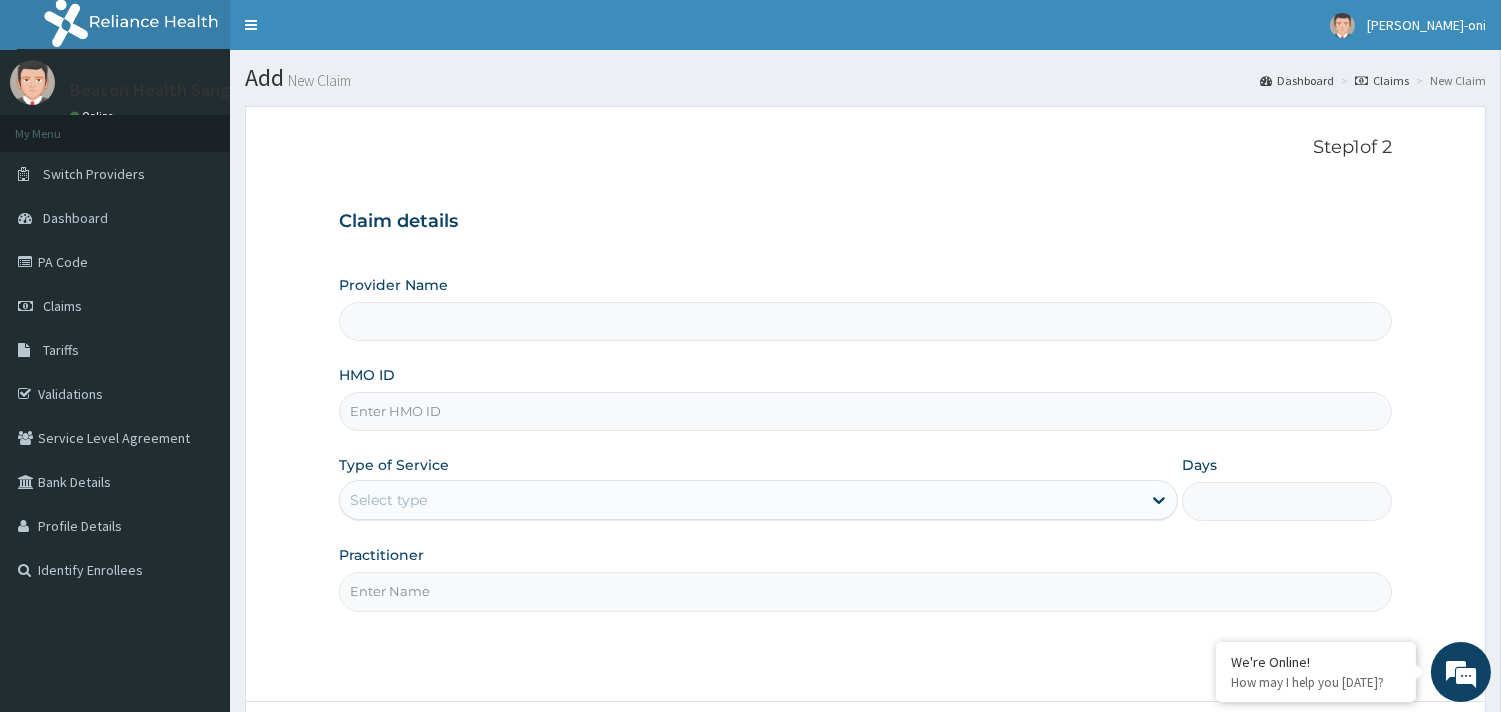 paste on "PRS/10237/B" 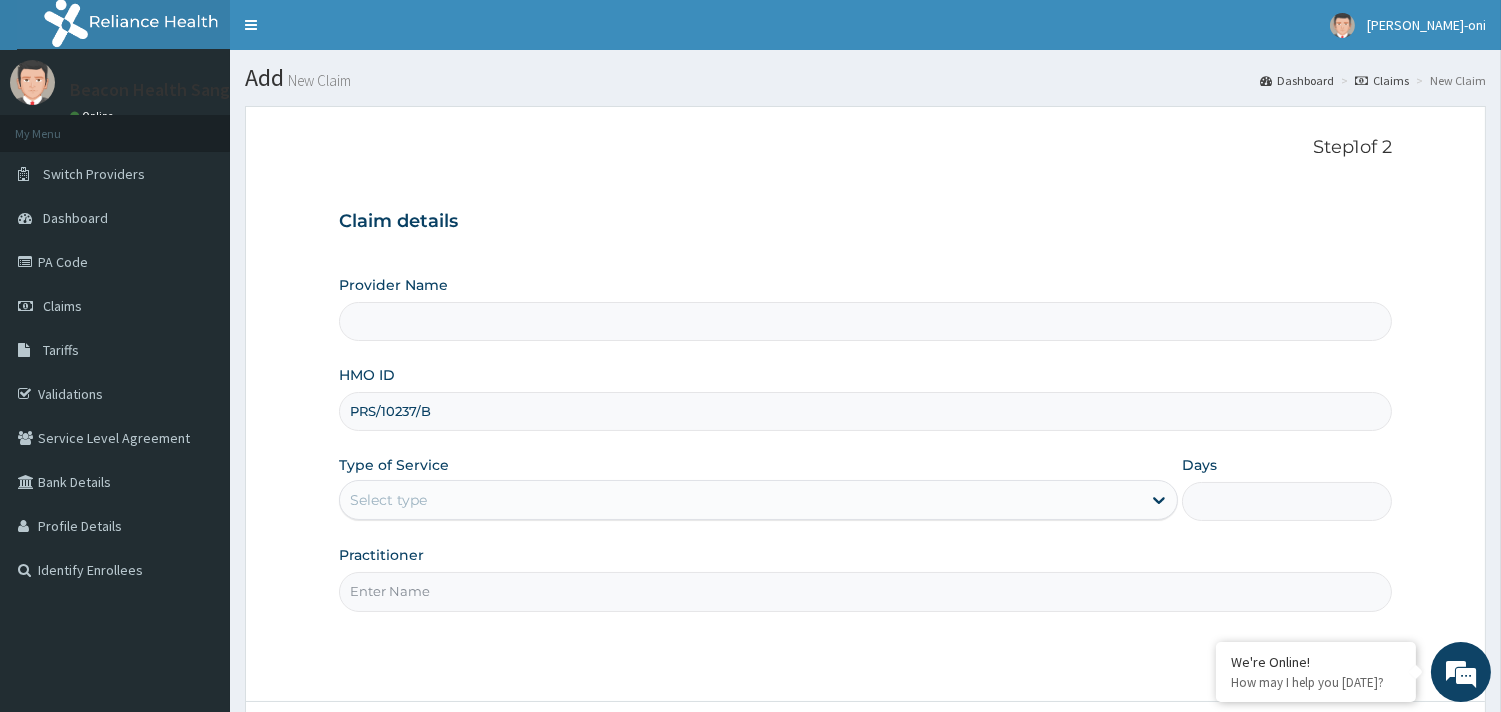 type on "BEACON HEALTH DIAGNOSTICS- SANGO" 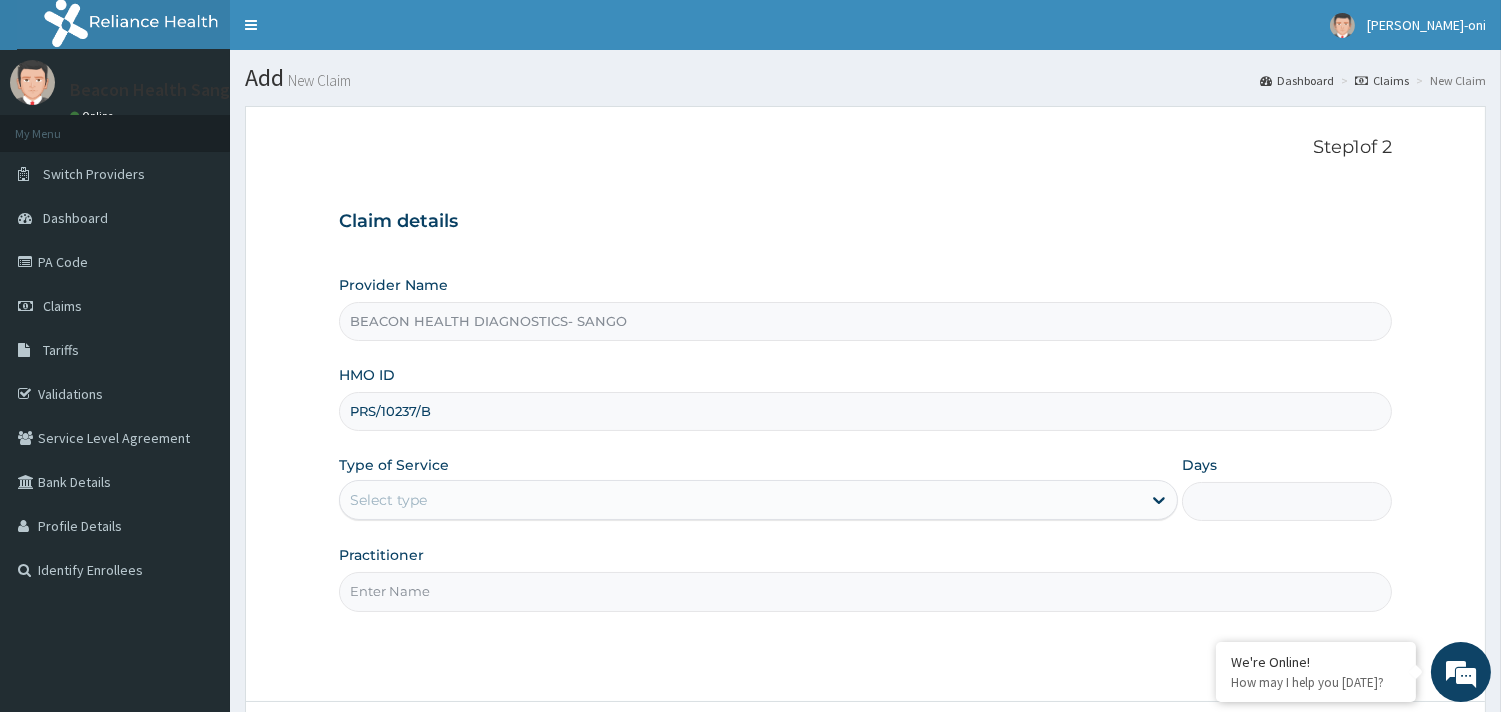type on "PRS/10237/B" 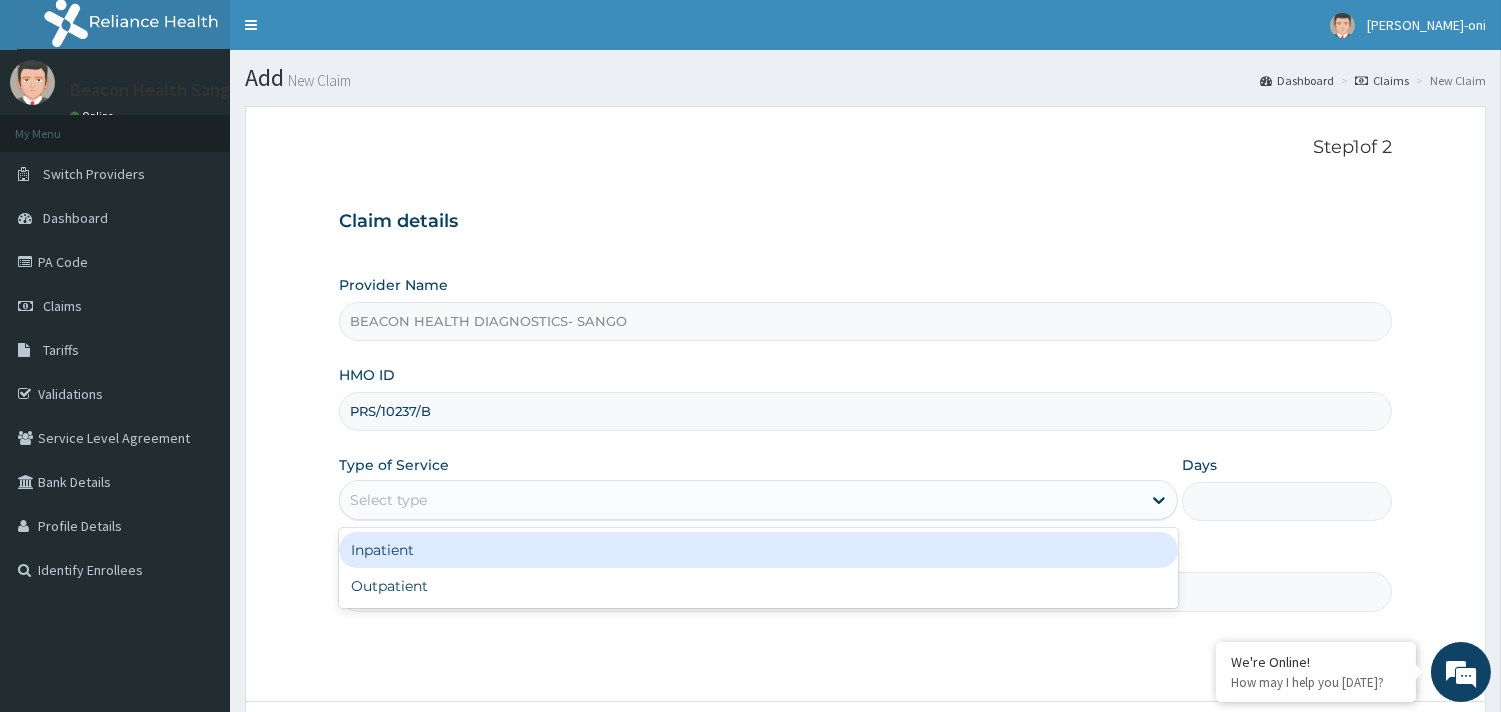 click on "Select type" at bounding box center [758, 500] 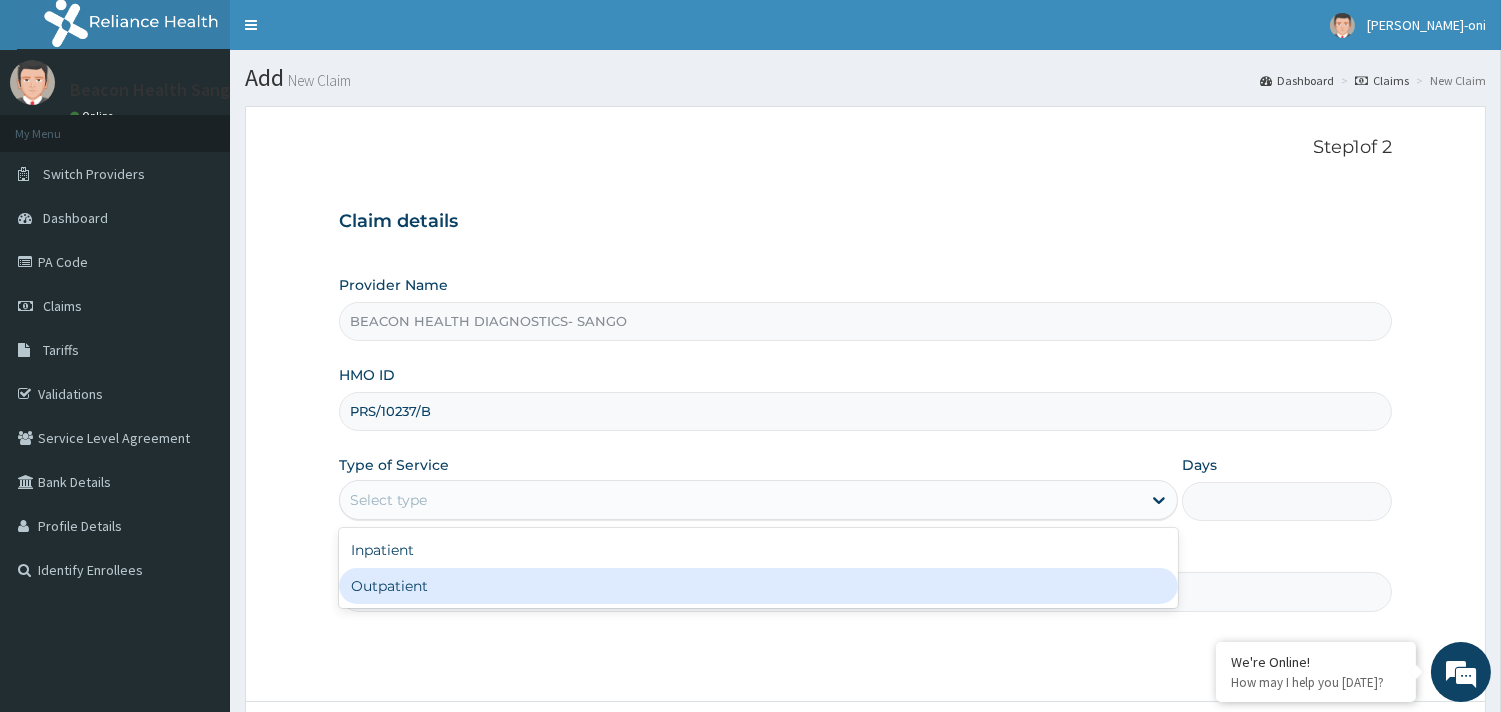 click on "Outpatient" at bounding box center (758, 586) 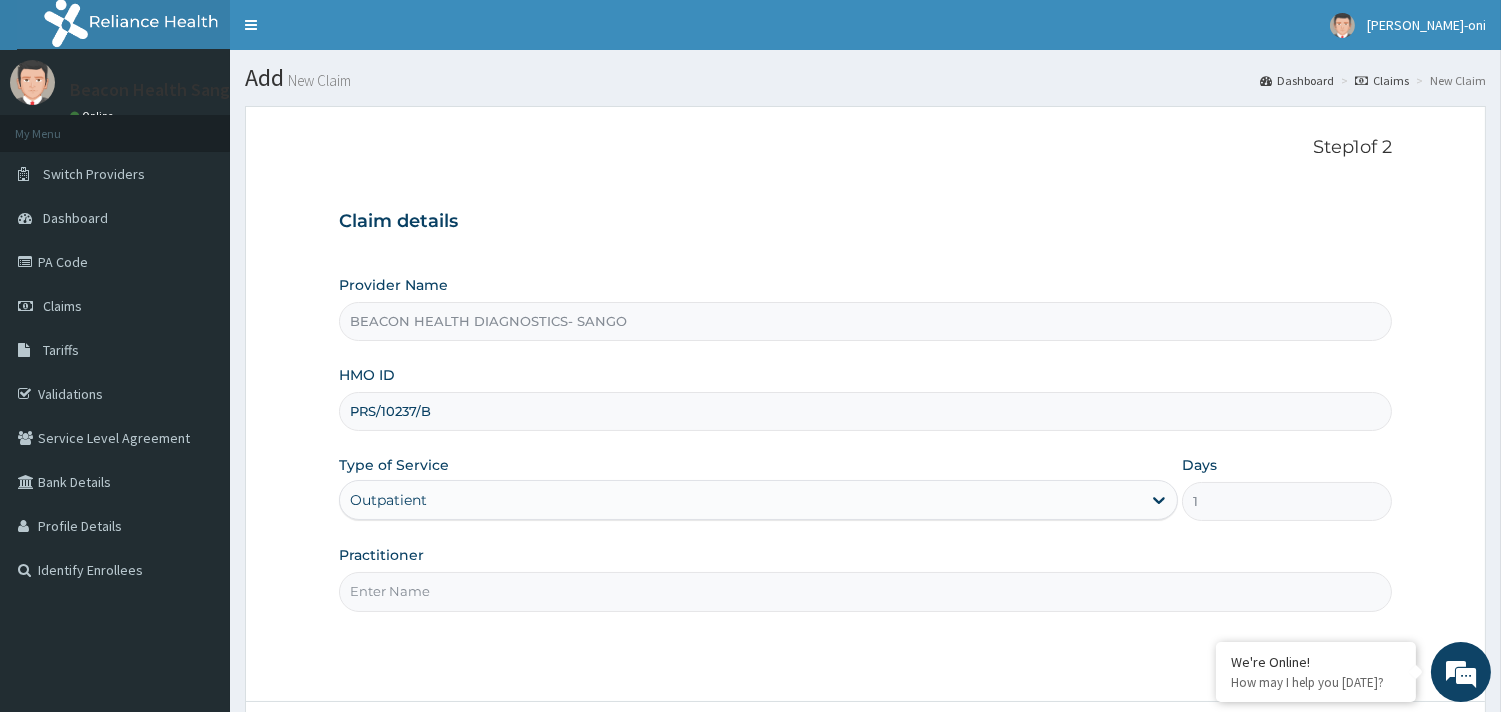 scroll, scrollTop: 0, scrollLeft: 0, axis: both 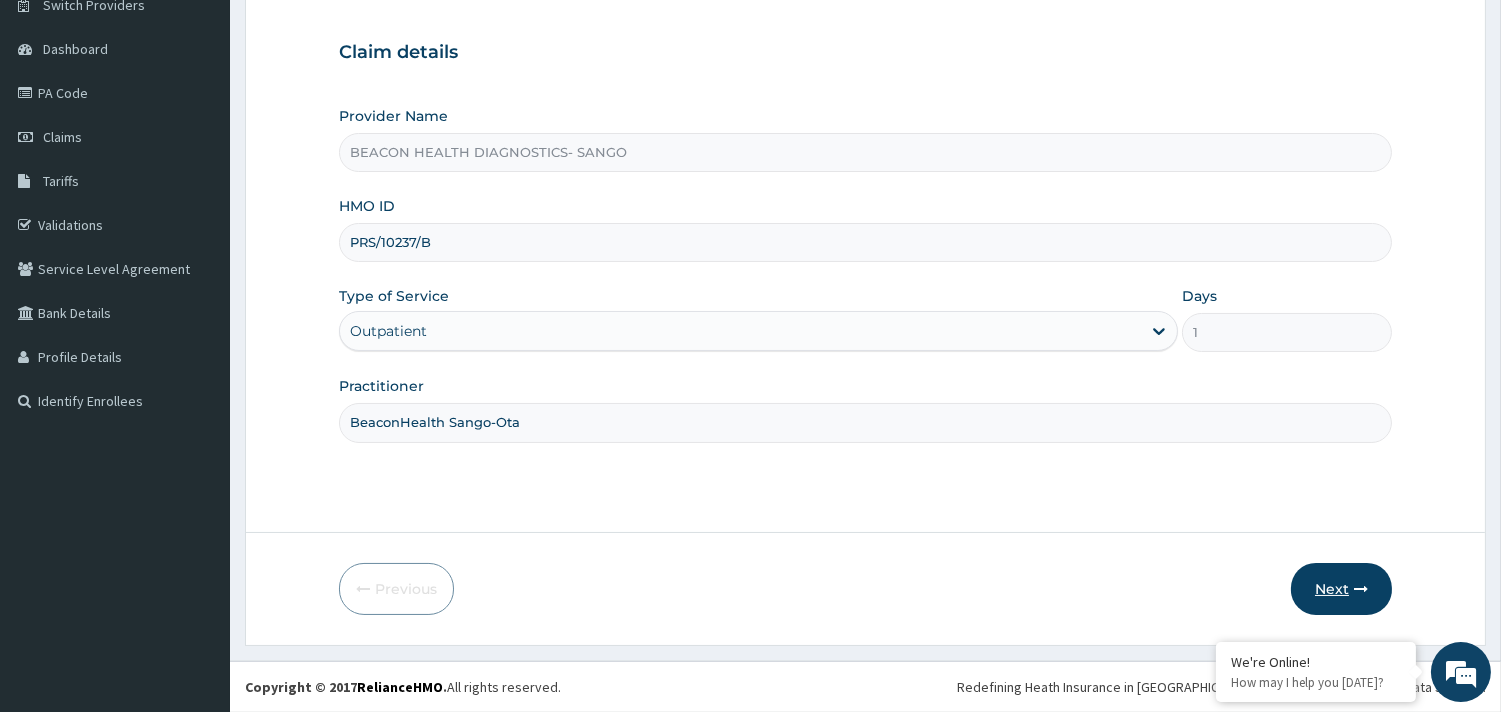 type on "BeaconHealth Sango-Ota" 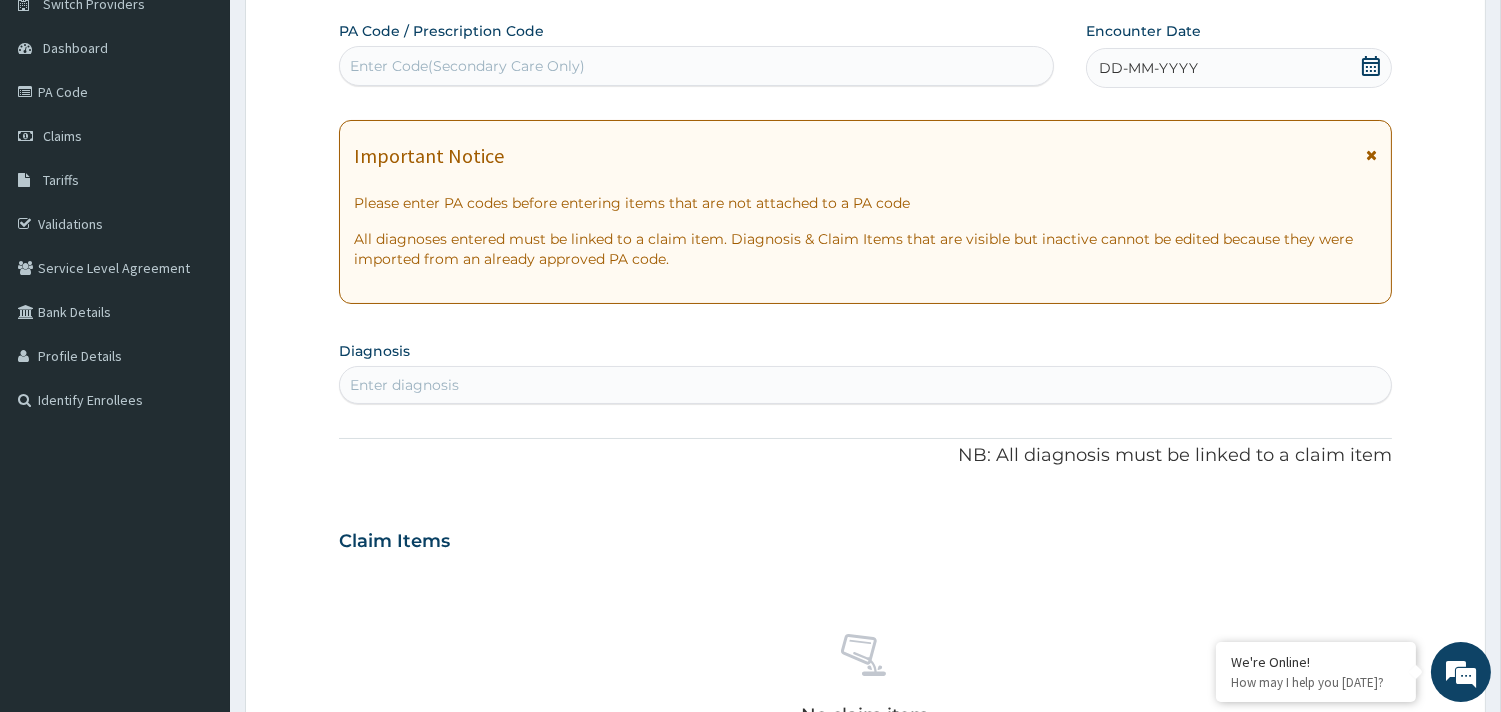 click on "Enter Code(Secondary Care Only)" at bounding box center (696, 66) 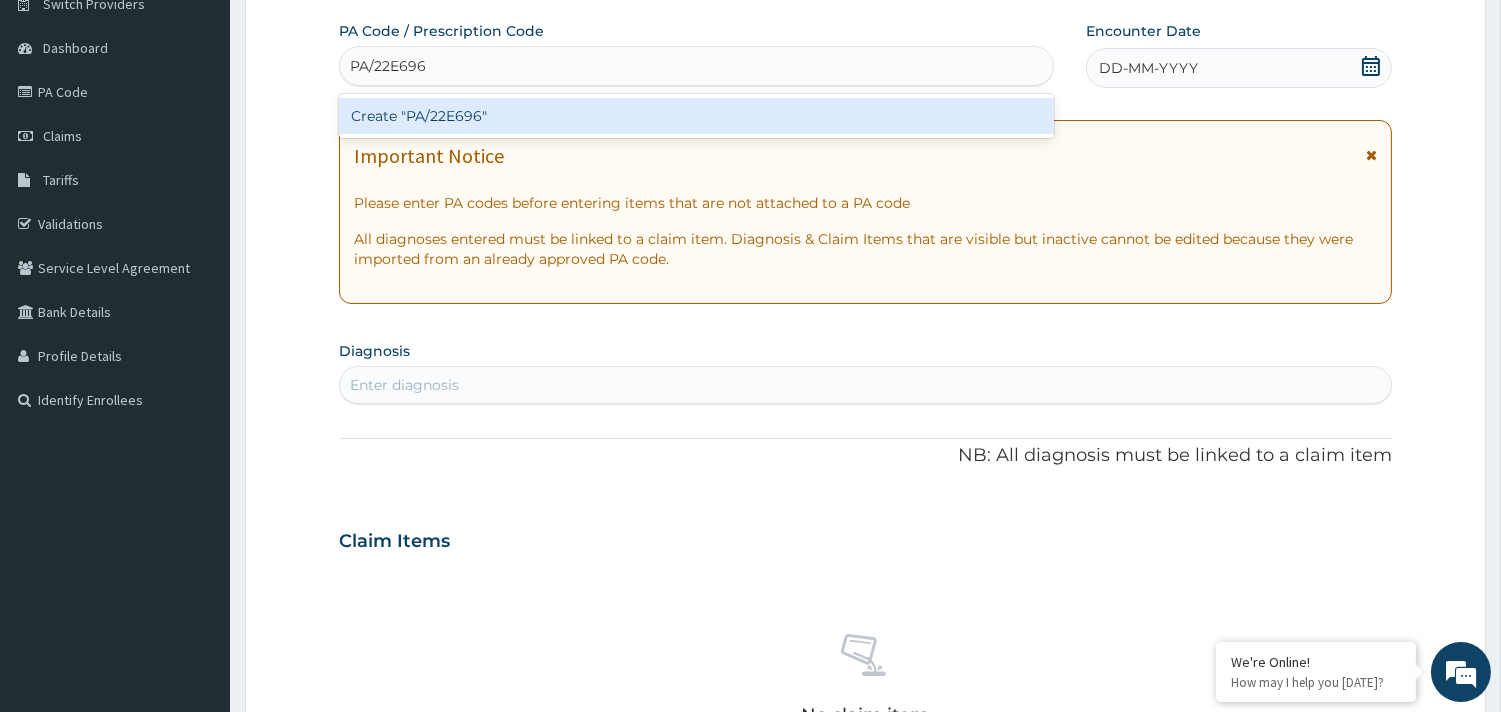 click on "Create "PA/22E696"" at bounding box center (696, 116) 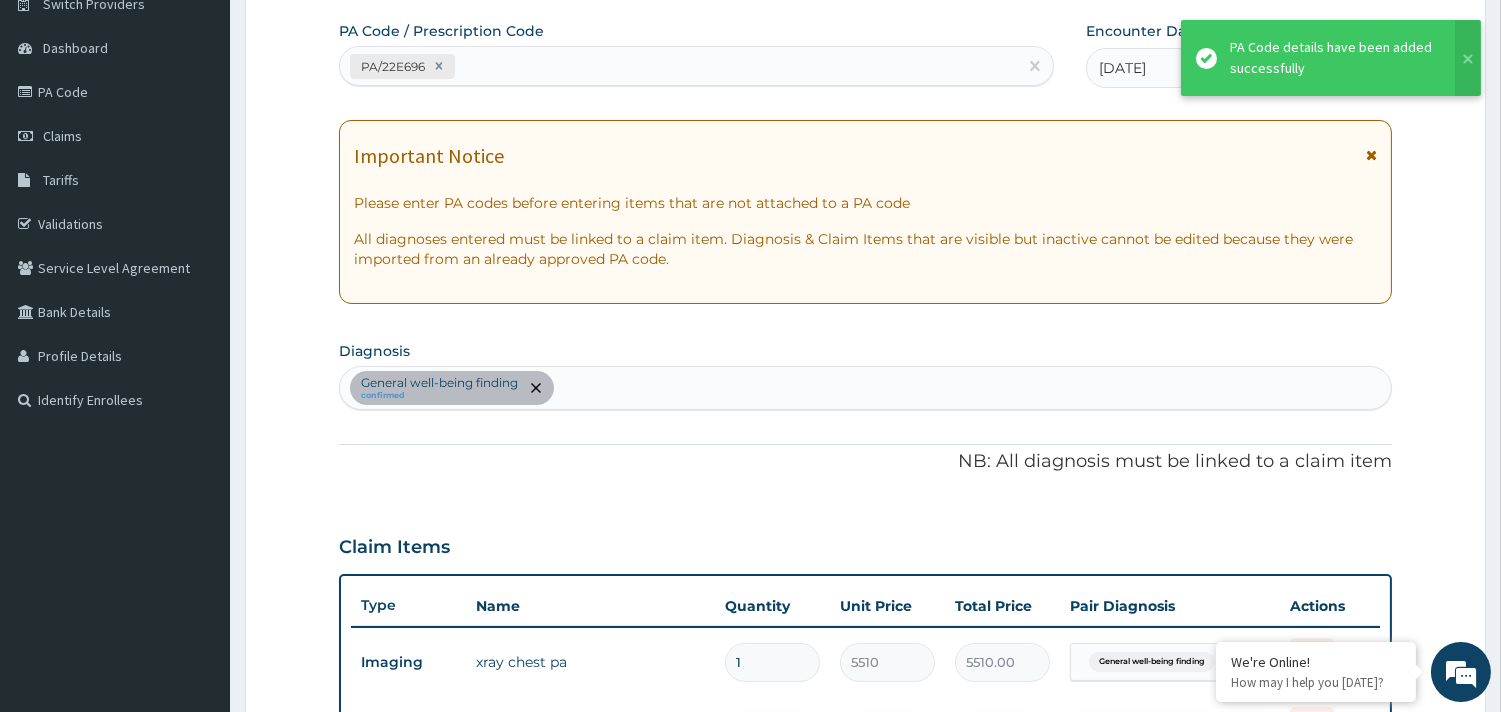 scroll, scrollTop: 822, scrollLeft: 0, axis: vertical 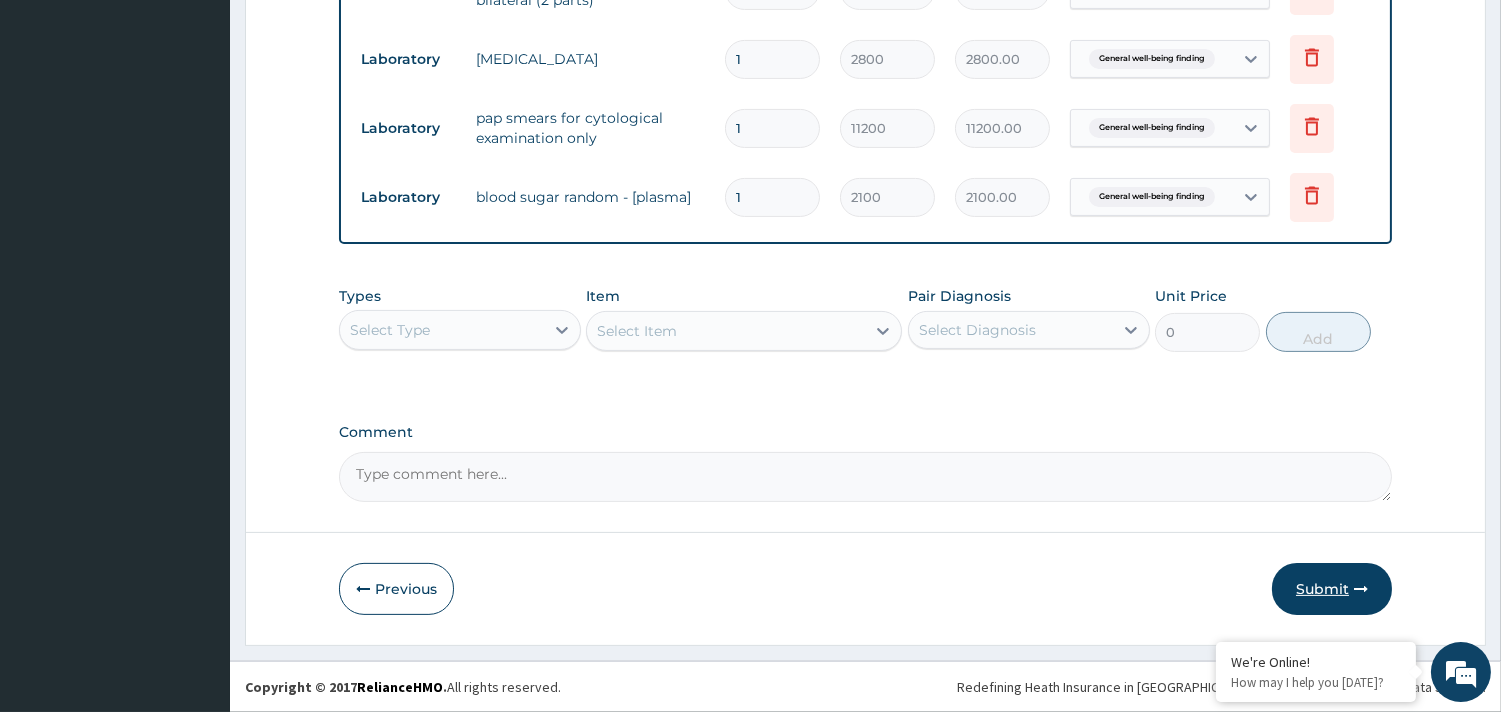 click on "Submit" at bounding box center (1332, 589) 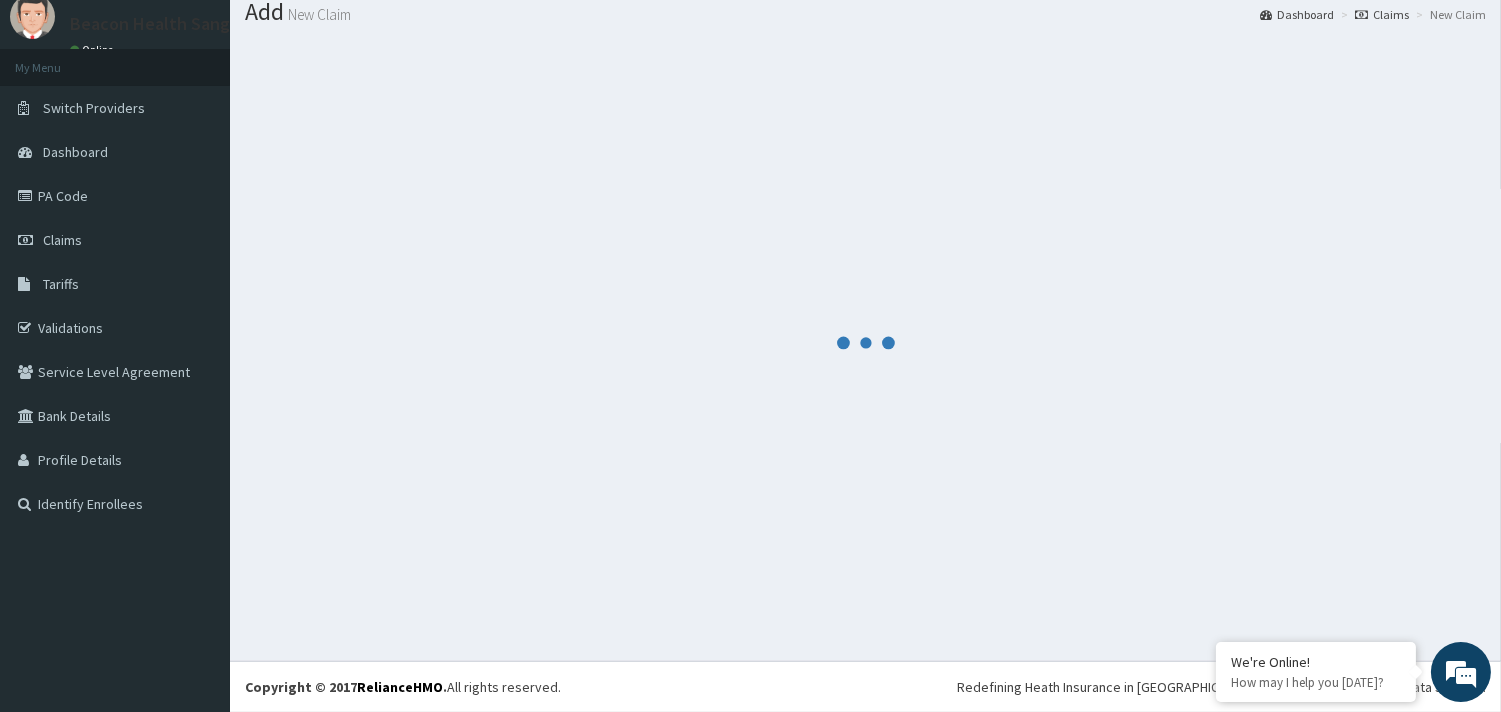scroll, scrollTop: 65, scrollLeft: 0, axis: vertical 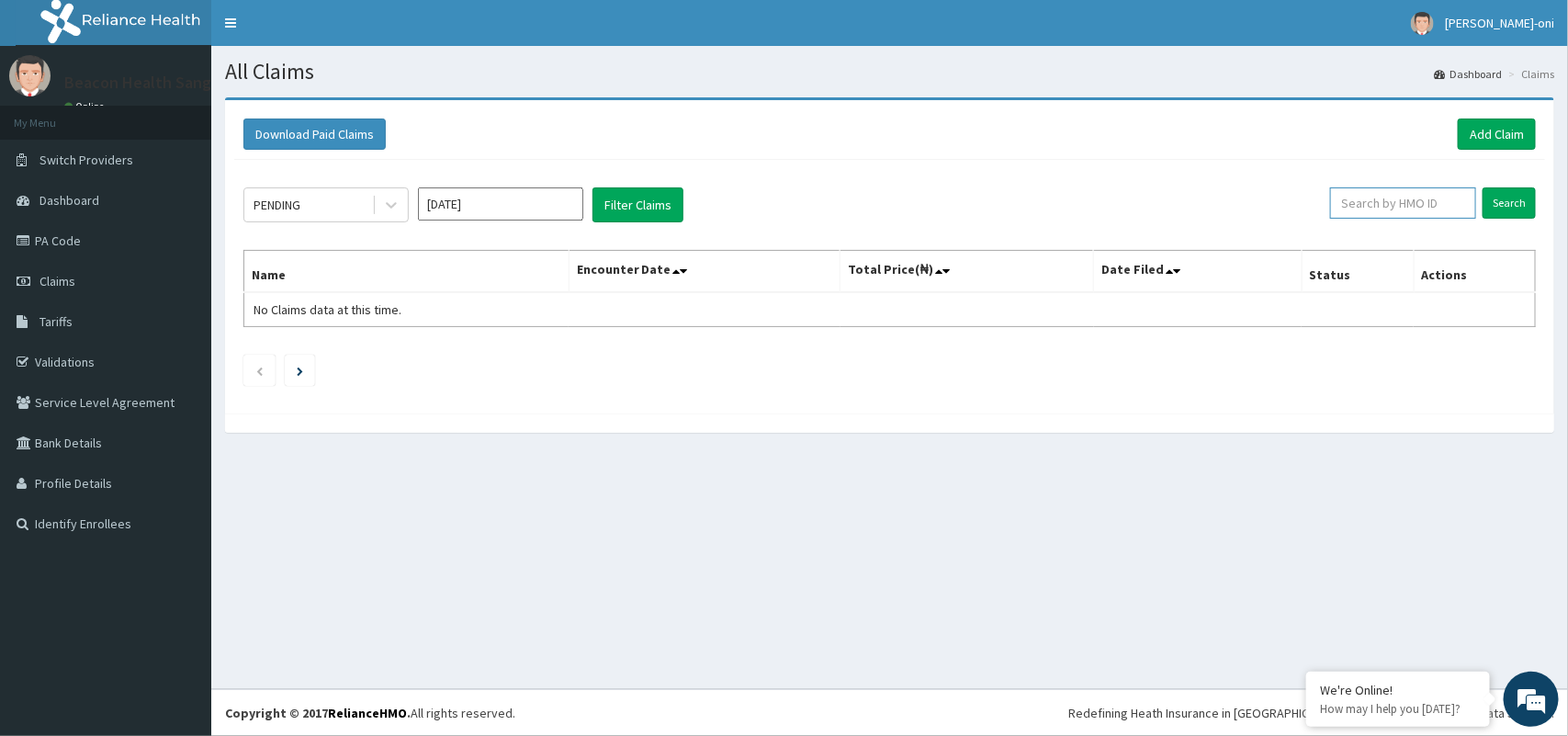 click at bounding box center (1403, 203) 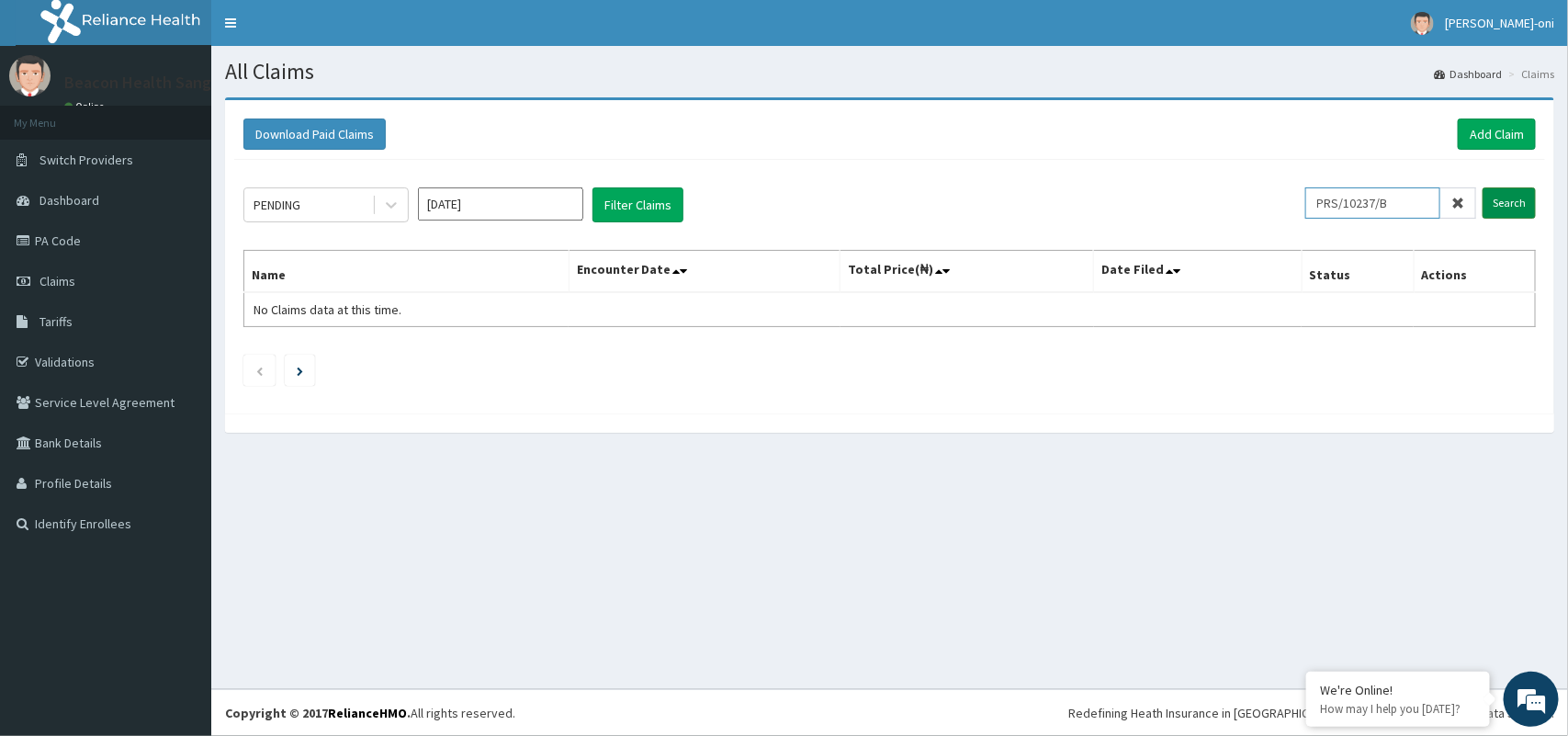 type on "PRS/10237/B" 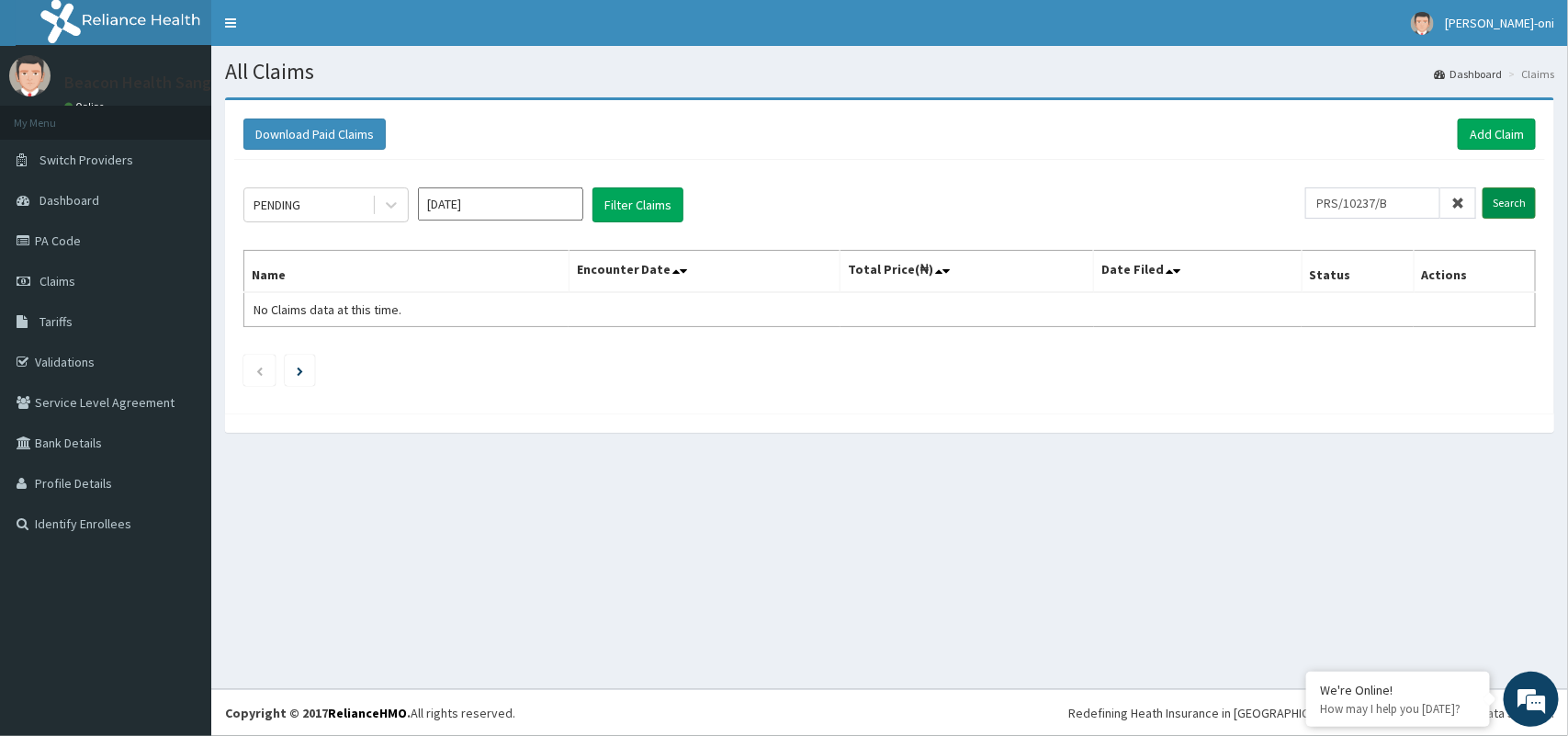 click on "Search" at bounding box center [1509, 203] 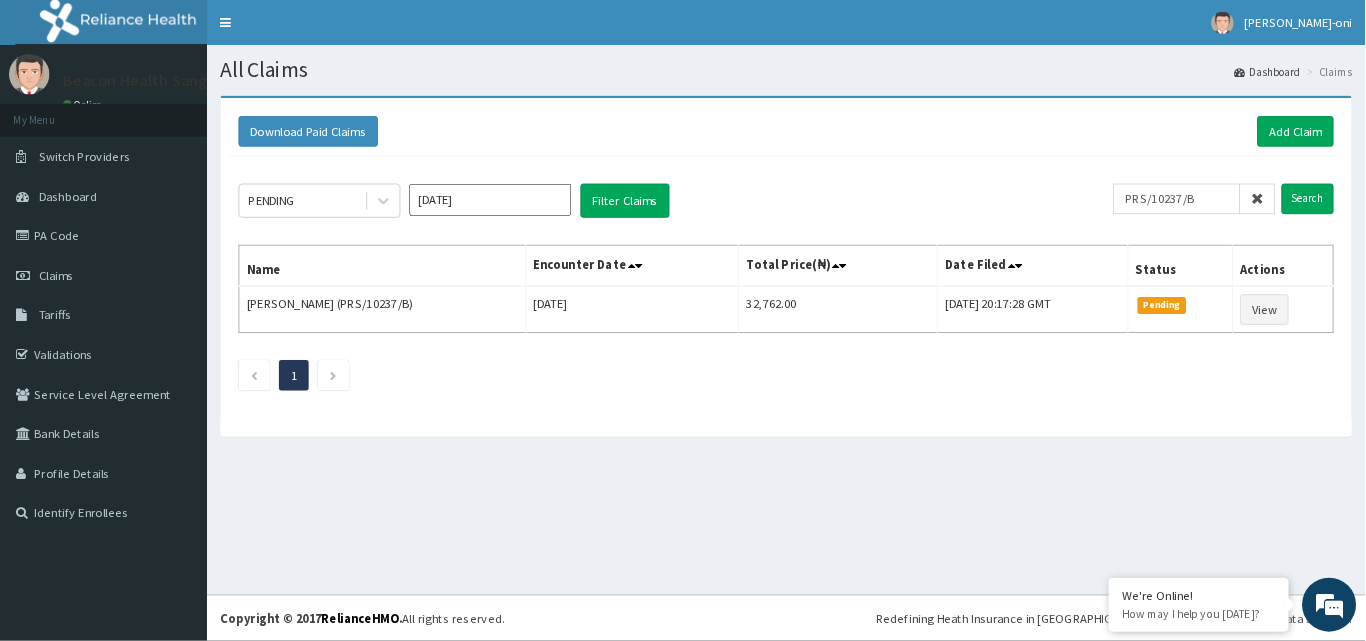 scroll, scrollTop: 0, scrollLeft: 0, axis: both 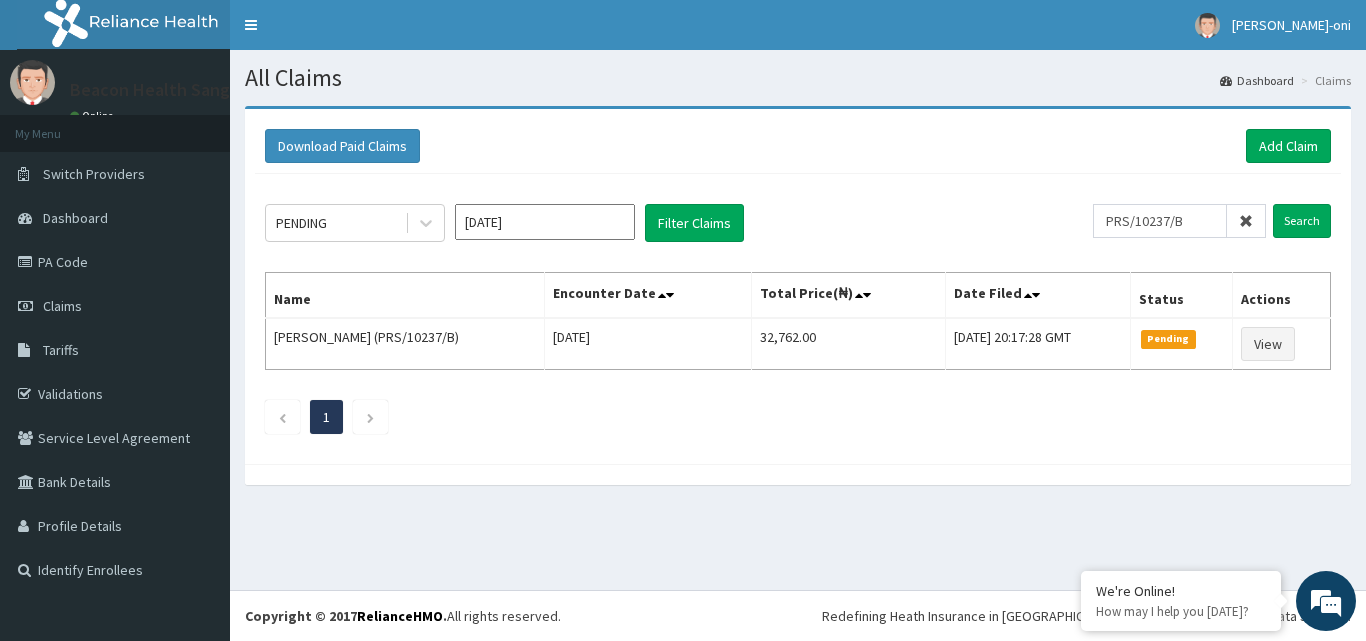 click on "PENDING [DATE] Filter Claims PRS/10237/B Search Name Encounter Date Total Price(₦) Date Filed Status Actions [PERSON_NAME] (PRS/10237/B) [DATE] 32,762.00 [DATE] 20:17:28 GMT Pending View 1" 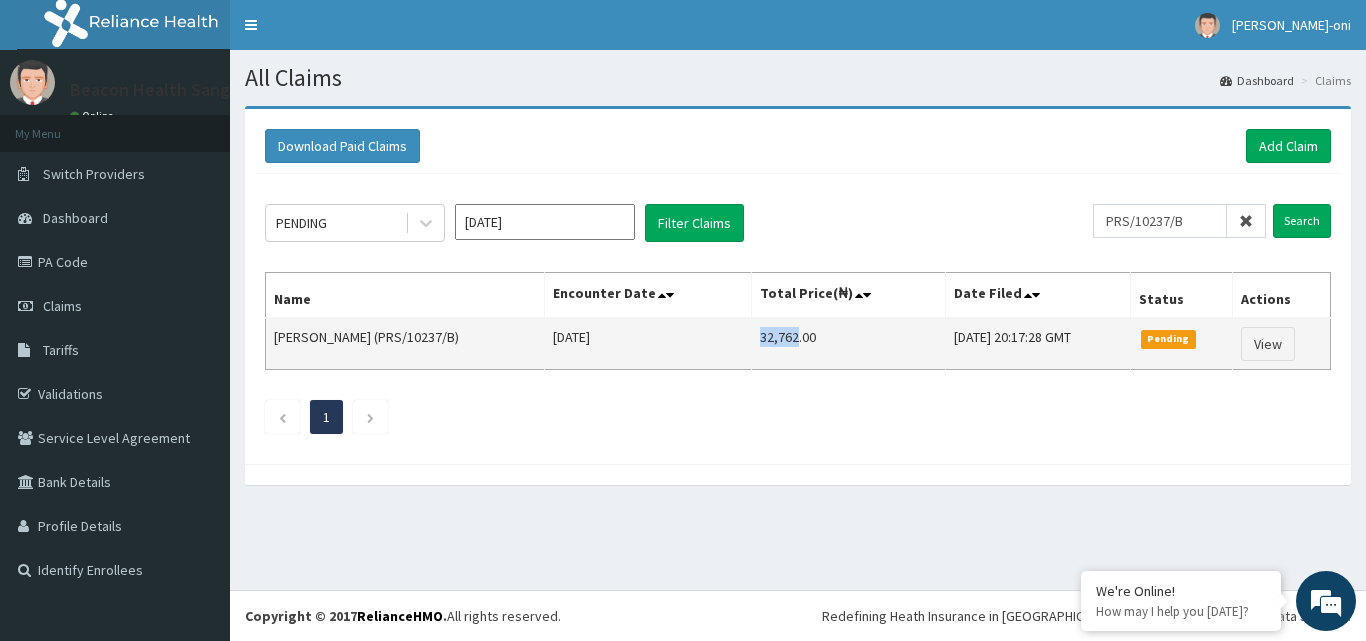 drag, startPoint x: 749, startPoint y: 335, endPoint x: 786, endPoint y: 343, distance: 37.85499 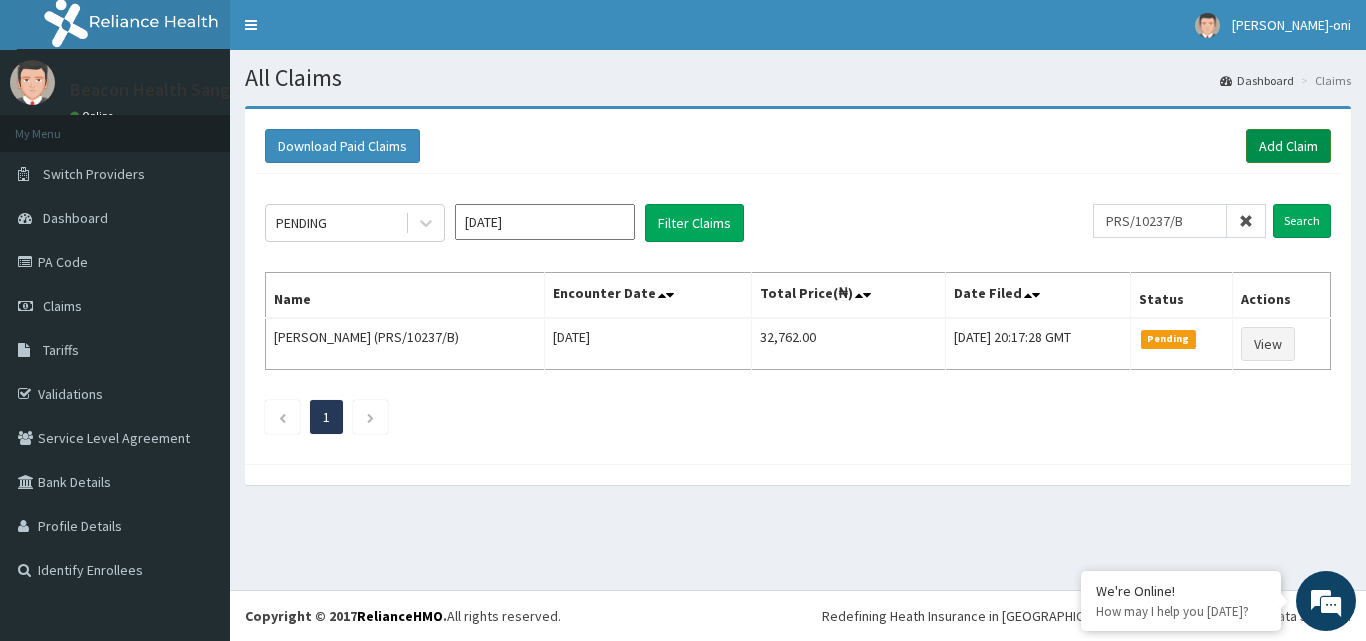 click on "Add Claim" at bounding box center (1288, 146) 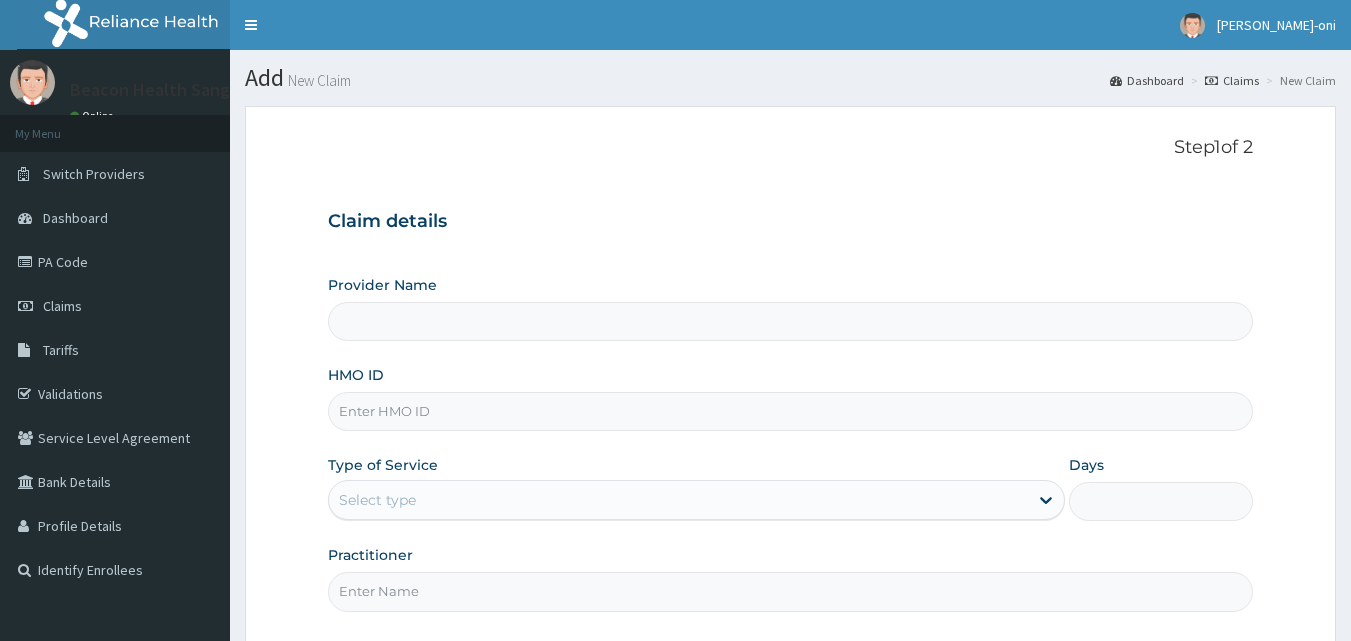 scroll, scrollTop: 0, scrollLeft: 0, axis: both 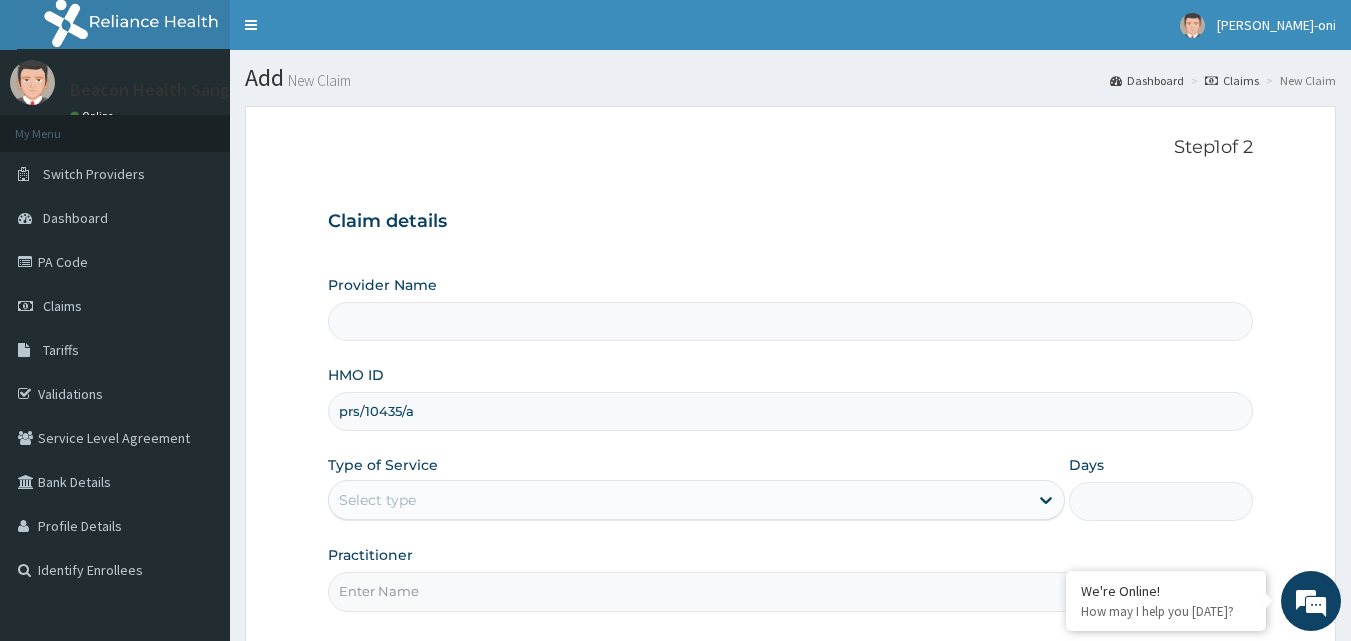 type on "BEACON HEALTH DIAGNOSTICS- SANGO" 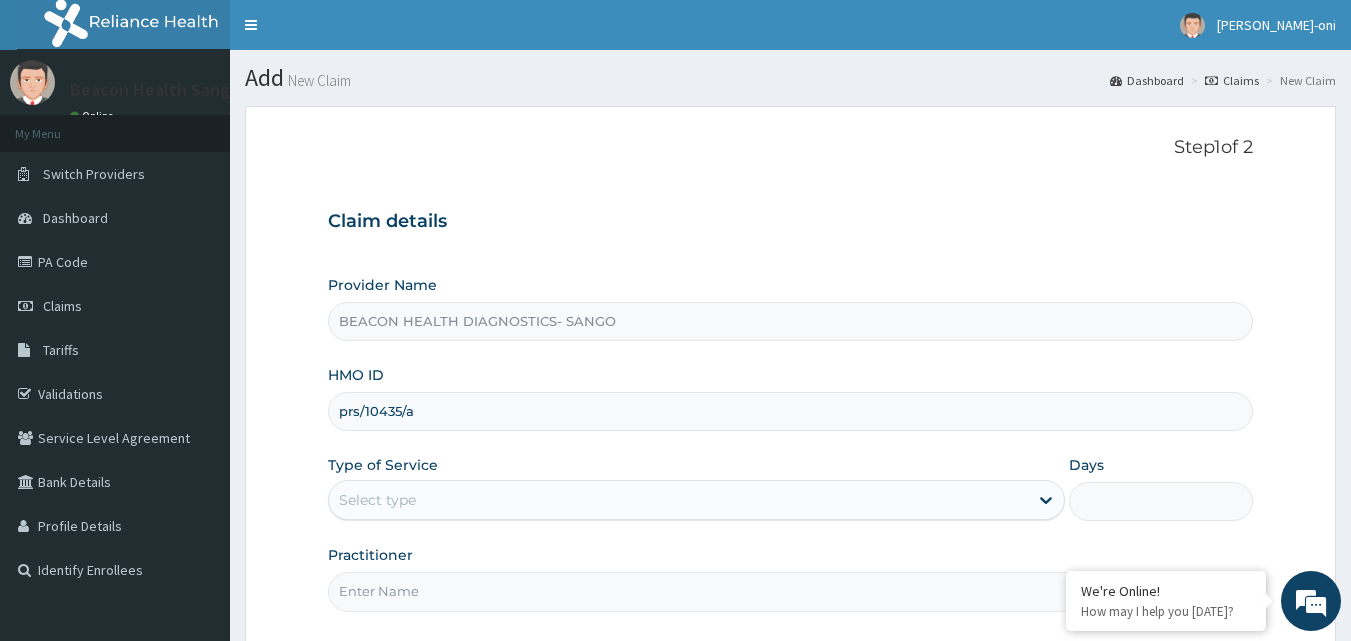 type on "prs/10435/a" 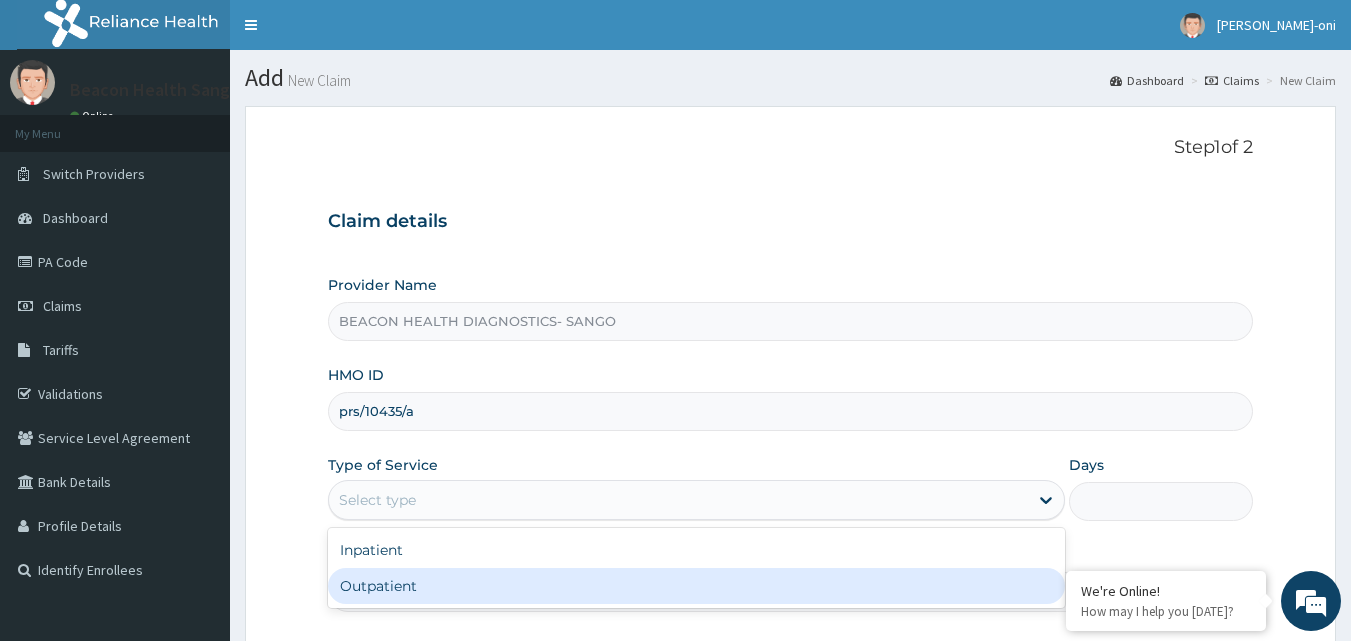 click on "Outpatient" at bounding box center (696, 586) 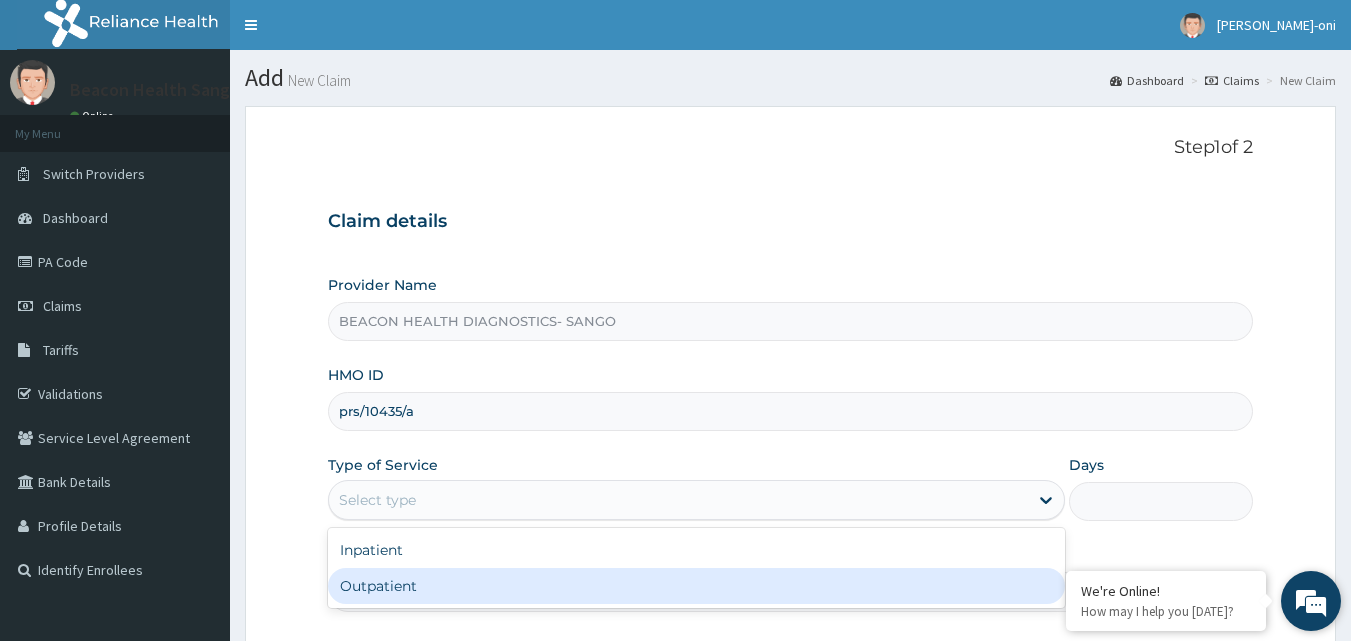 type on "1" 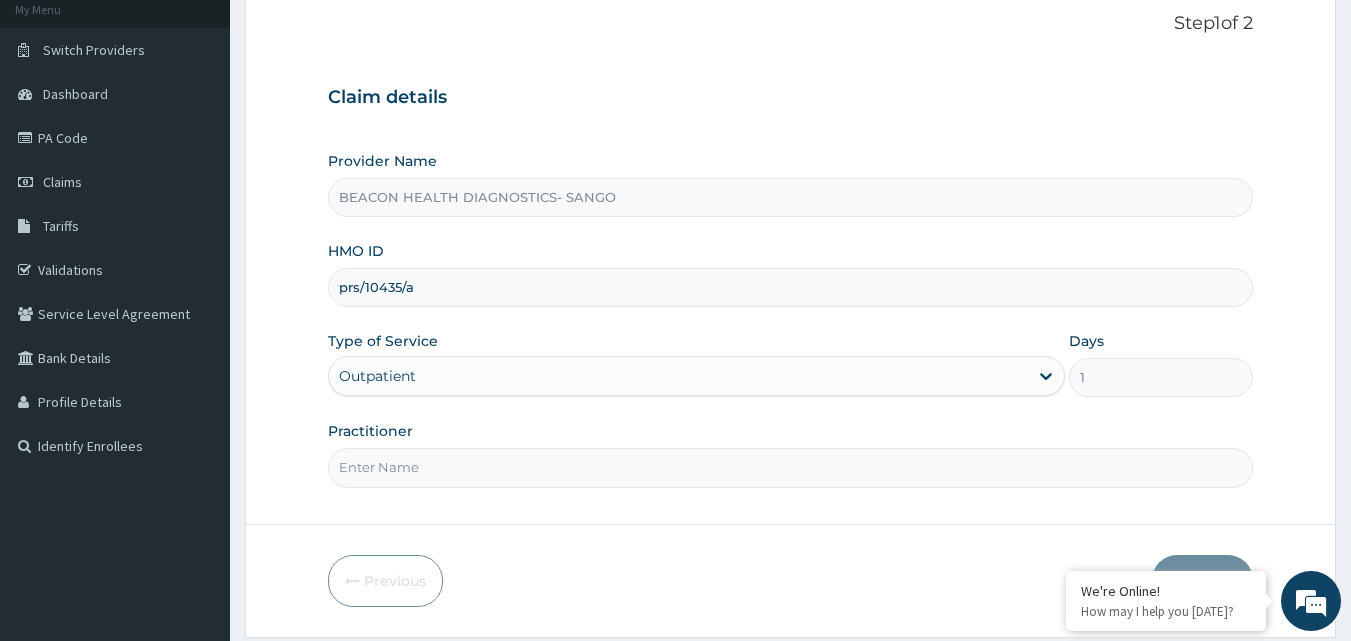 scroll, scrollTop: 187, scrollLeft: 0, axis: vertical 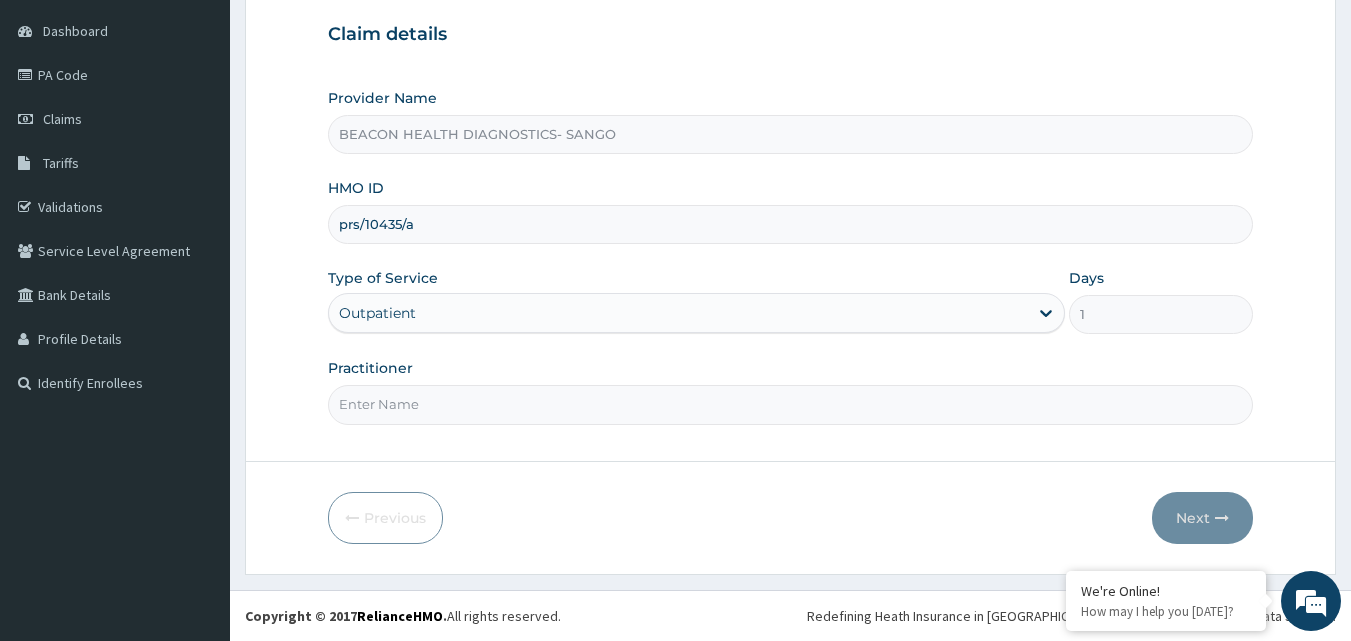 click on "Practitioner" at bounding box center [791, 404] 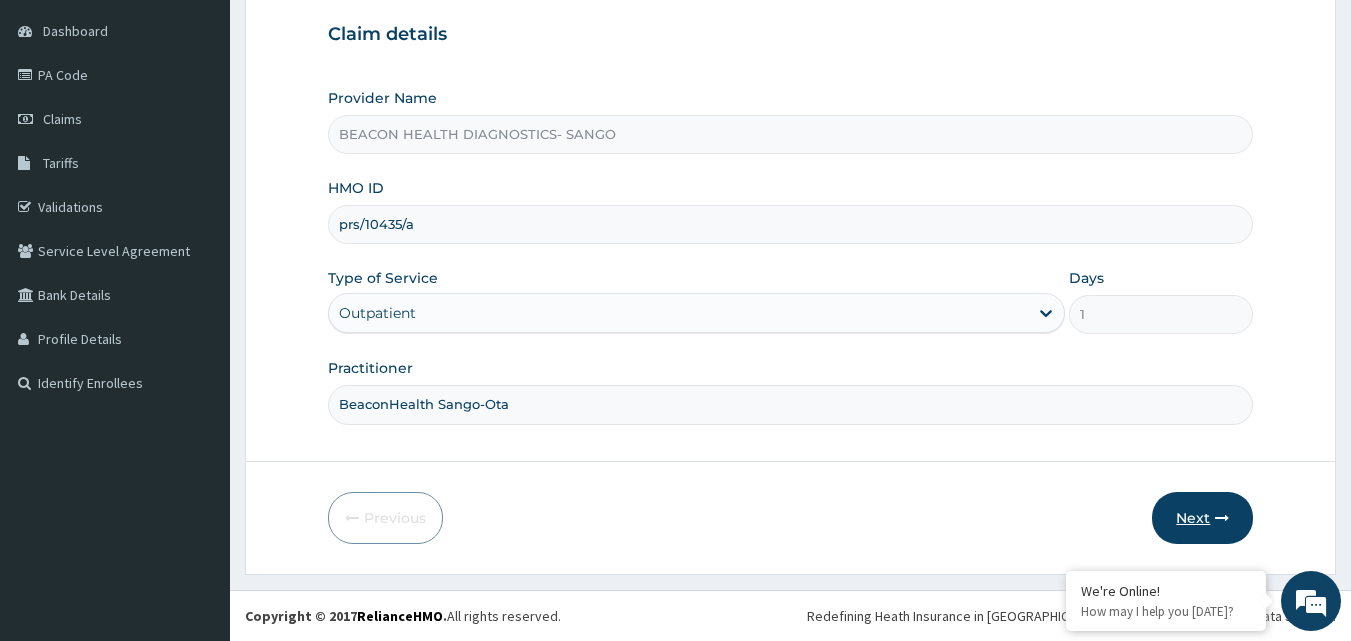 type on "BeaconHealth Sango-Ota" 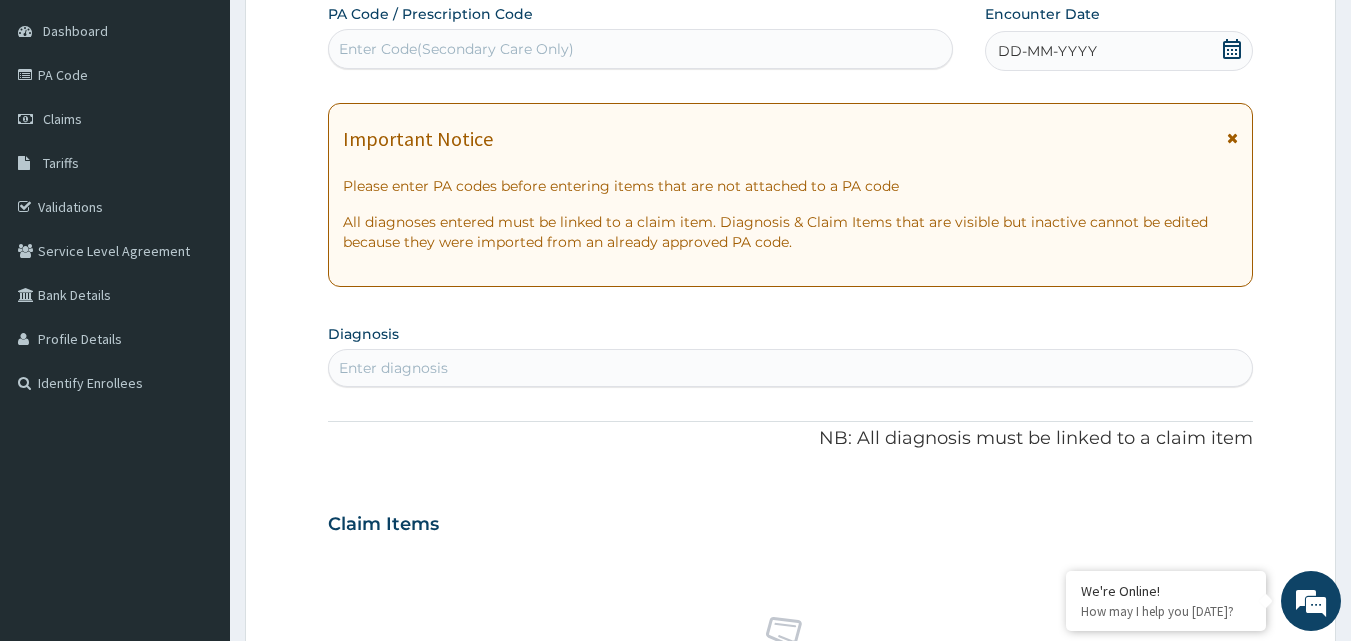 click on "Enter Code(Secondary Care Only)" at bounding box center (641, 49) 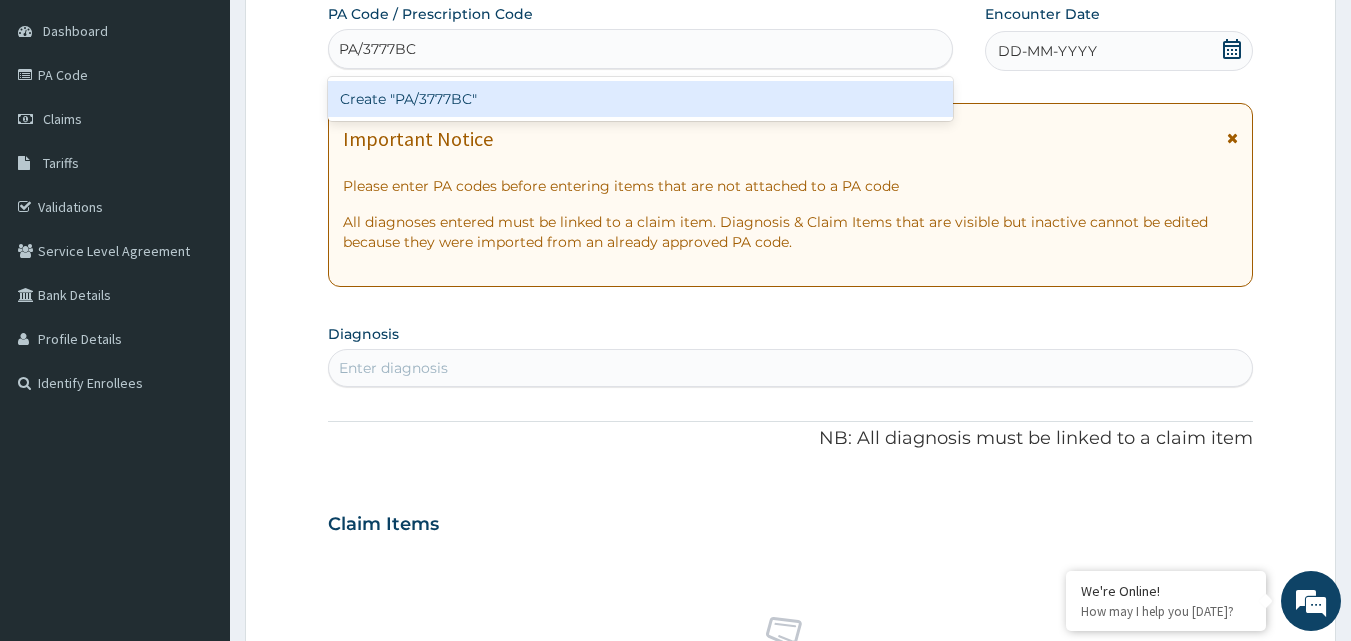click on "Create "PA/3777BC"" at bounding box center [641, 99] 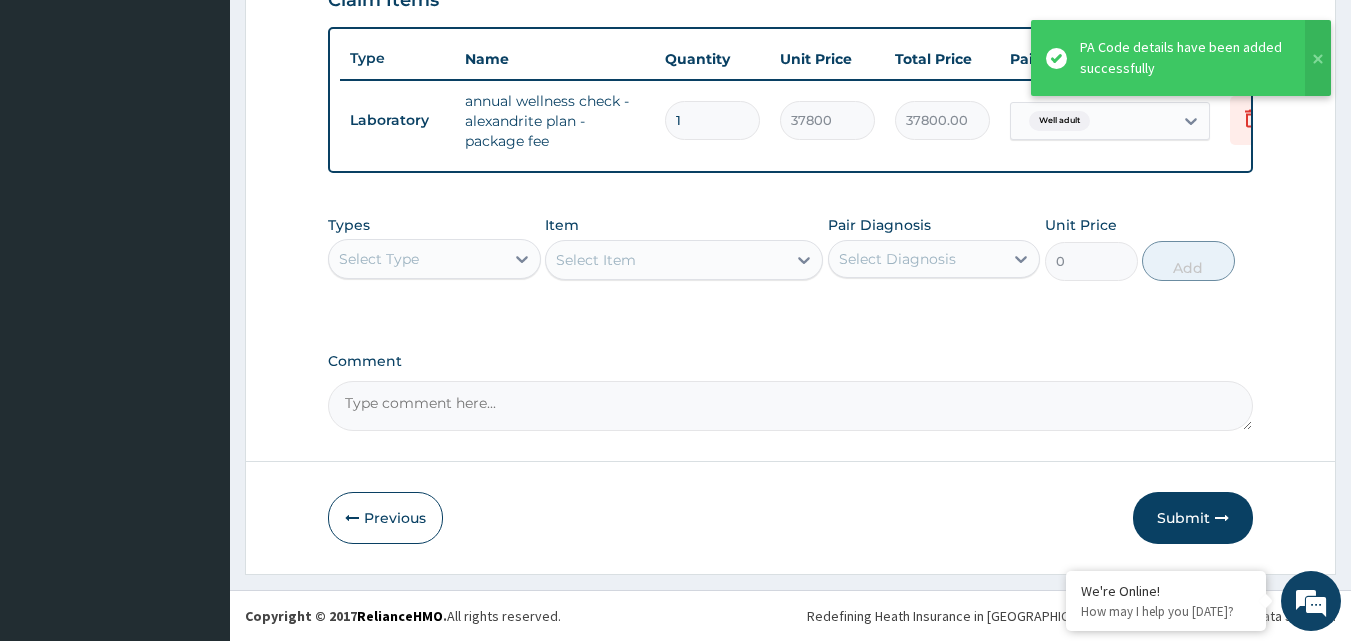 scroll, scrollTop: 732, scrollLeft: 0, axis: vertical 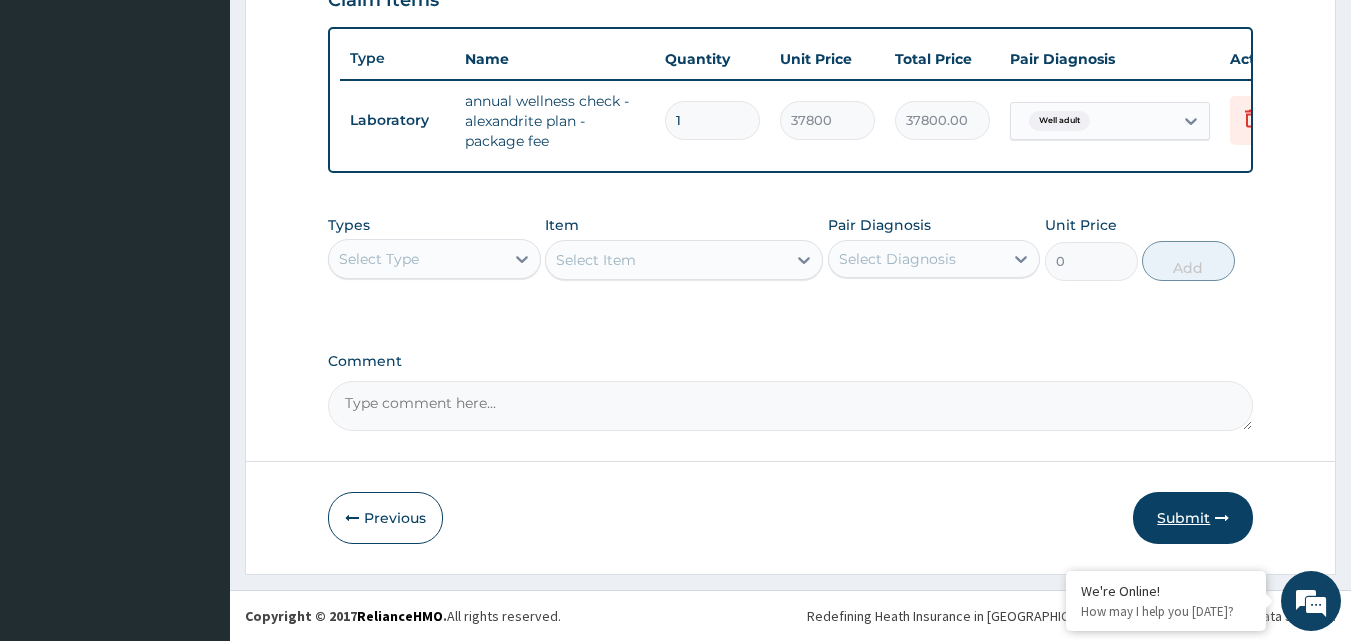 click on "Submit" at bounding box center (1193, 518) 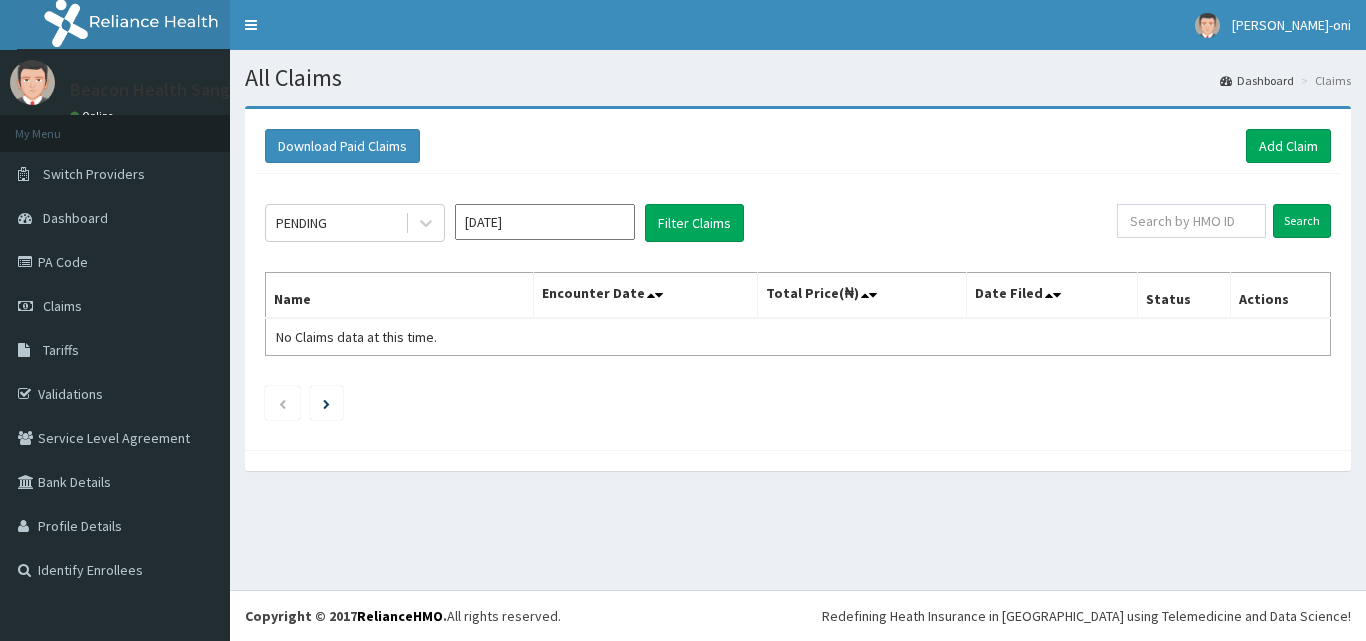 scroll, scrollTop: 0, scrollLeft: 0, axis: both 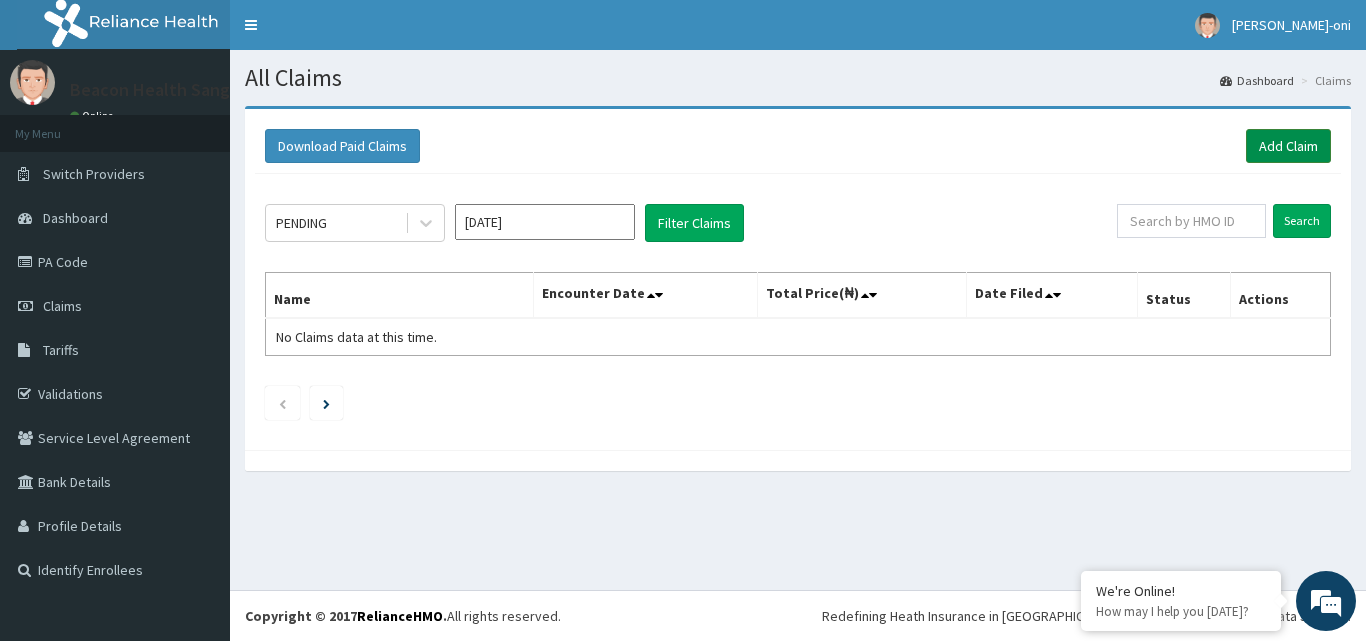 click on "Add Claim" at bounding box center (1288, 146) 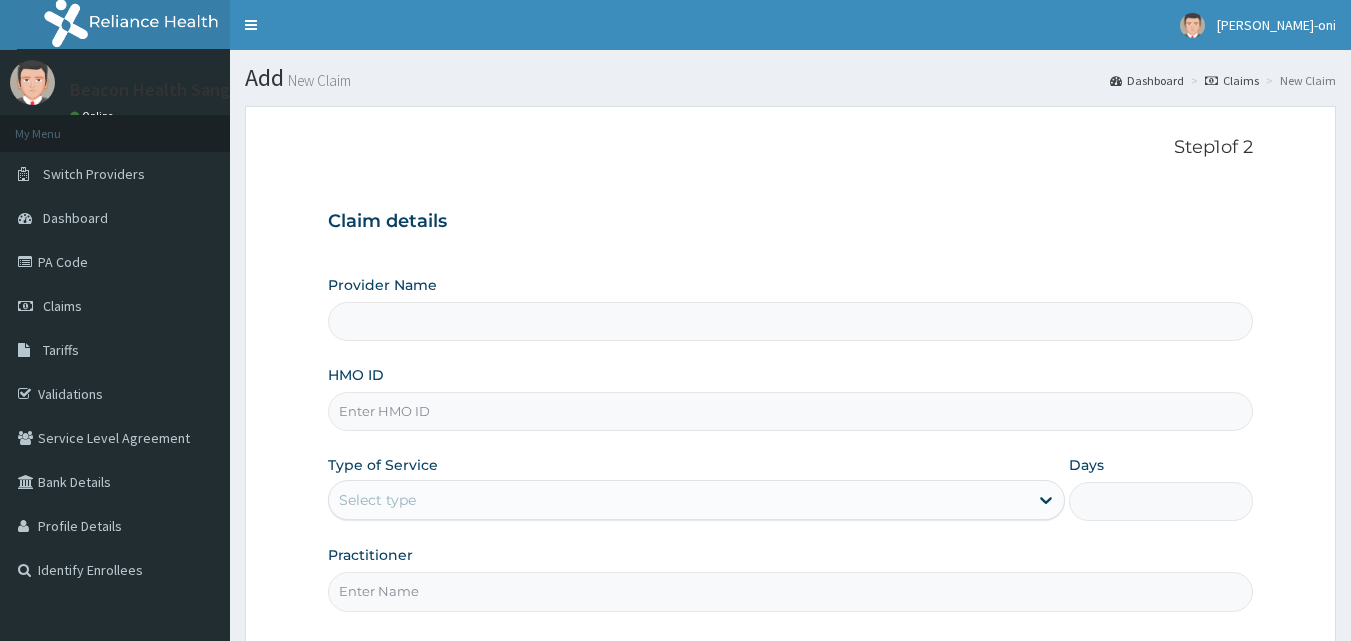 scroll, scrollTop: 0, scrollLeft: 0, axis: both 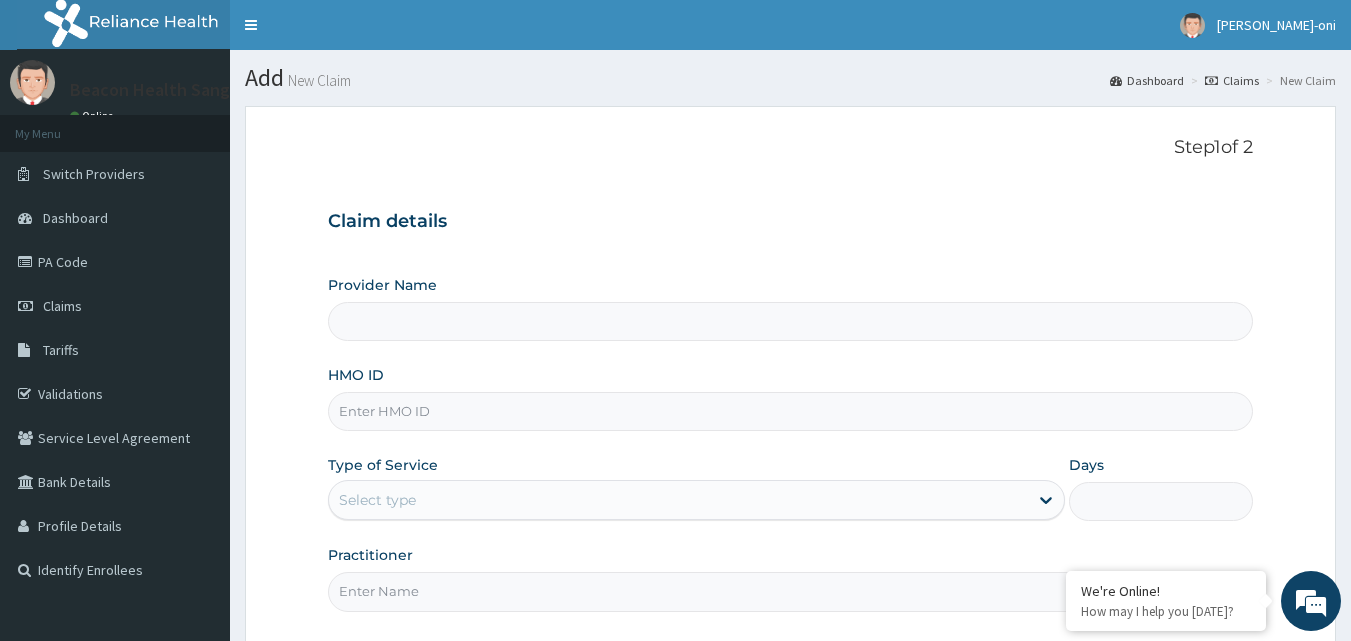 click on "HMO ID" at bounding box center [791, 411] 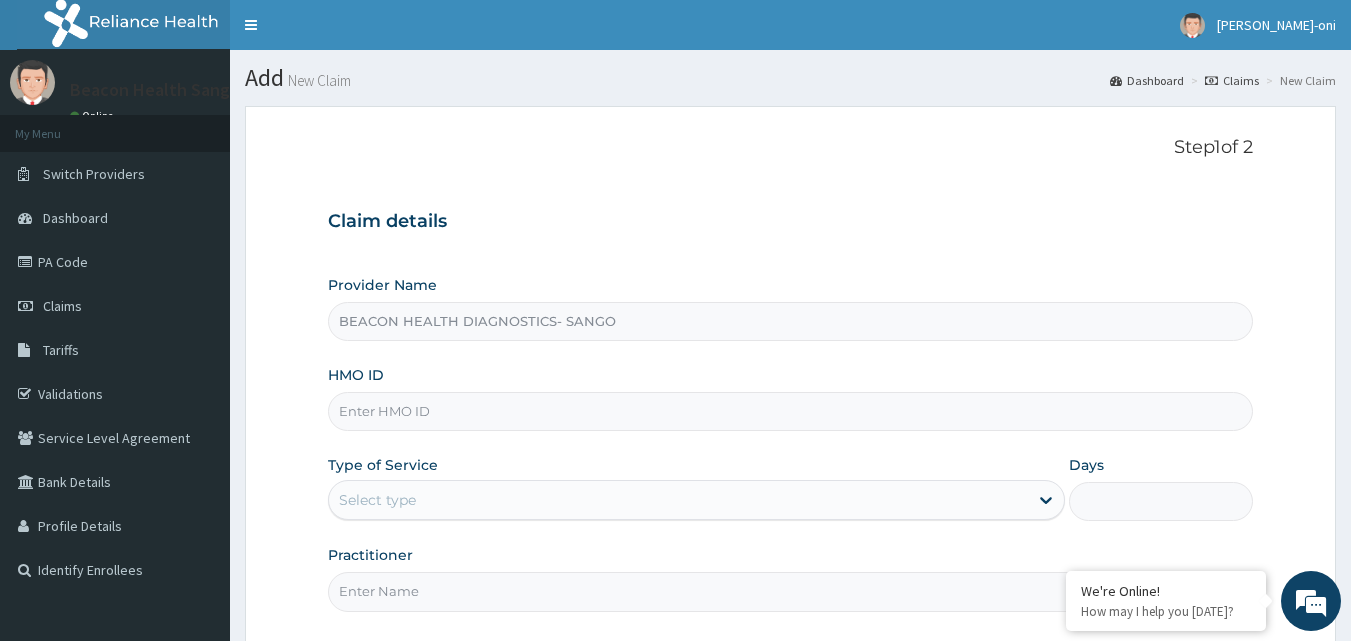 paste on "sqz/10570/a" 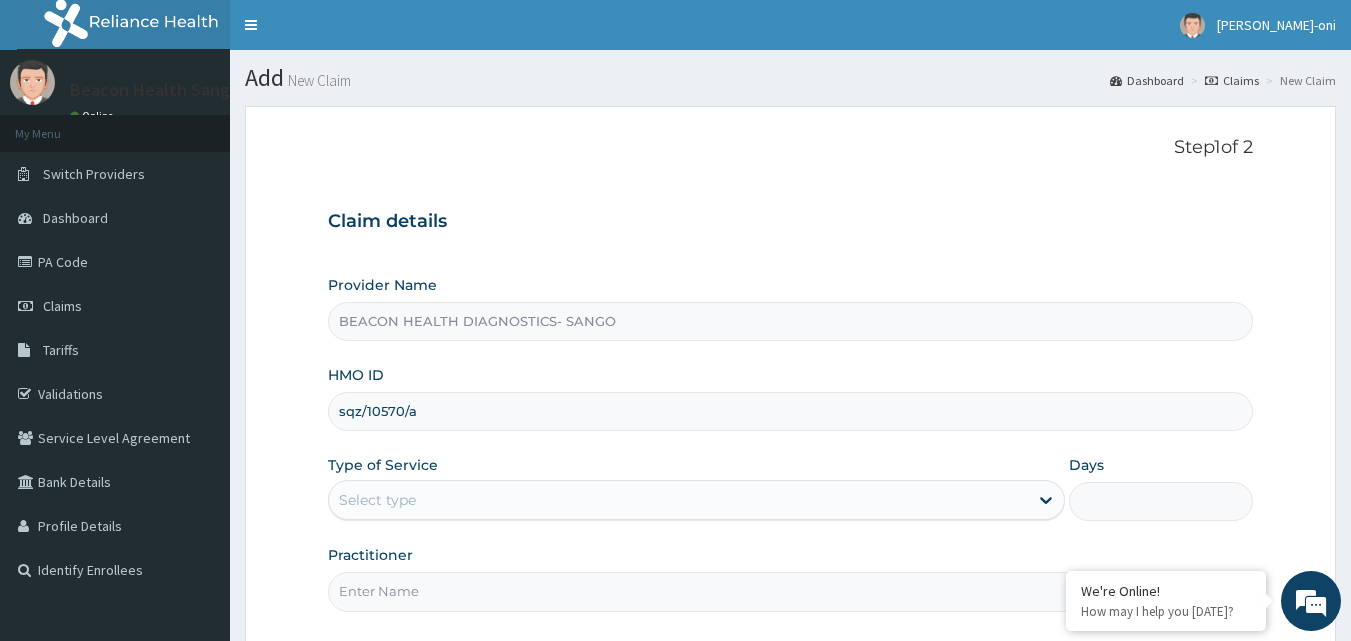 type on "sqz/10570/a" 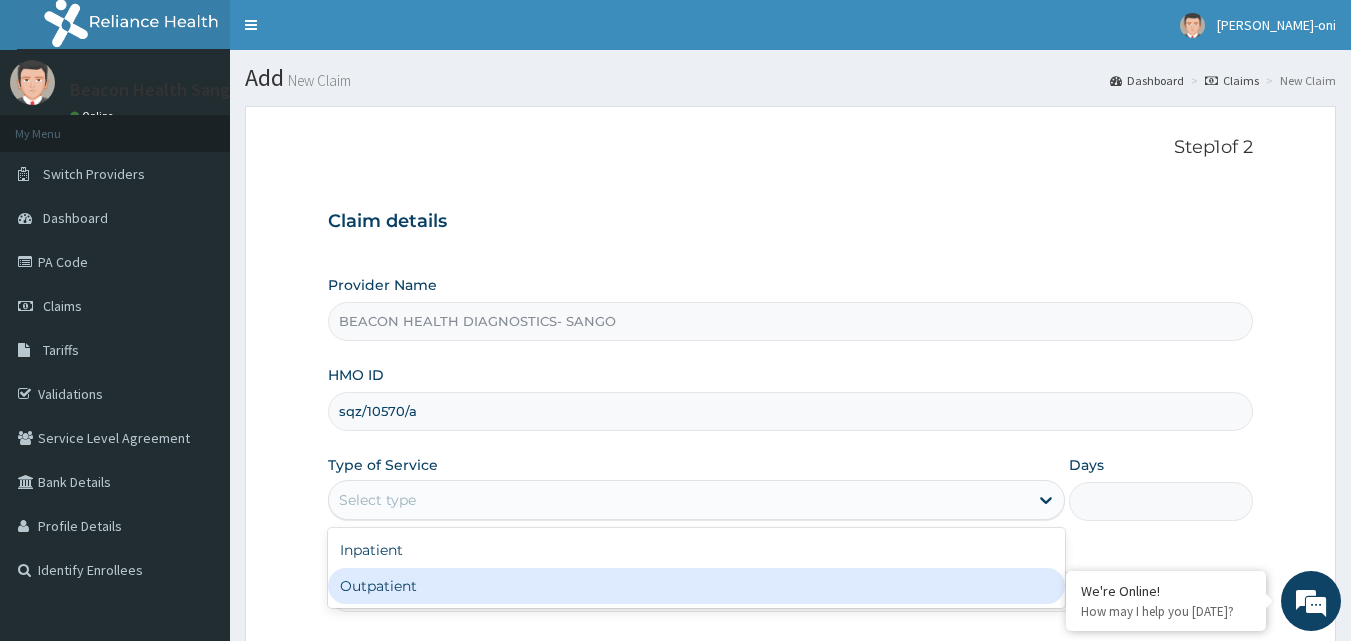 click on "Outpatient" at bounding box center (696, 586) 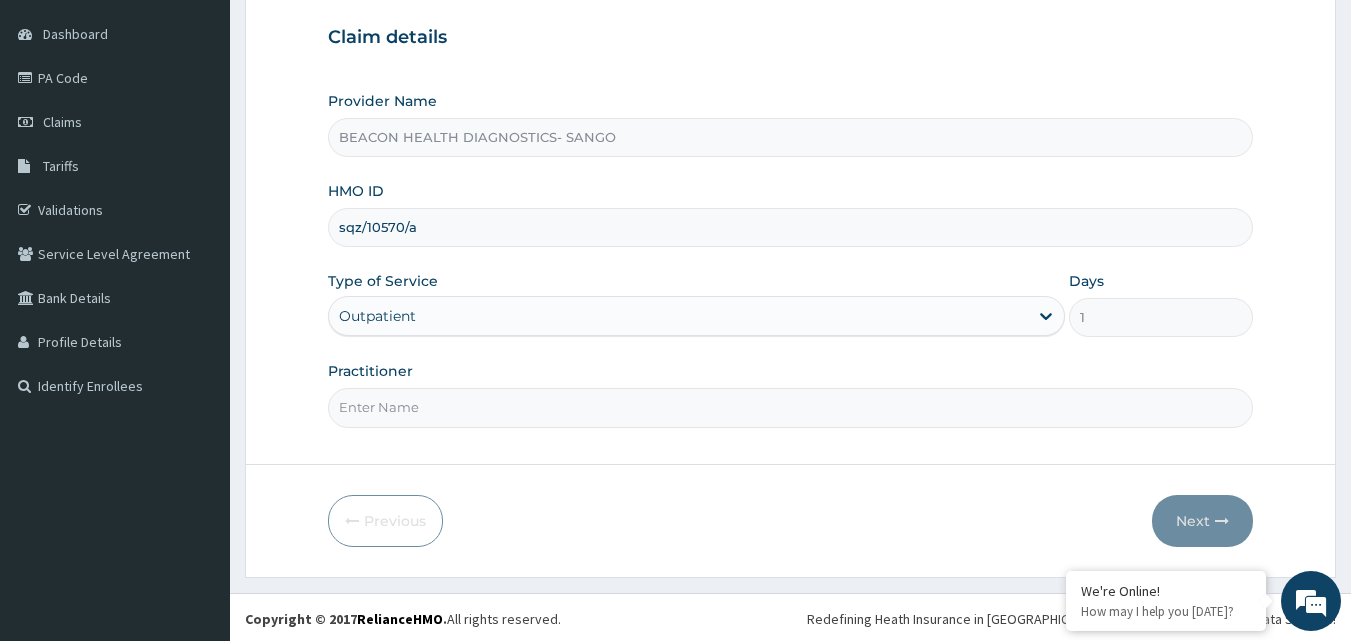 scroll, scrollTop: 187, scrollLeft: 0, axis: vertical 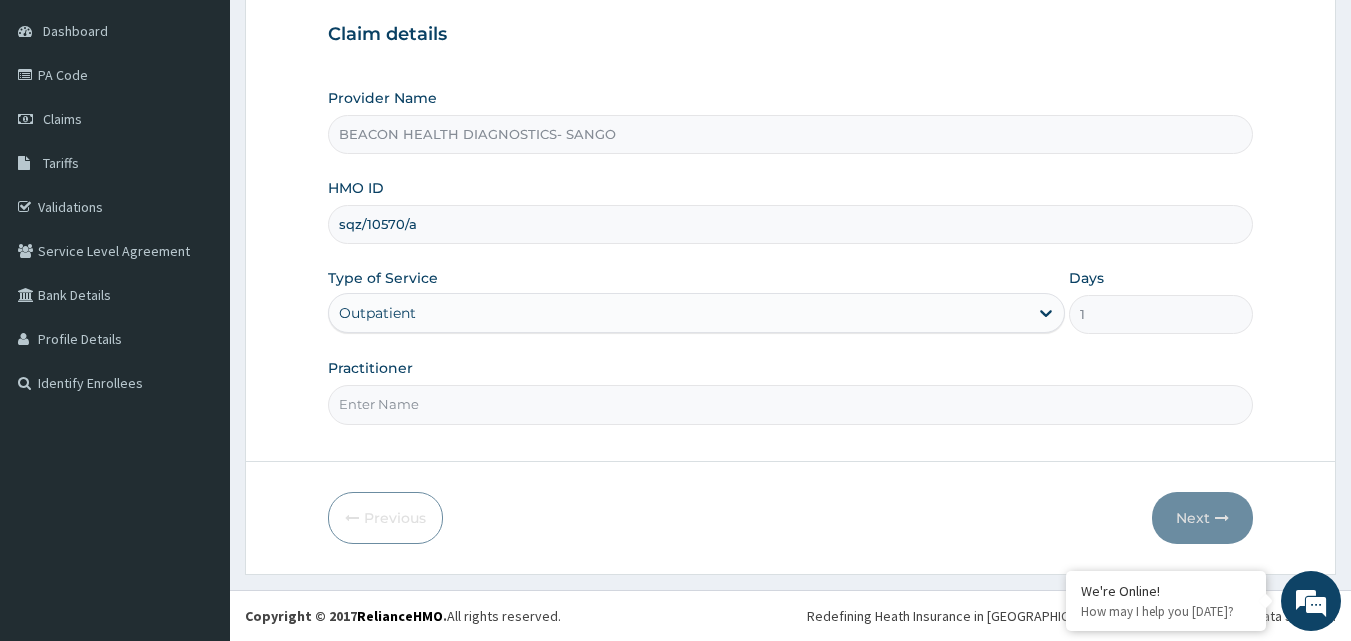 click on "Practitioner" at bounding box center (791, 404) 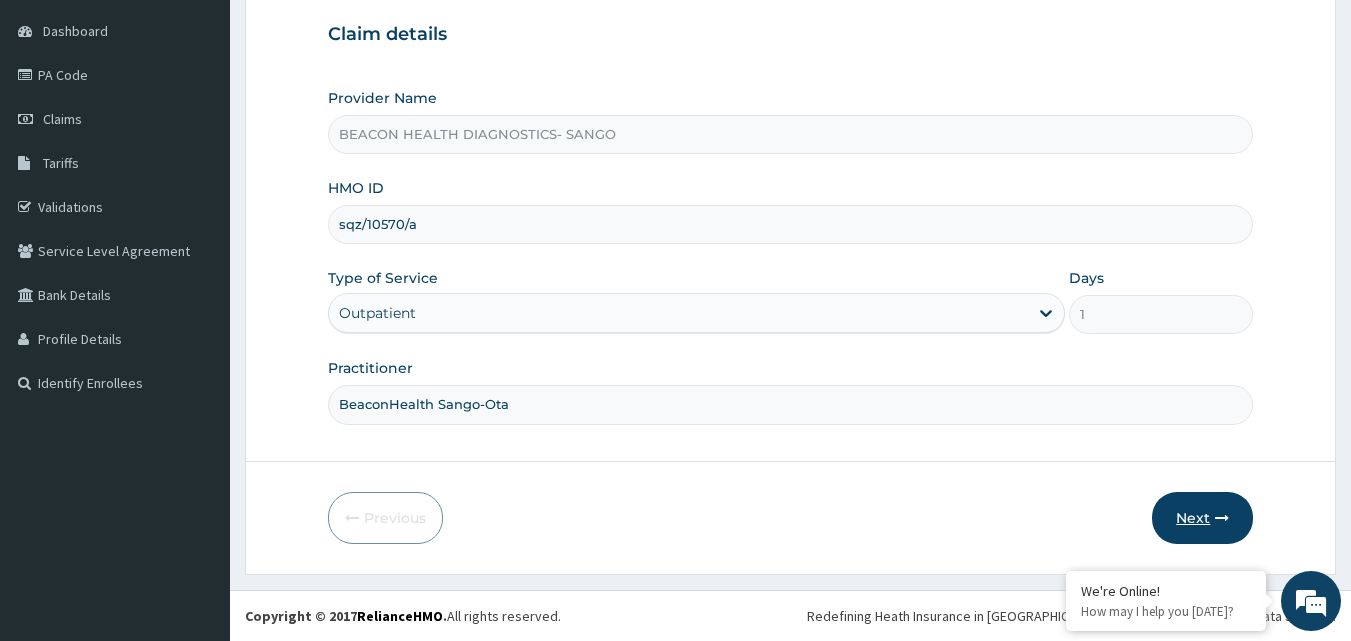 type on "BeaconHealth Sango-Ota" 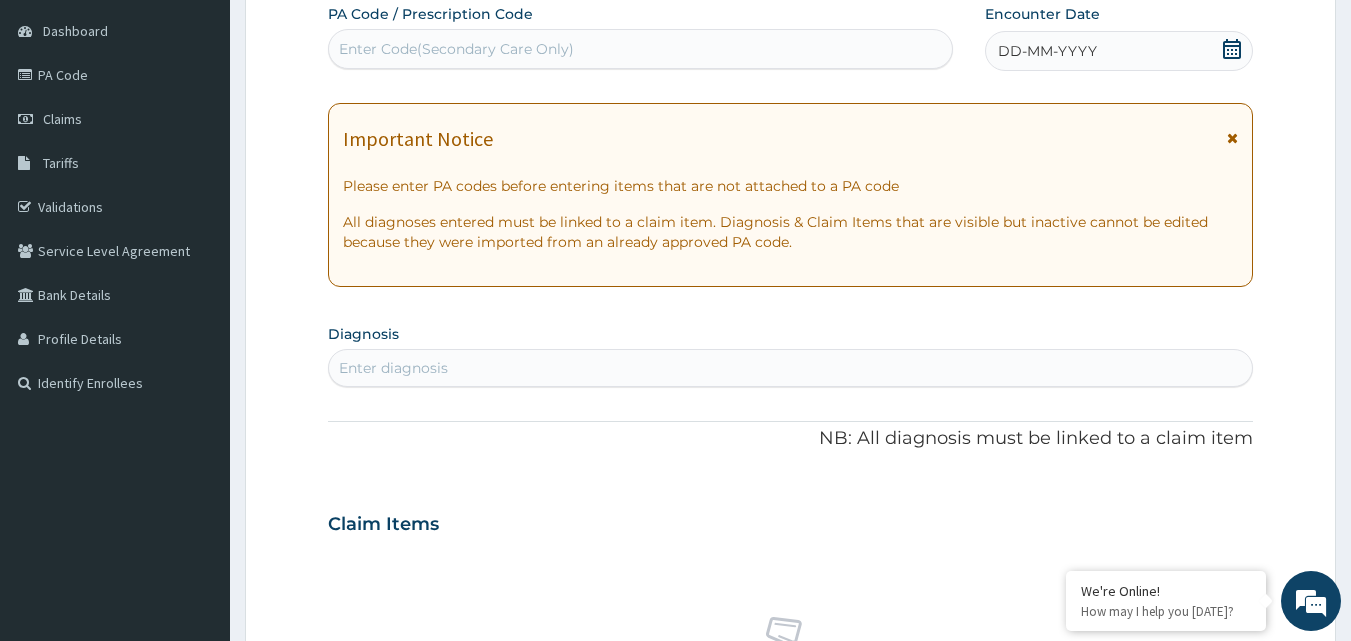 click on "Claim Items" at bounding box center [791, 520] 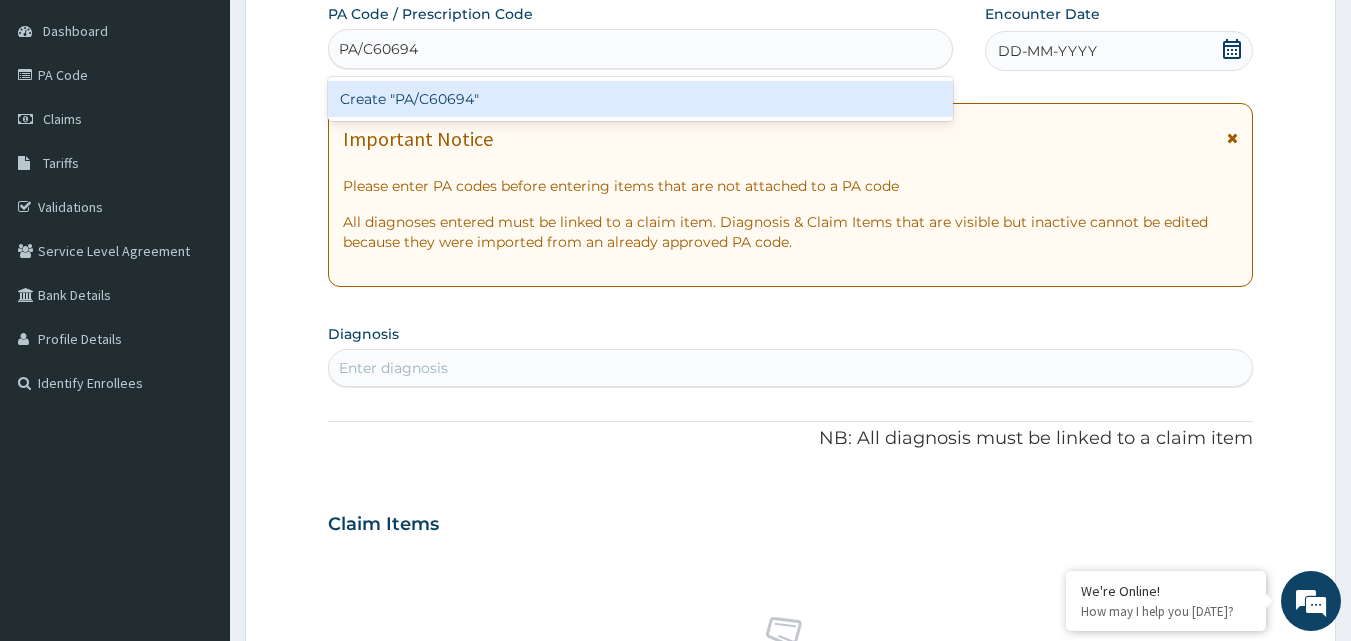 click on "Create "PA/C60694"" at bounding box center (641, 99) 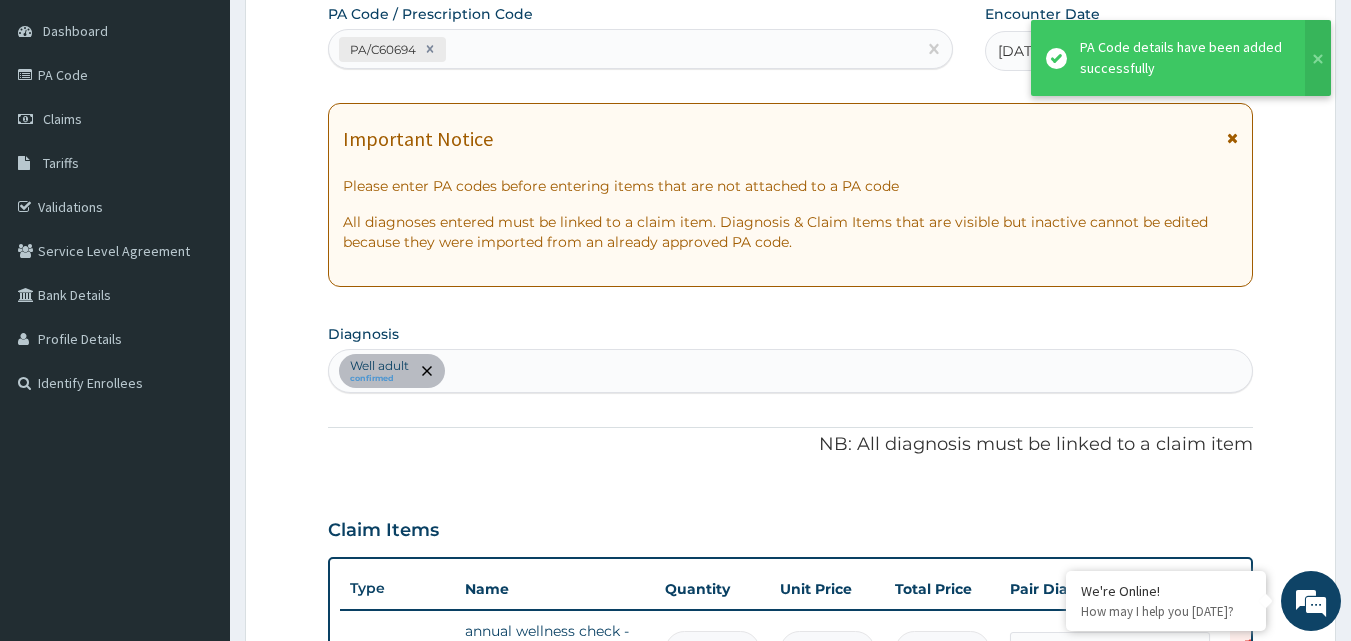 scroll, scrollTop: 216, scrollLeft: 0, axis: vertical 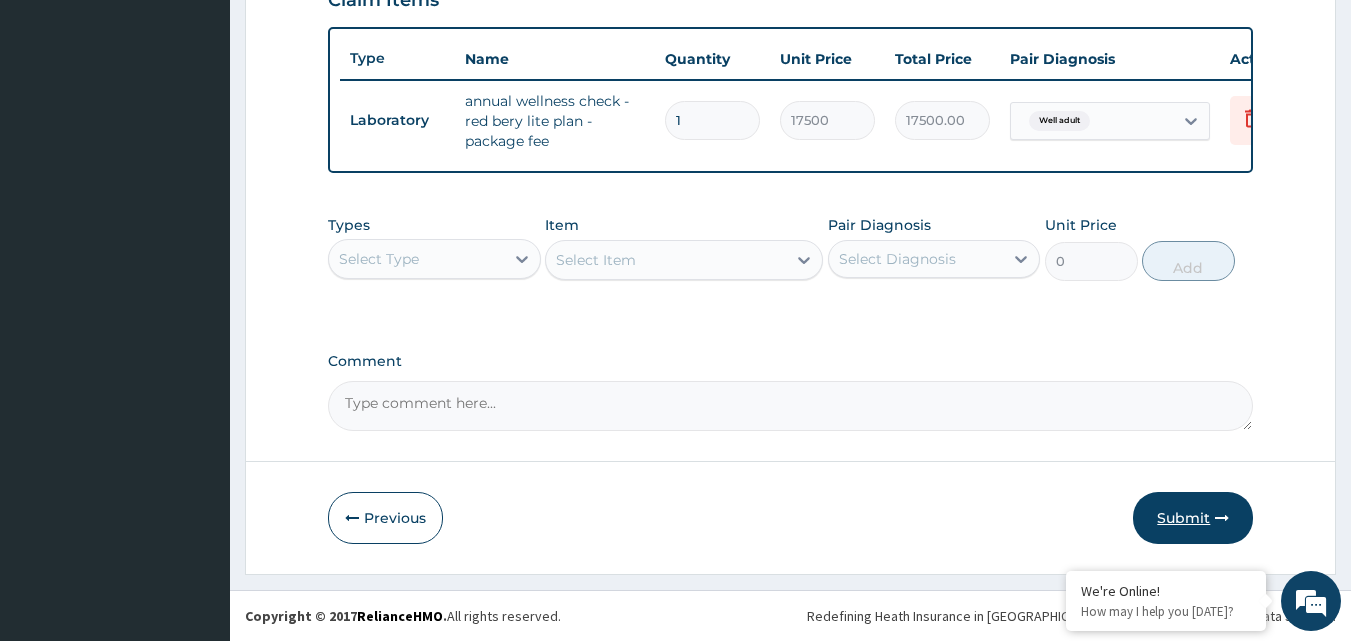 click on "Submit" at bounding box center [1193, 518] 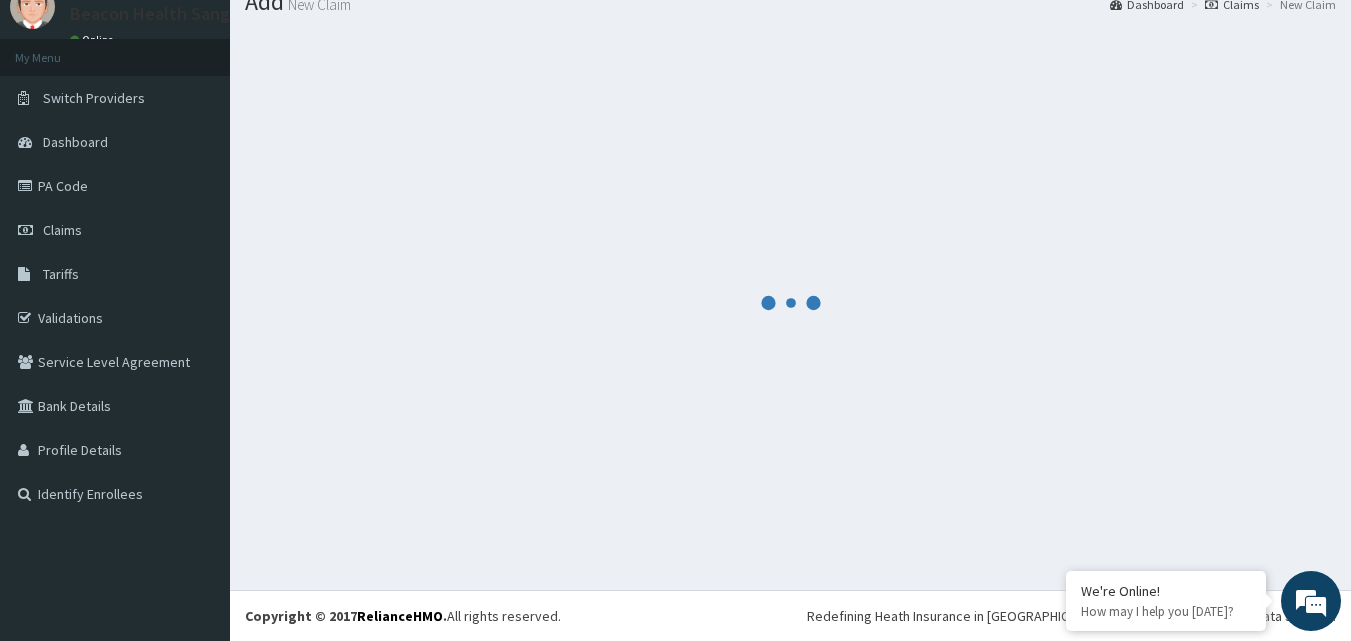 scroll, scrollTop: 76, scrollLeft: 0, axis: vertical 